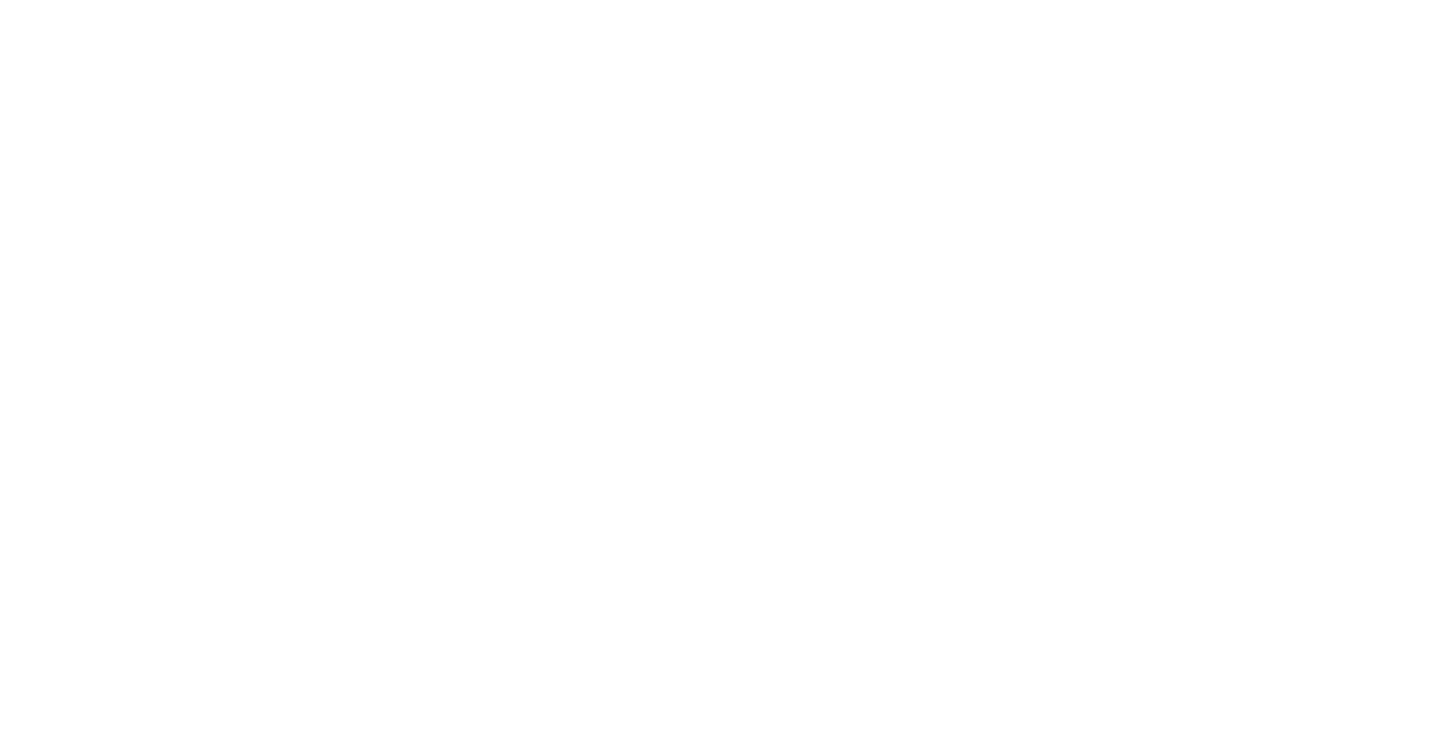 scroll, scrollTop: 0, scrollLeft: 0, axis: both 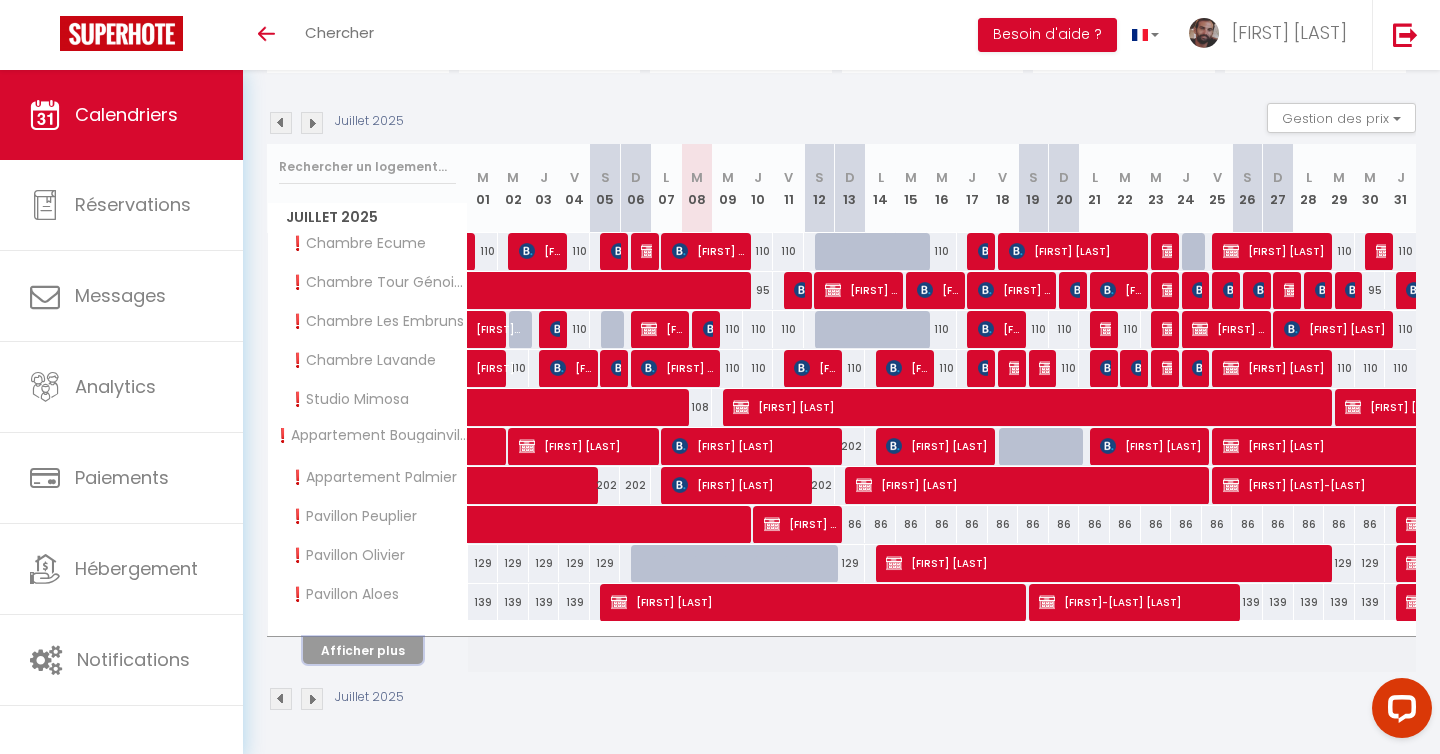 click on "Afficher plus" at bounding box center (363, 650) 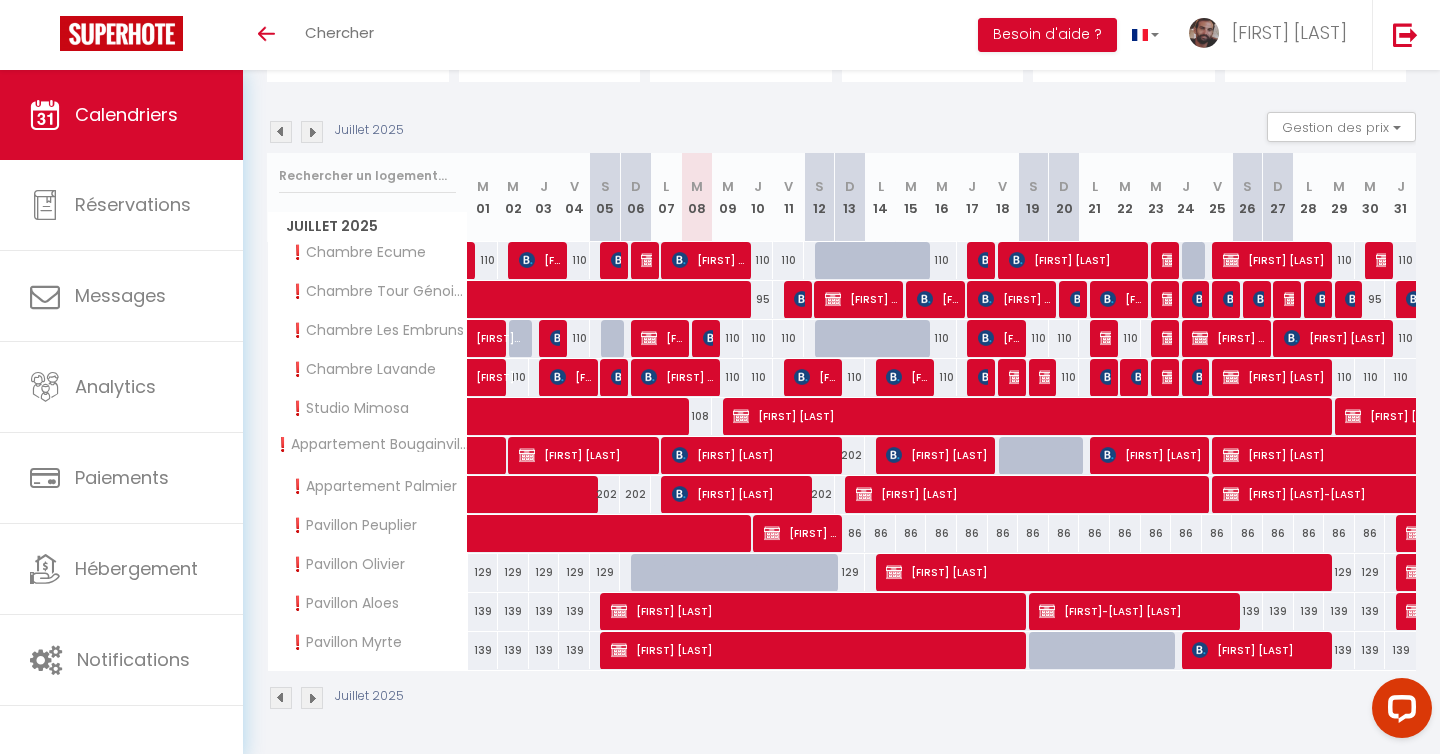 scroll, scrollTop: 174, scrollLeft: 0, axis: vertical 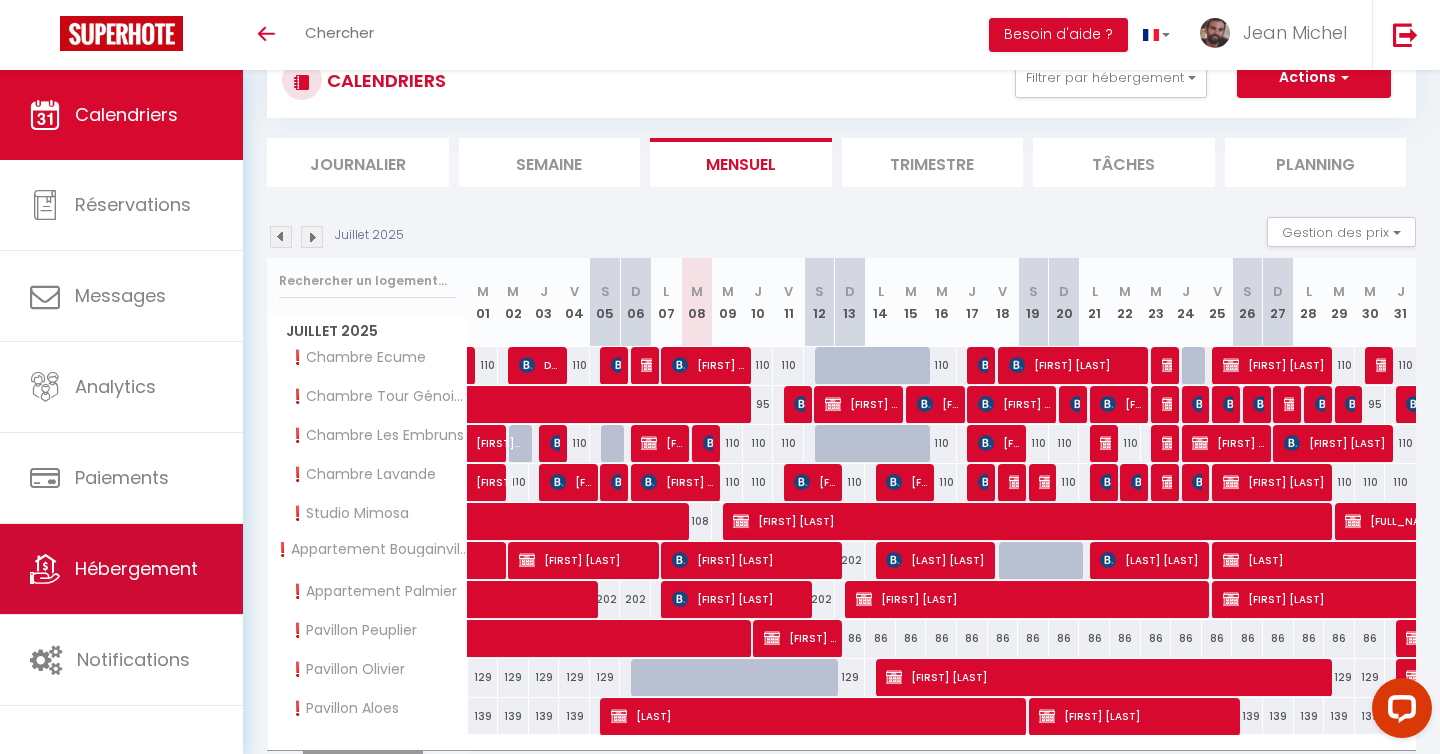 click on "Hébergement" at bounding box center [136, 568] 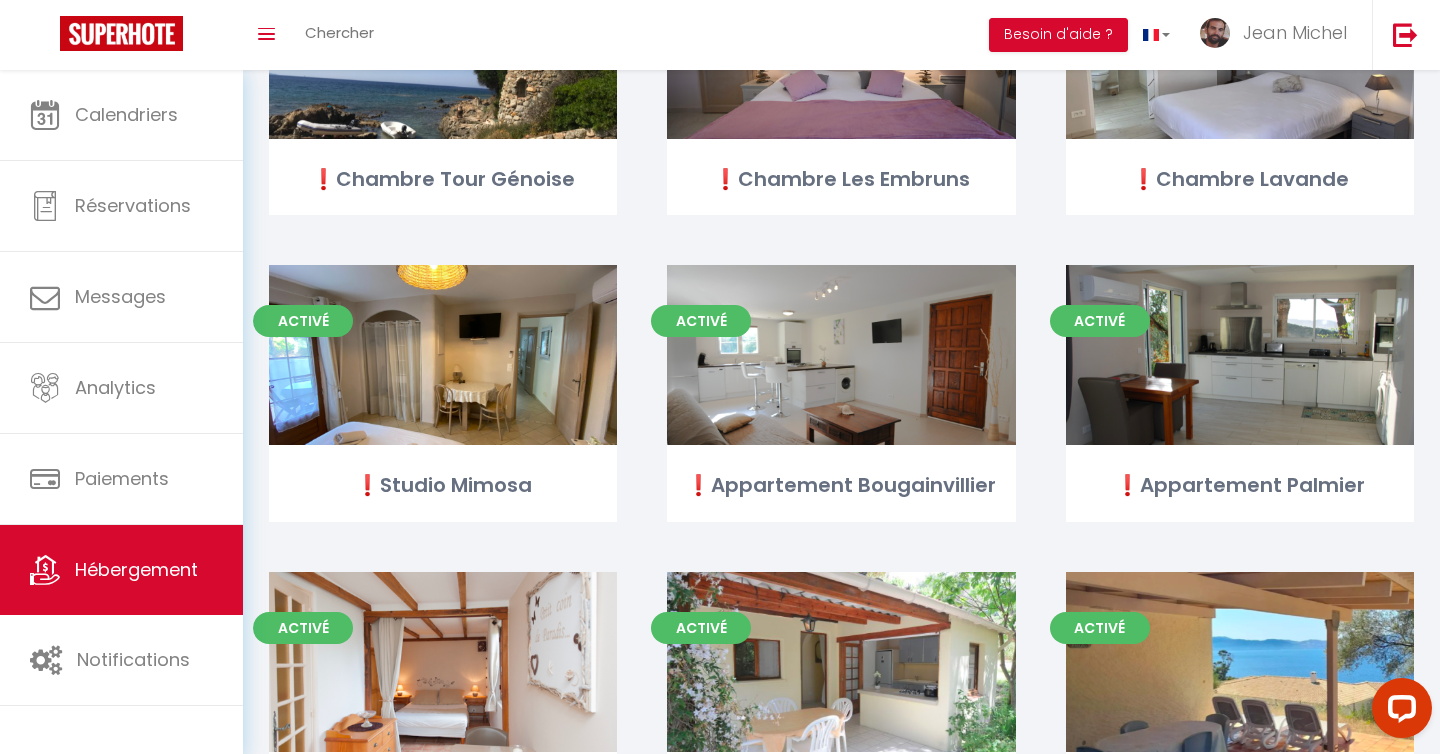 scroll, scrollTop: 2841, scrollLeft: 0, axis: vertical 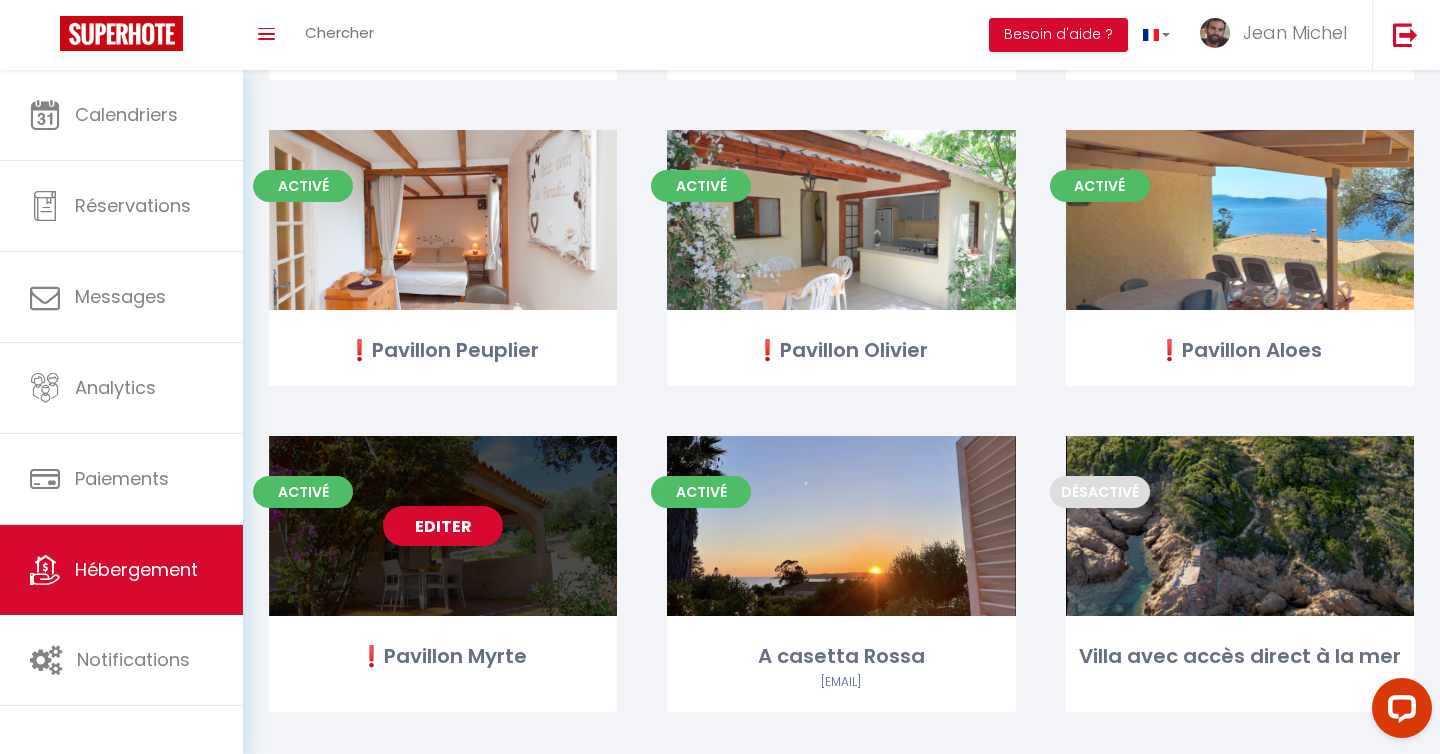 click on "Editer" at bounding box center (443, 526) 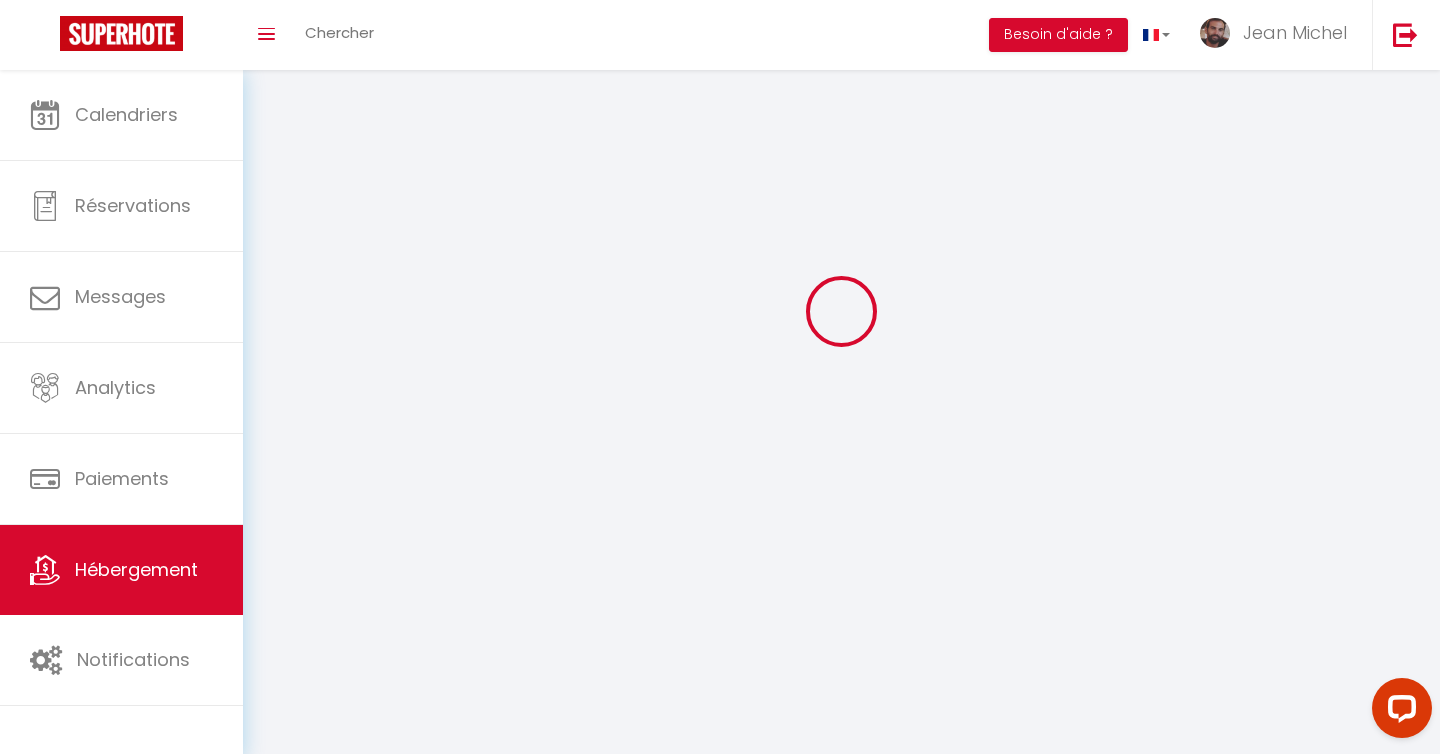scroll, scrollTop: 0, scrollLeft: 0, axis: both 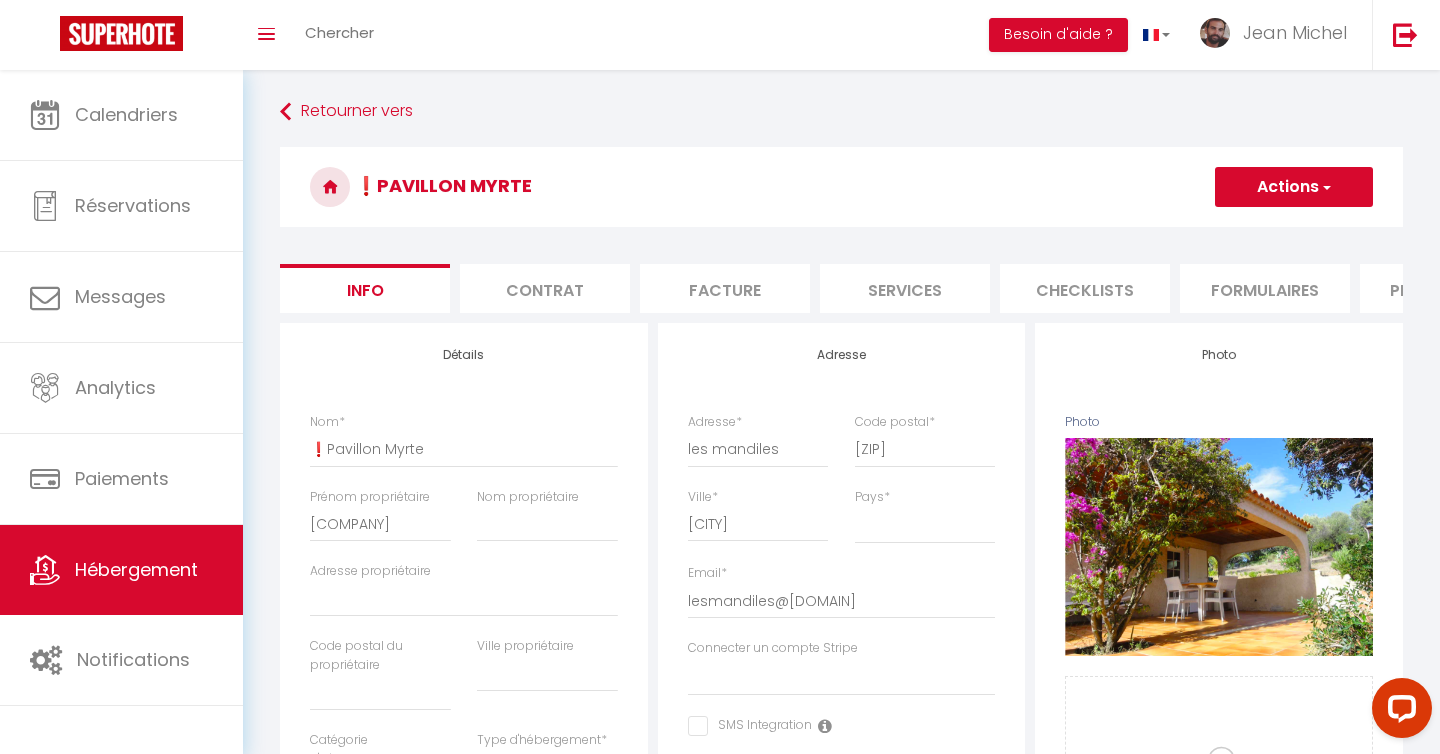 click on "Détails
Nom
*   ❗️Pavillon Myrte
Prénom propriétaire
SARL les mandiles
Nom propriétaire
Adresse propriétaire
Code postal du propriétaire
Ville propriétaire
Catégorie d'hébergement
*
Apartments
Houses
Secondary units
*     *     *             *   [PRICE]   *   [PRICE]   *" at bounding box center (464, 938) 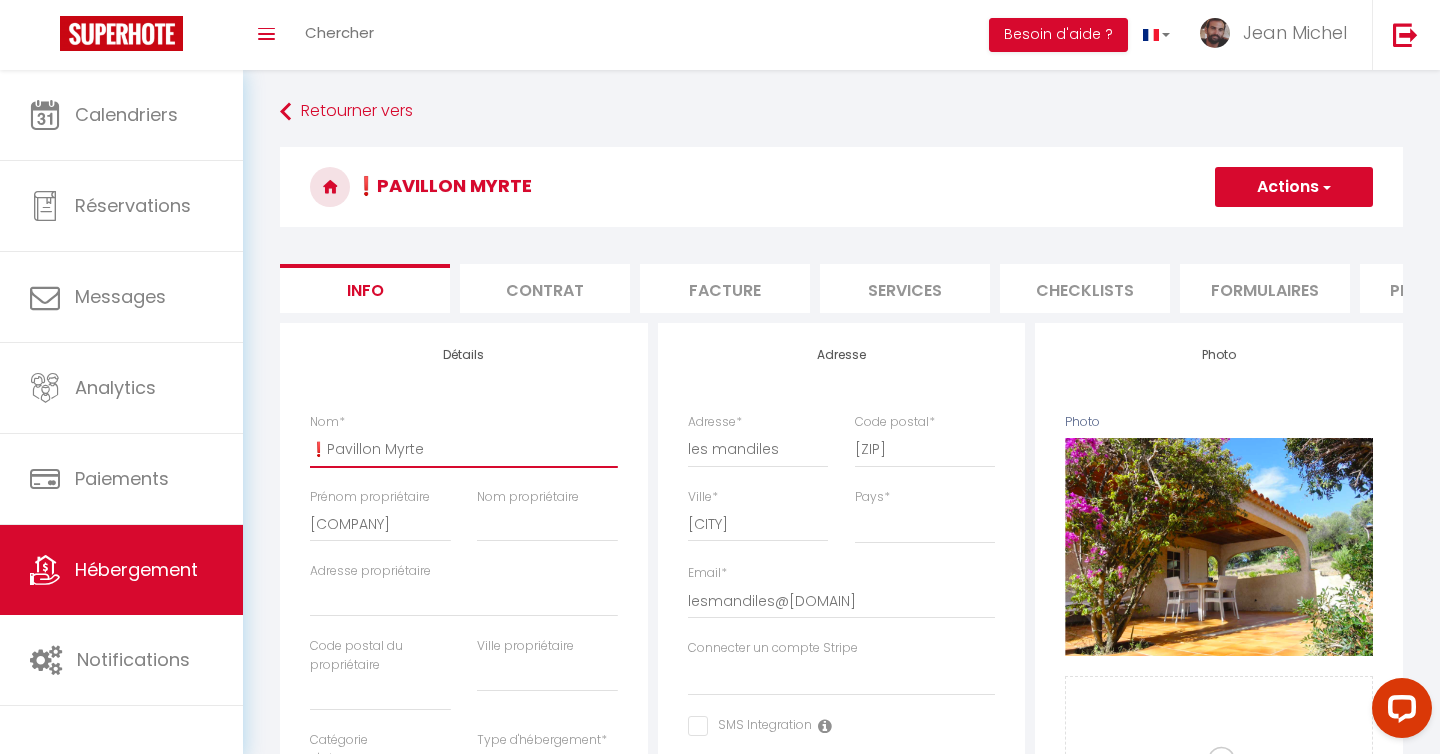 drag, startPoint x: 325, startPoint y: 445, endPoint x: 287, endPoint y: 446, distance: 38.013157 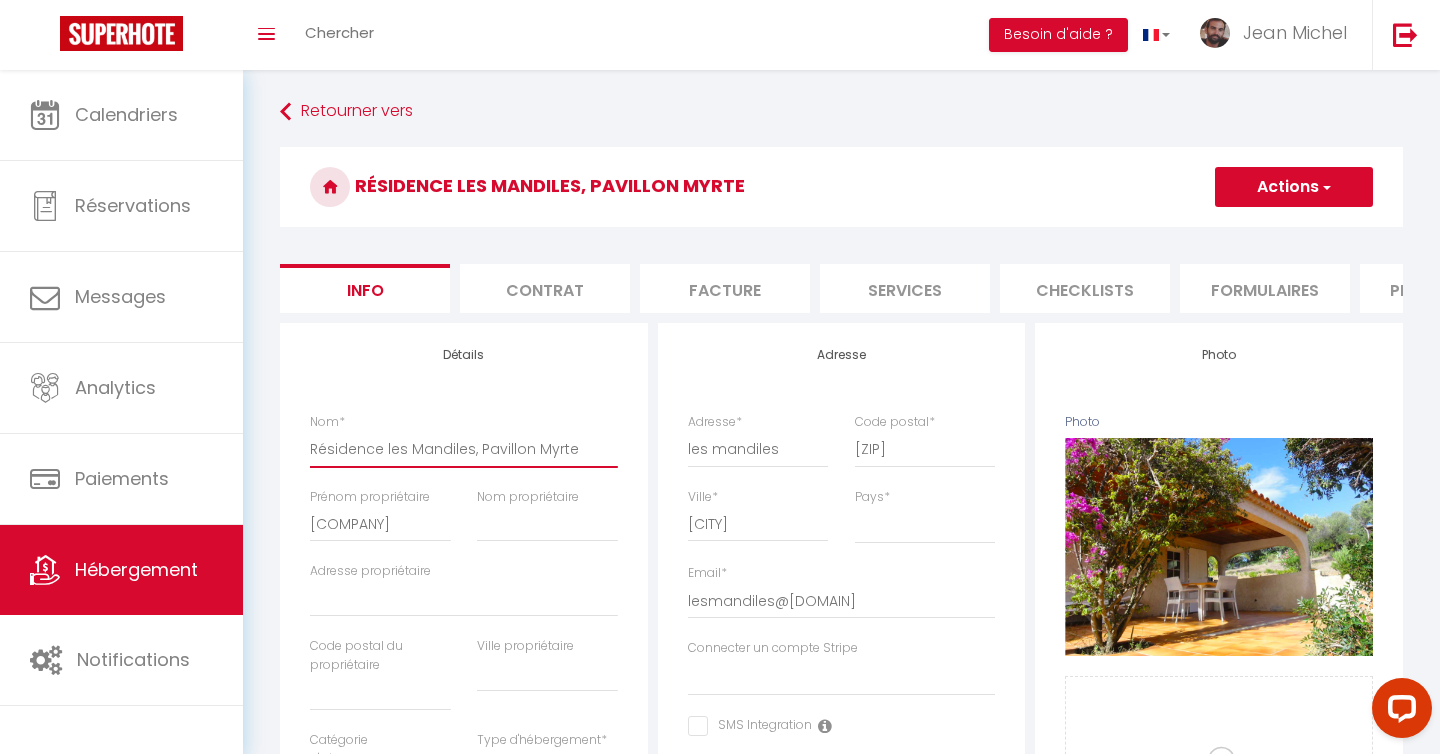 type on "Résidence les Mandiles, Pavillon Myrte" 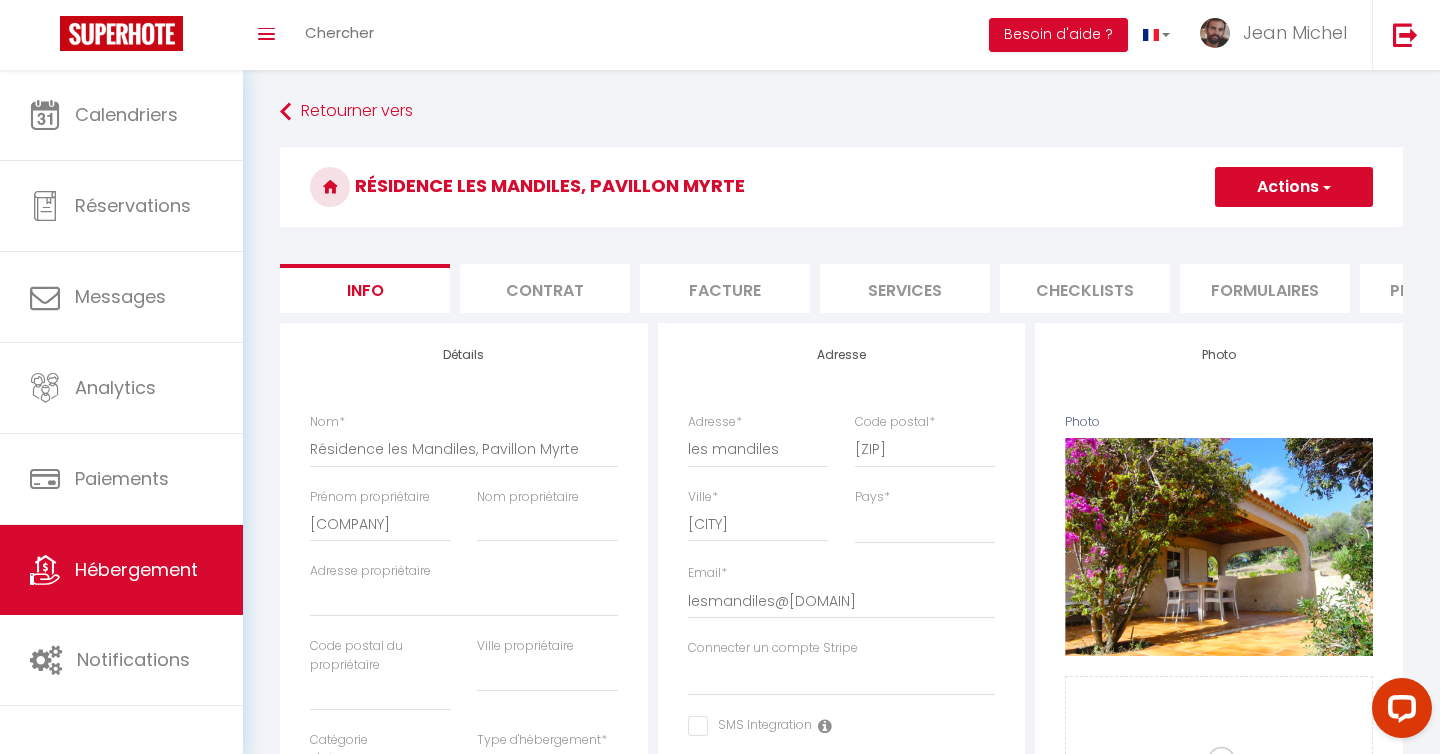 click on "Actions" at bounding box center (1294, 187) 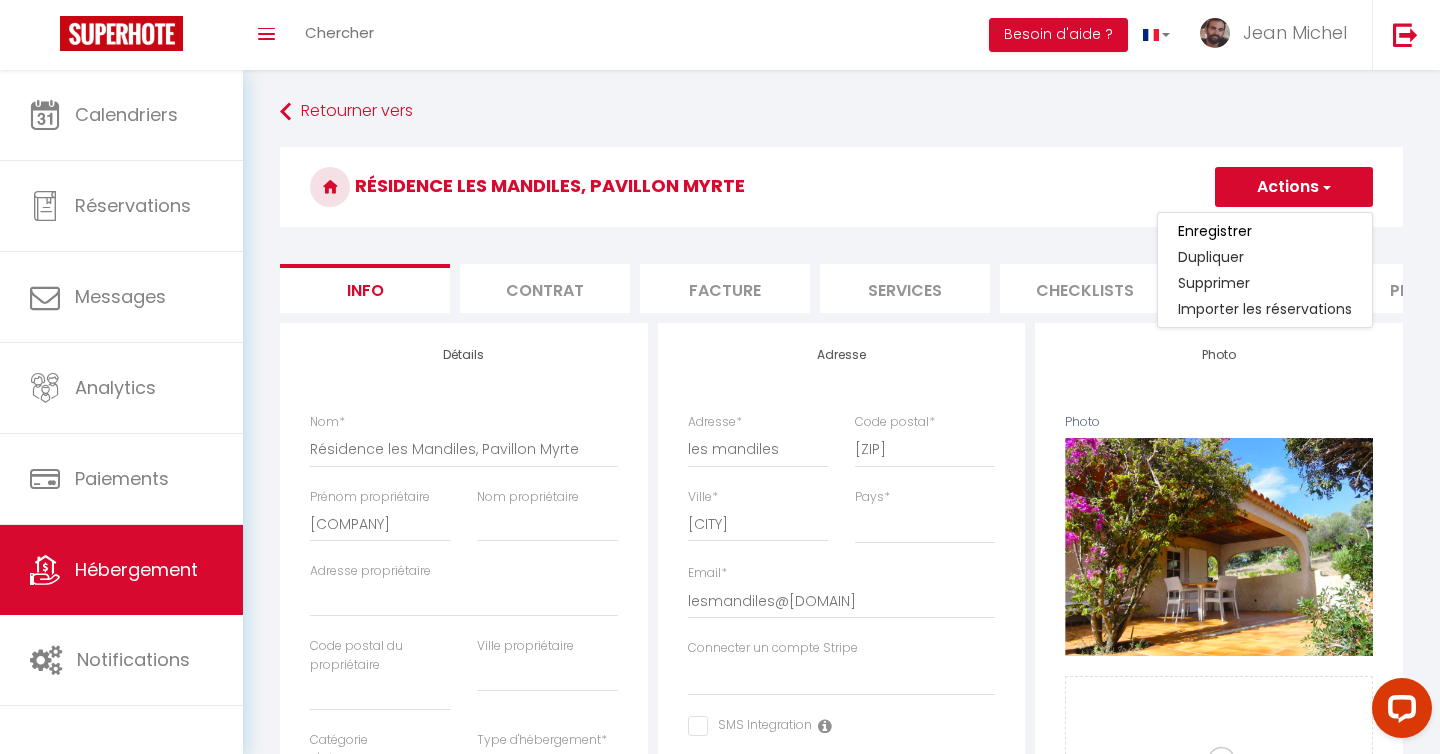 click on "Enregistrer" at bounding box center [1265, 231] 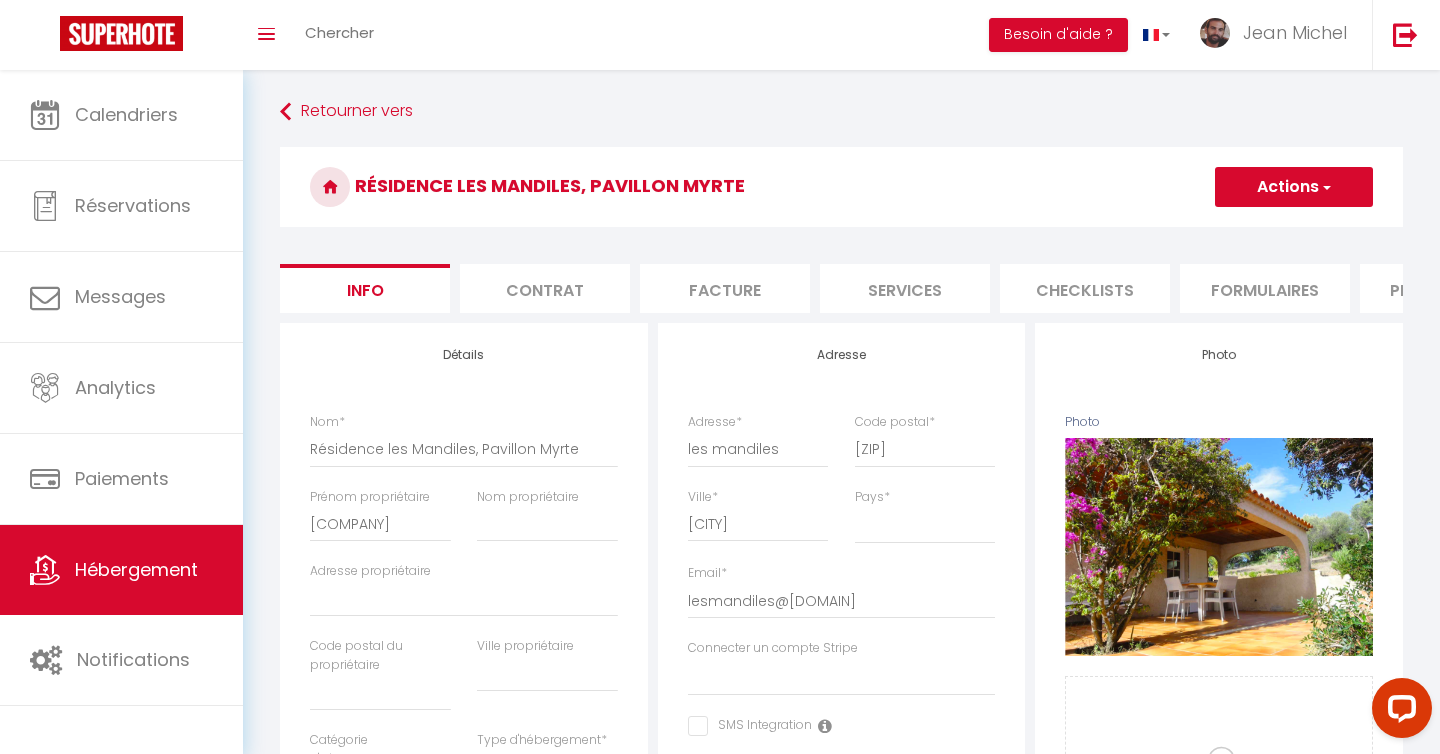 click on "Résidence les Mandiles, Pavillon Myrte" at bounding box center [841, 187] 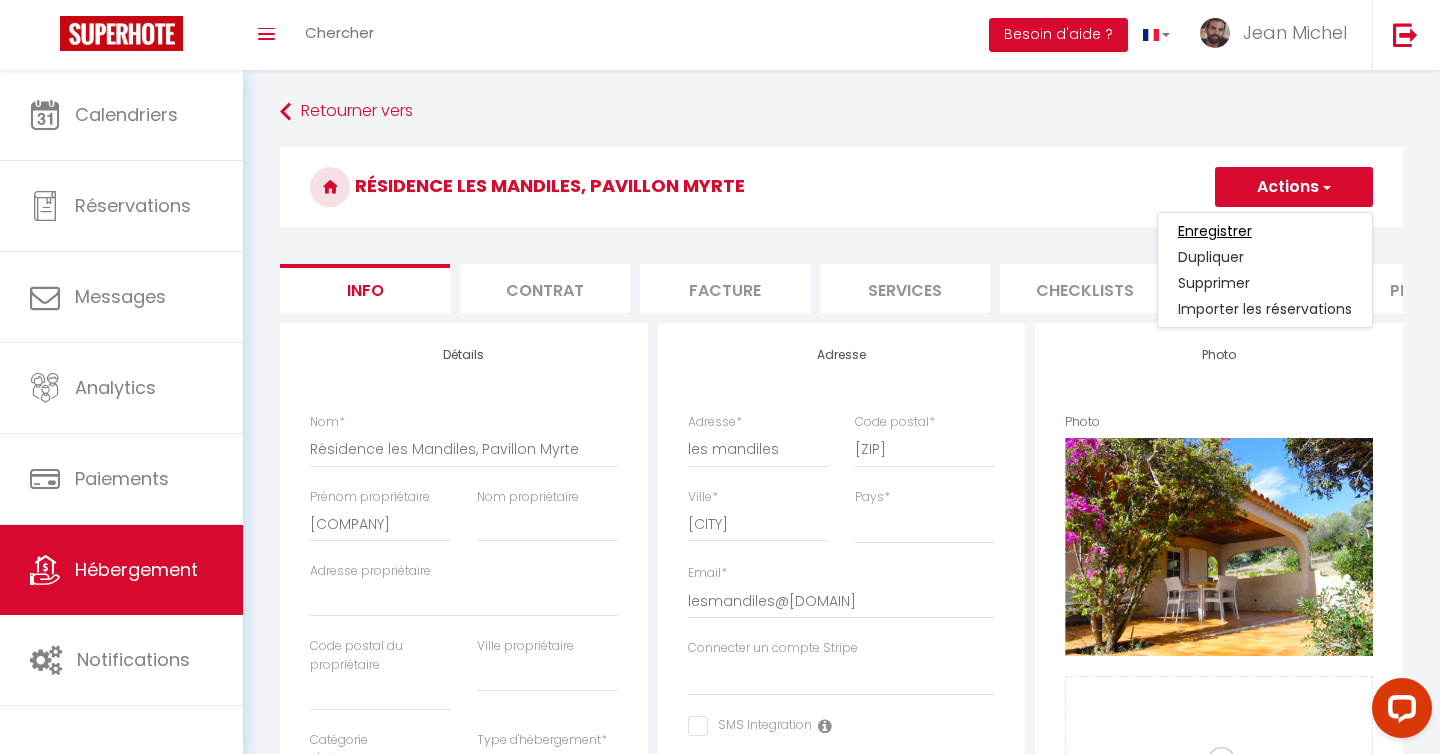 click on "Enregistrer" at bounding box center [1215, 231] 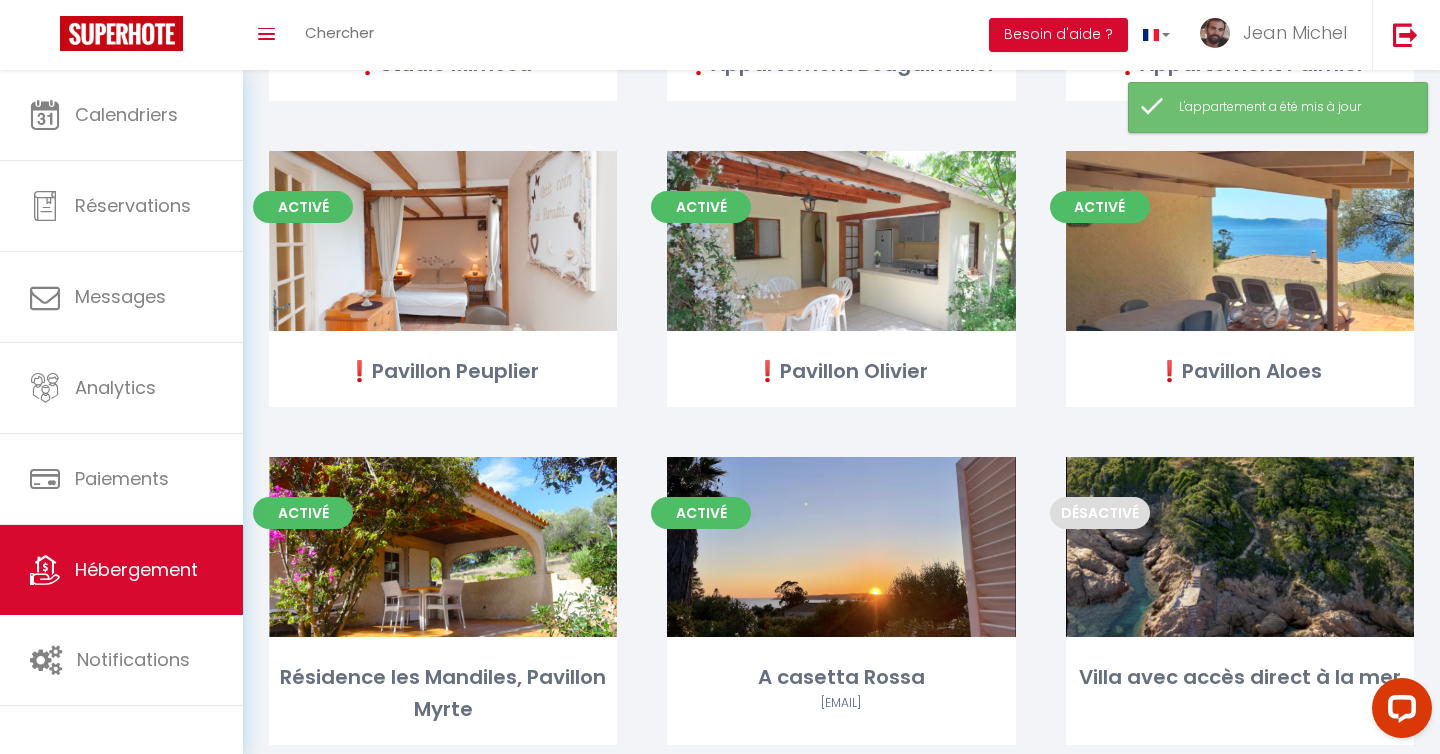 scroll, scrollTop: 2815, scrollLeft: 0, axis: vertical 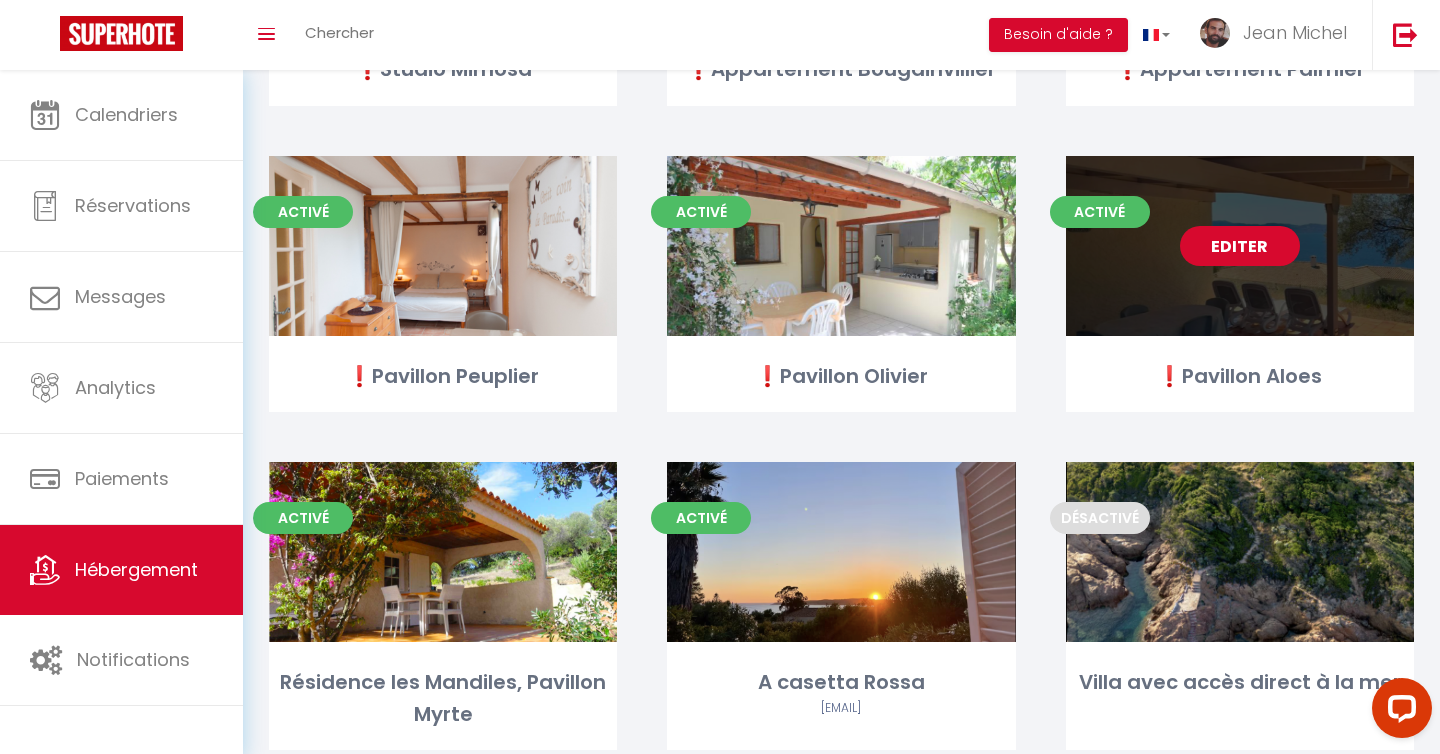 click on "Editer" at bounding box center (1240, 246) 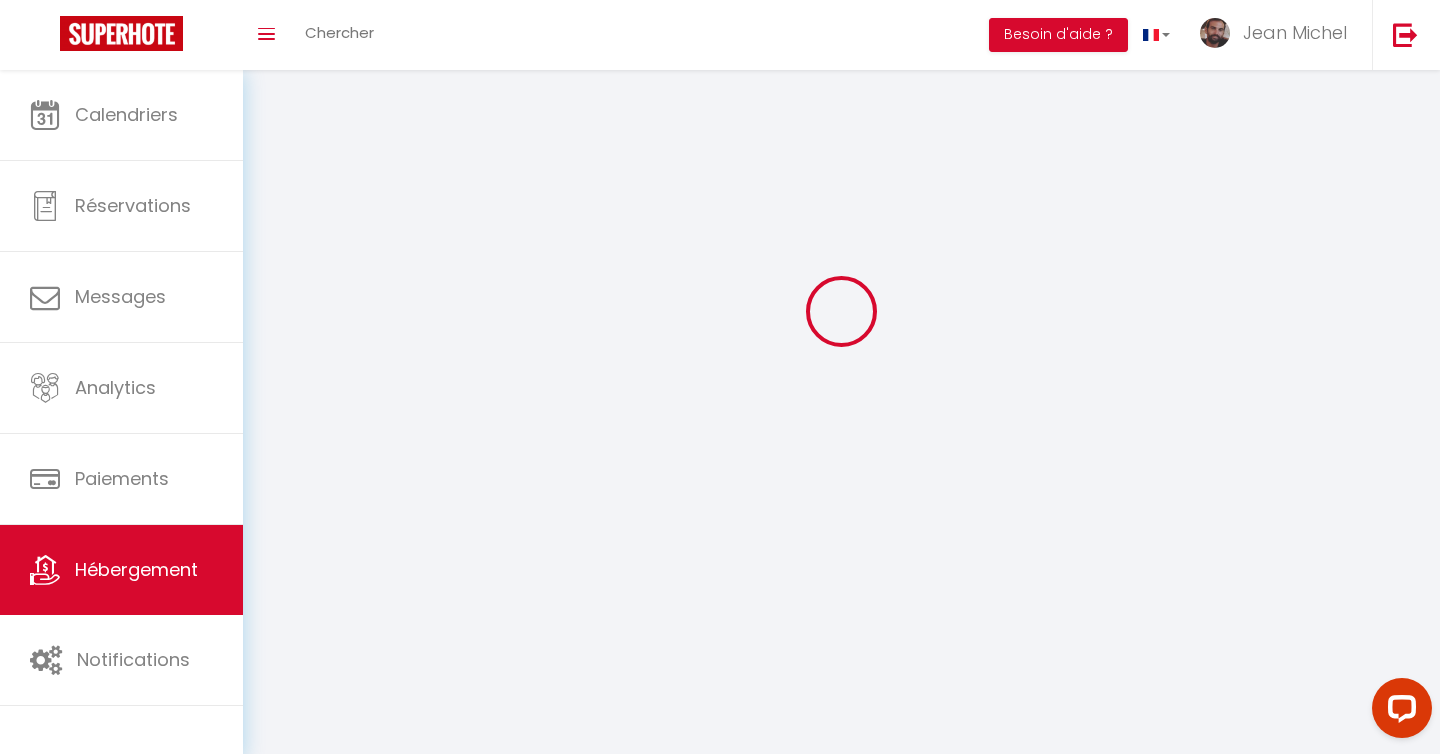 scroll, scrollTop: 0, scrollLeft: 0, axis: both 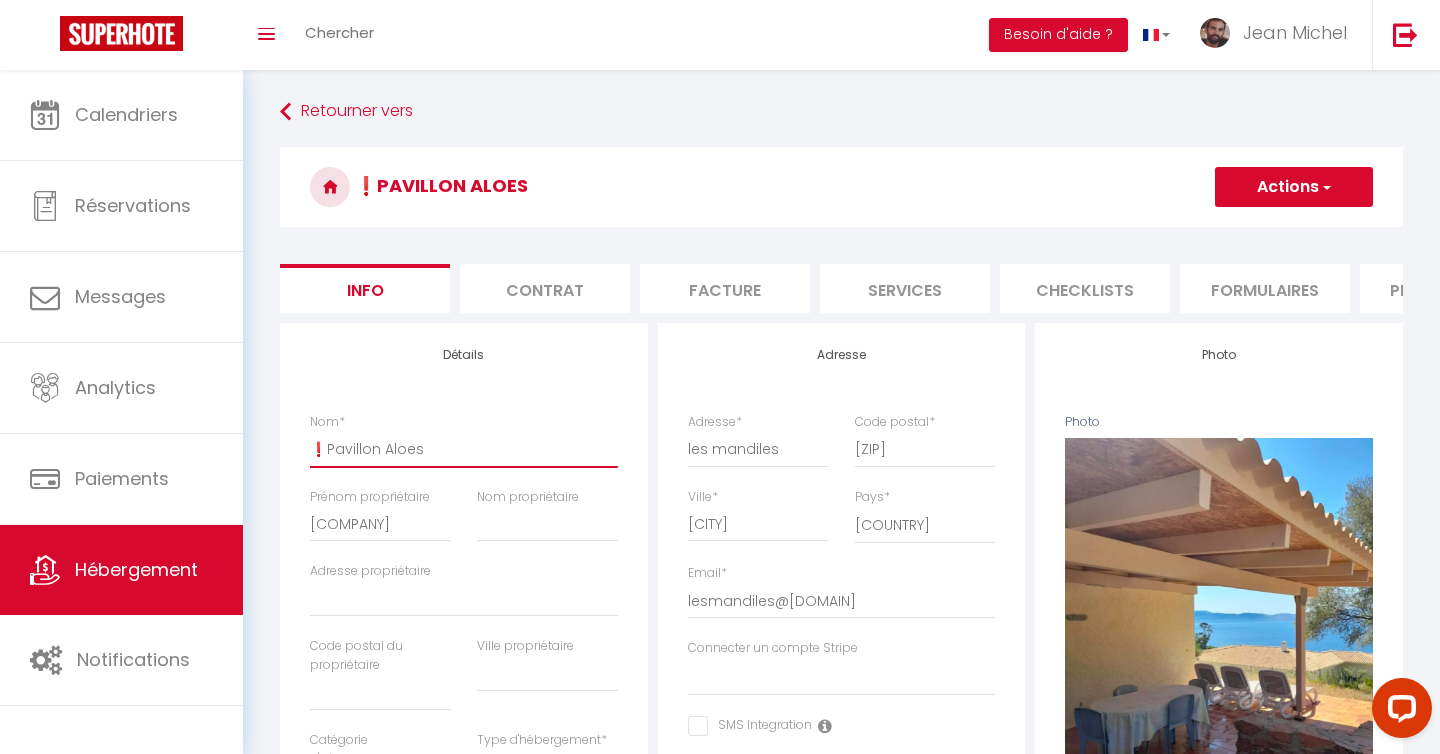 drag, startPoint x: 325, startPoint y: 454, endPoint x: 278, endPoint y: 452, distance: 47.042534 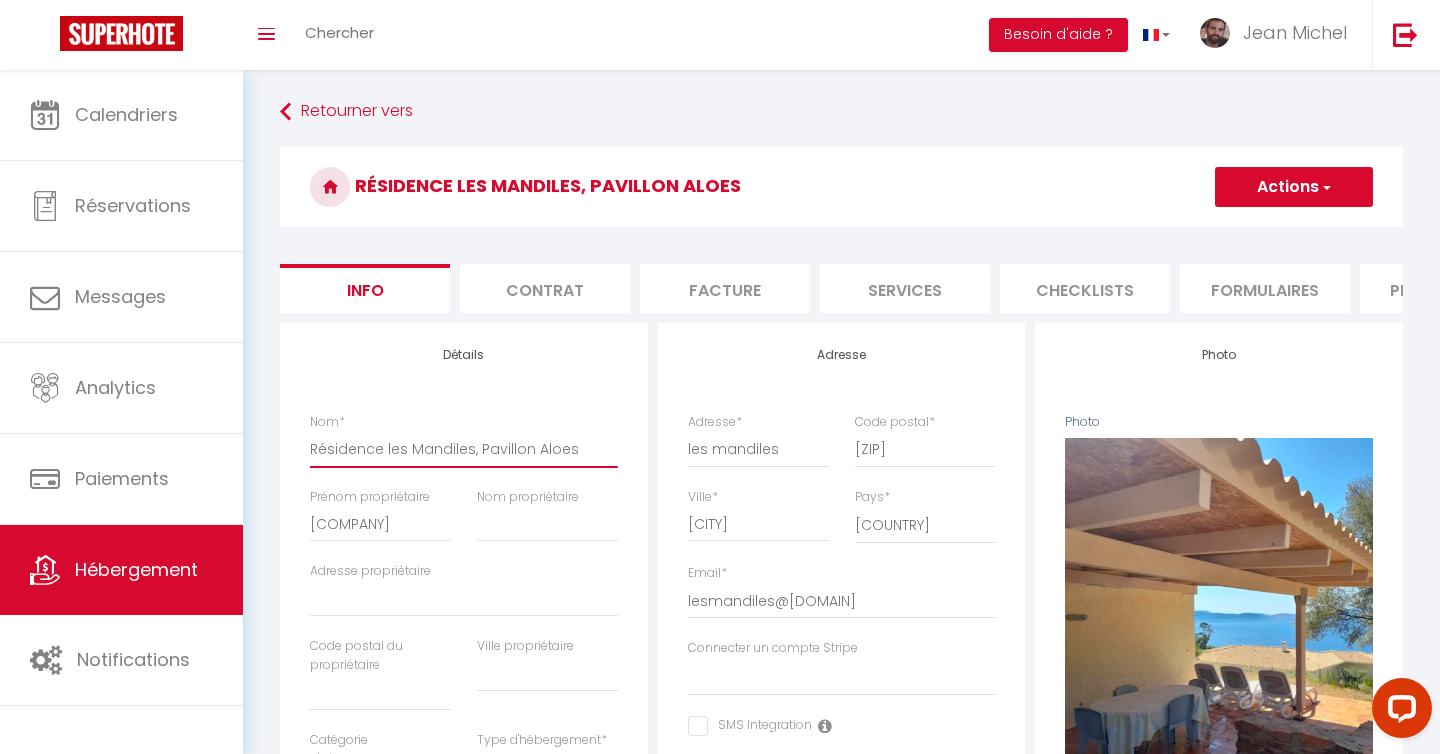 type on "Résidence les Mandiles, Pavillon Aloes" 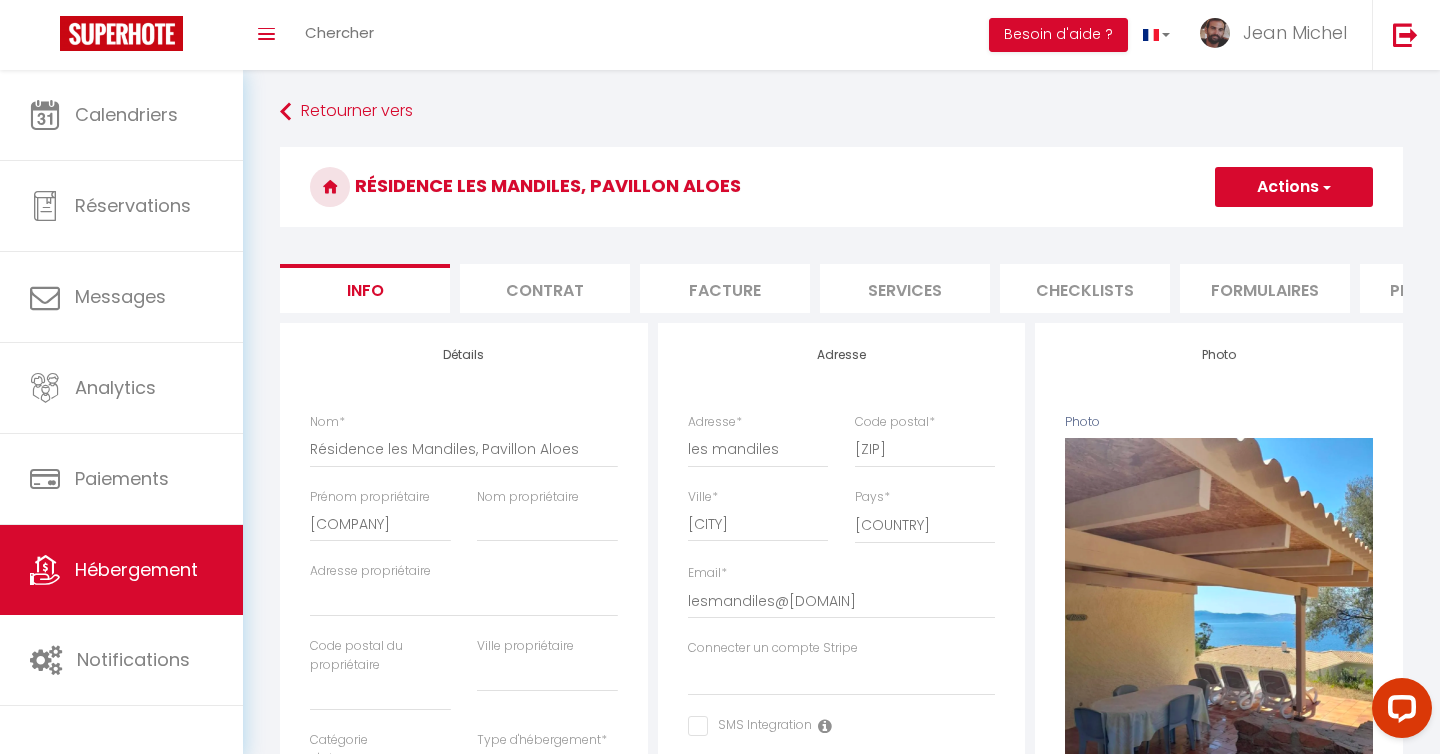 click on "Actions" at bounding box center [1294, 187] 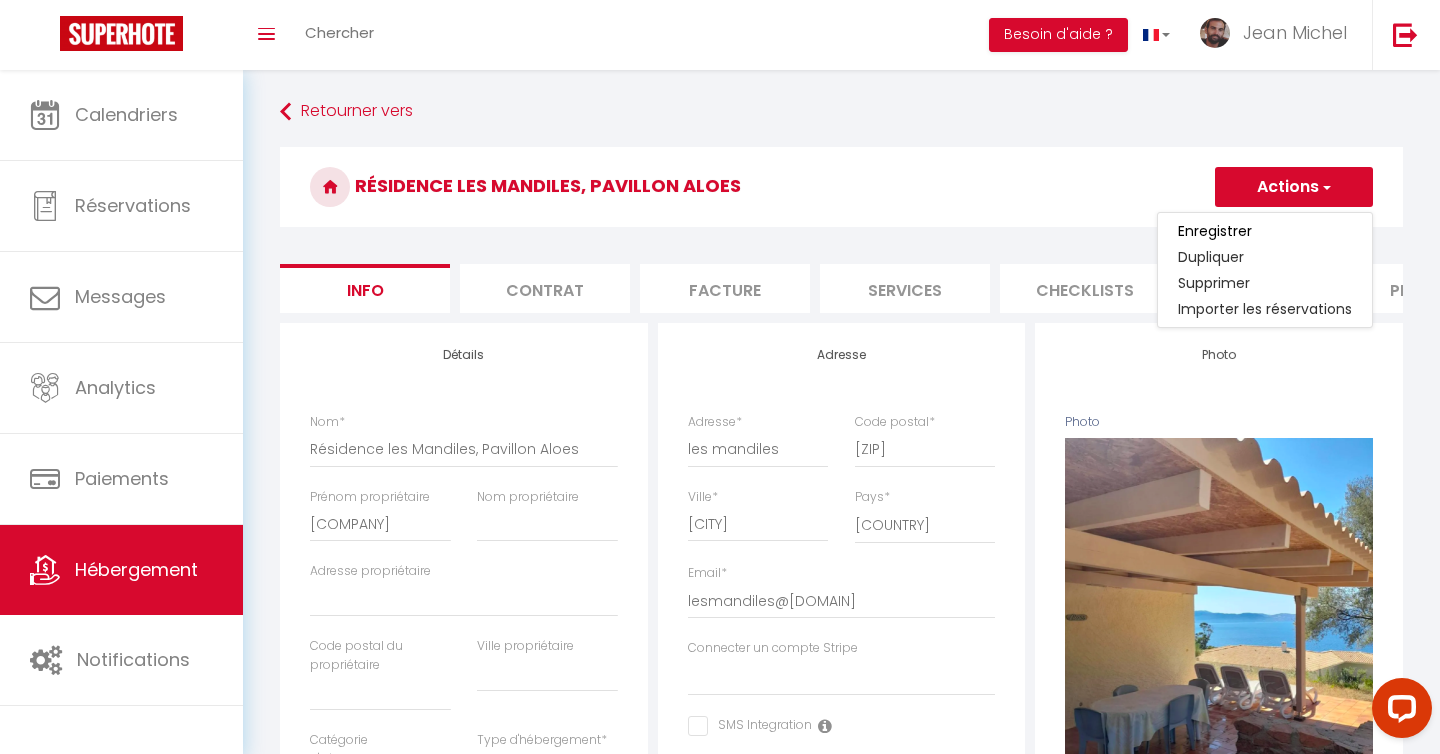 click on "Enregistrer" at bounding box center [1265, 231] 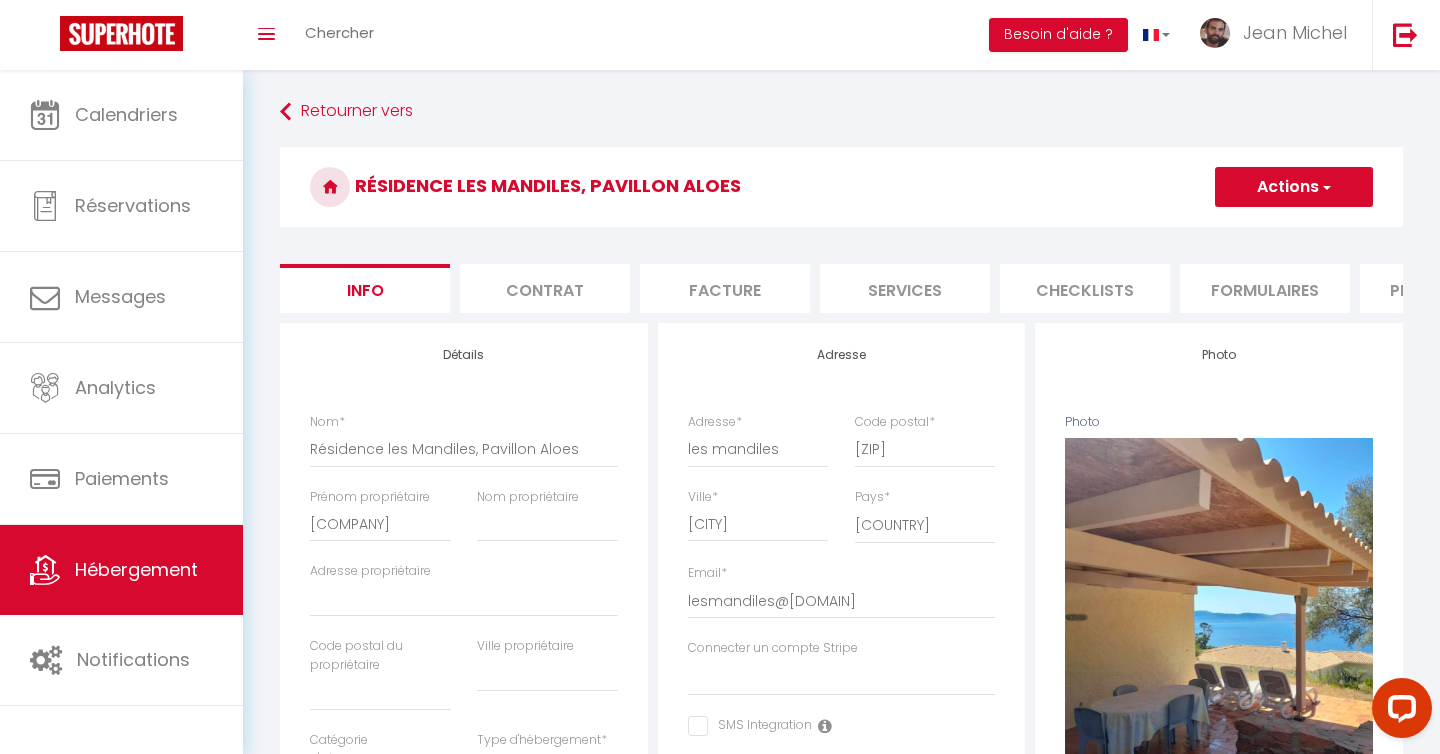 click on "Actions" at bounding box center [1294, 187] 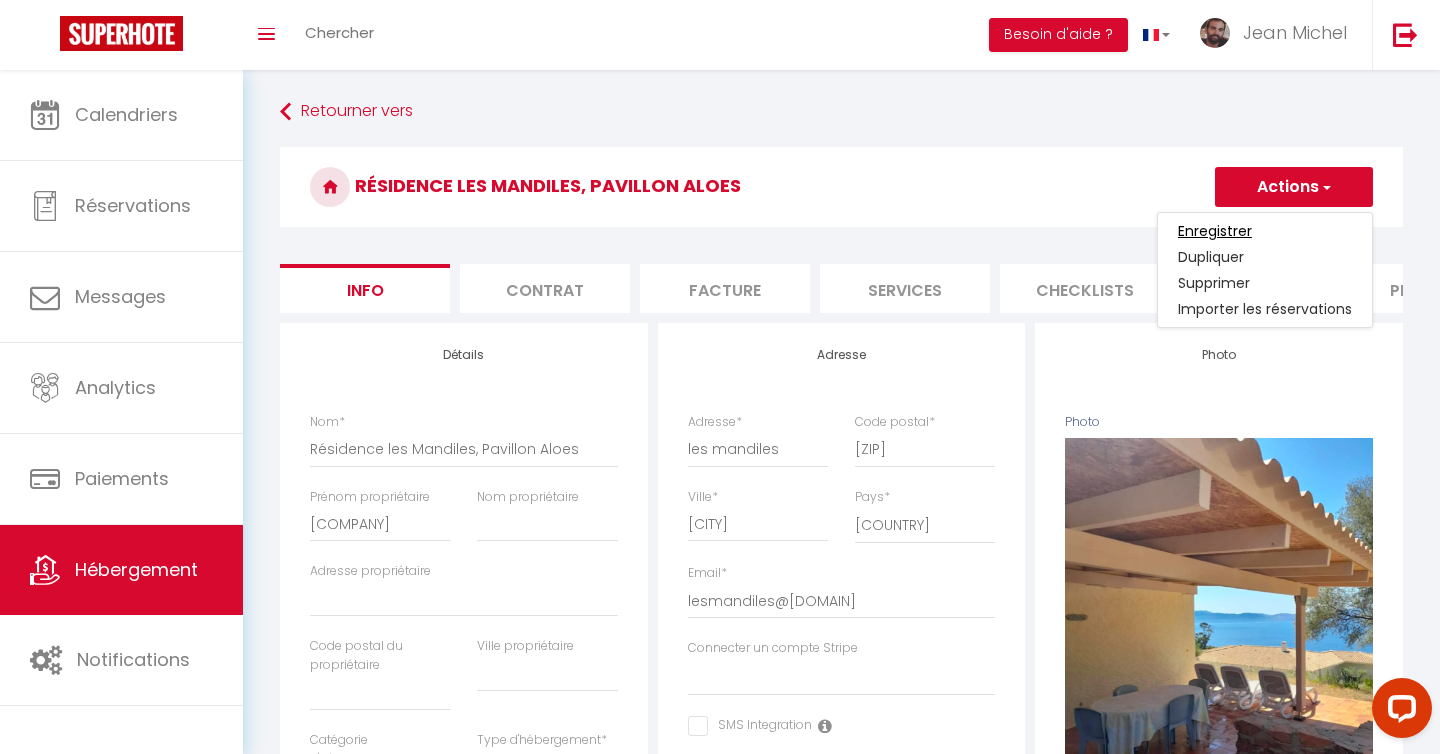 click on "Enregistrer" at bounding box center [1215, 231] 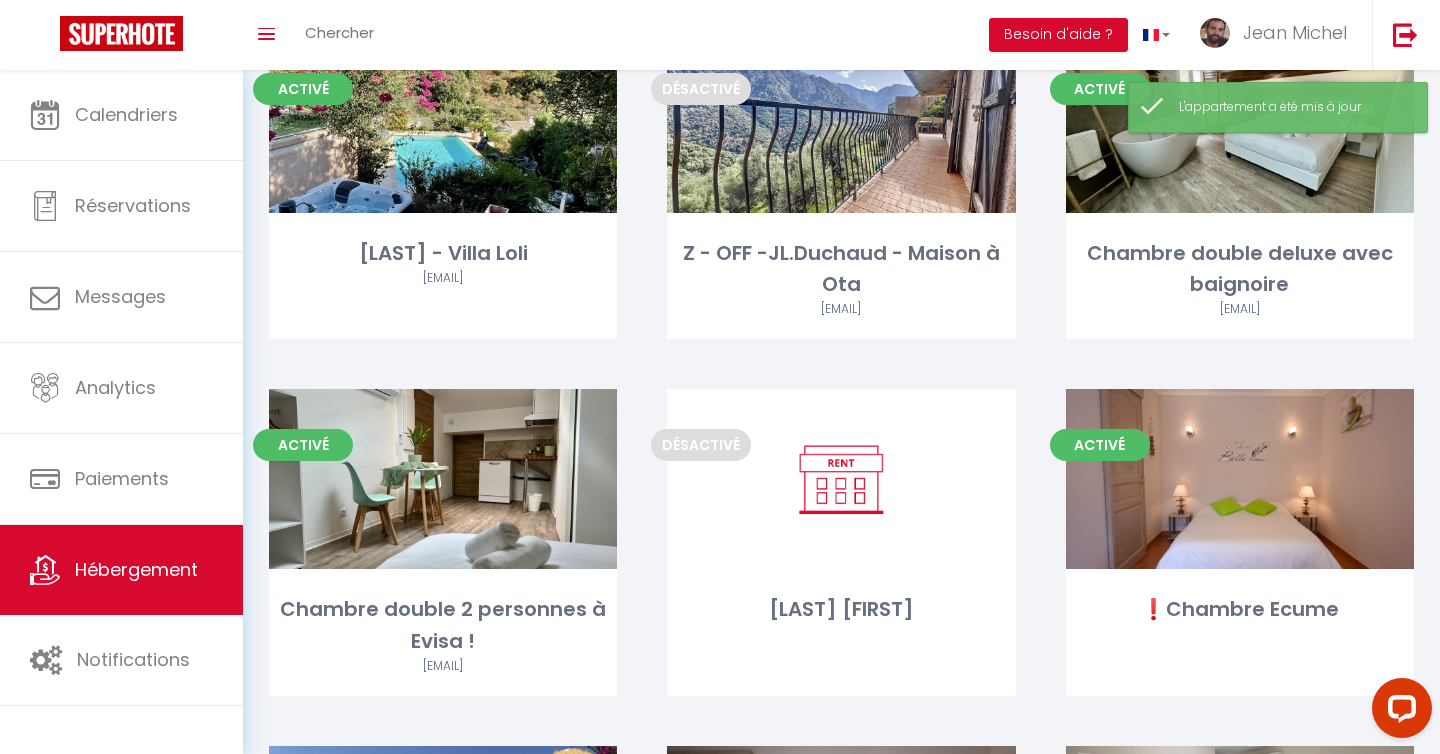 scroll, scrollTop: 2885, scrollLeft: 0, axis: vertical 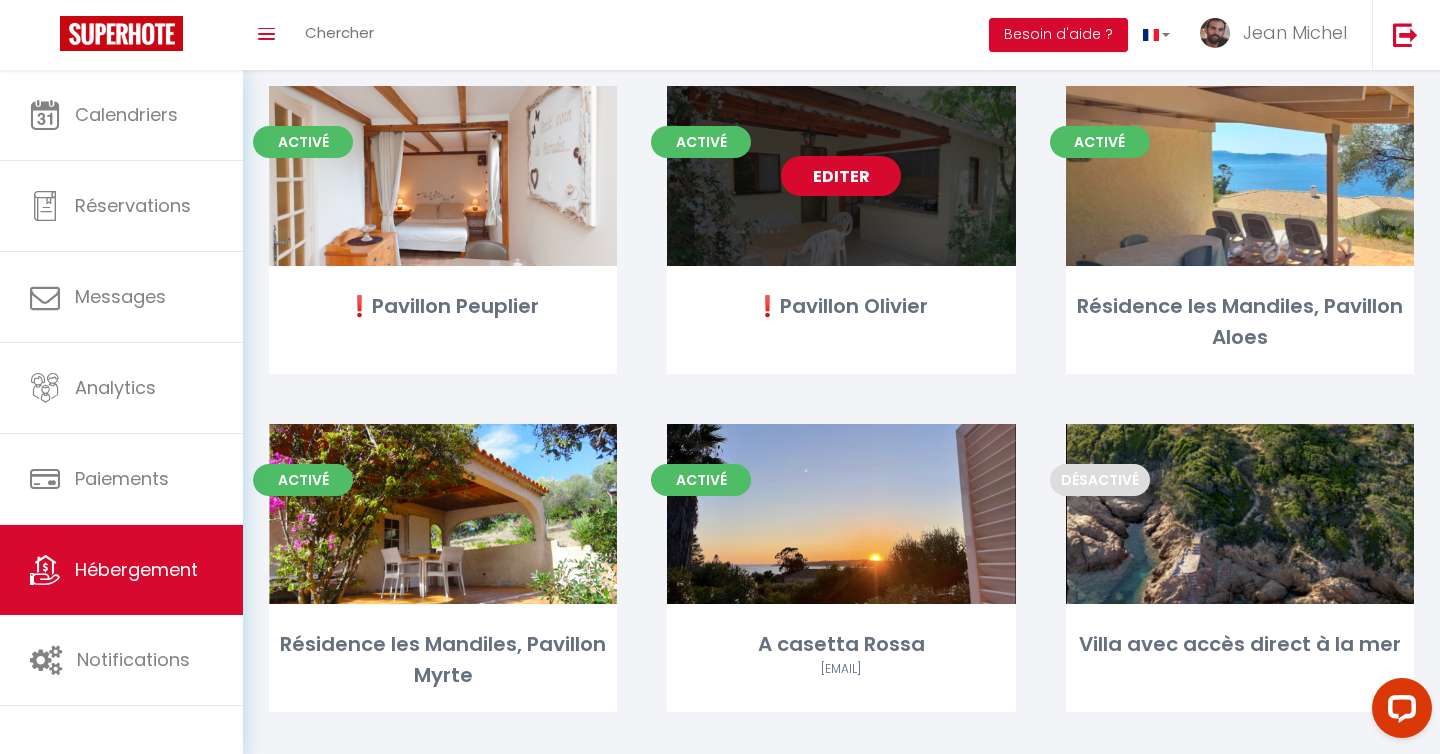 click on "Editer" at bounding box center [841, 176] 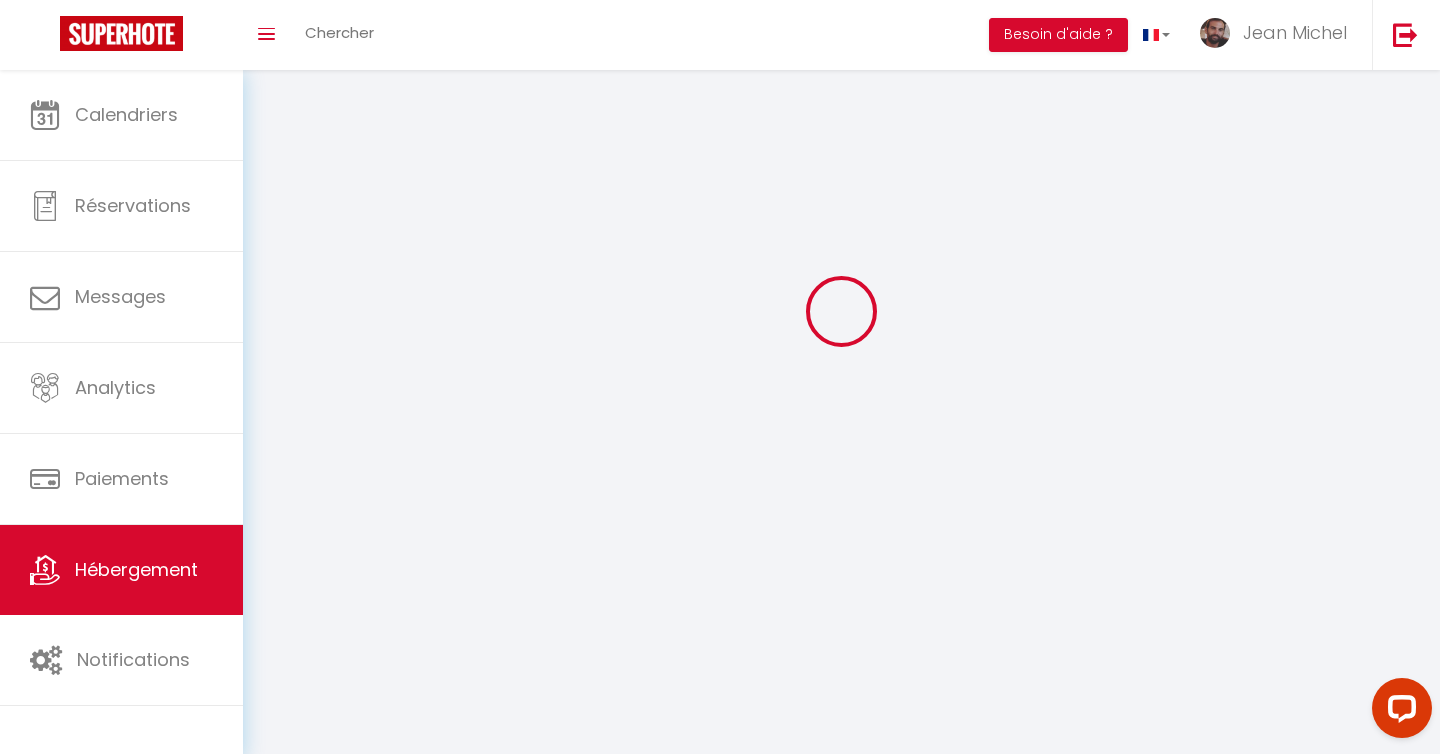 scroll, scrollTop: 0, scrollLeft: 0, axis: both 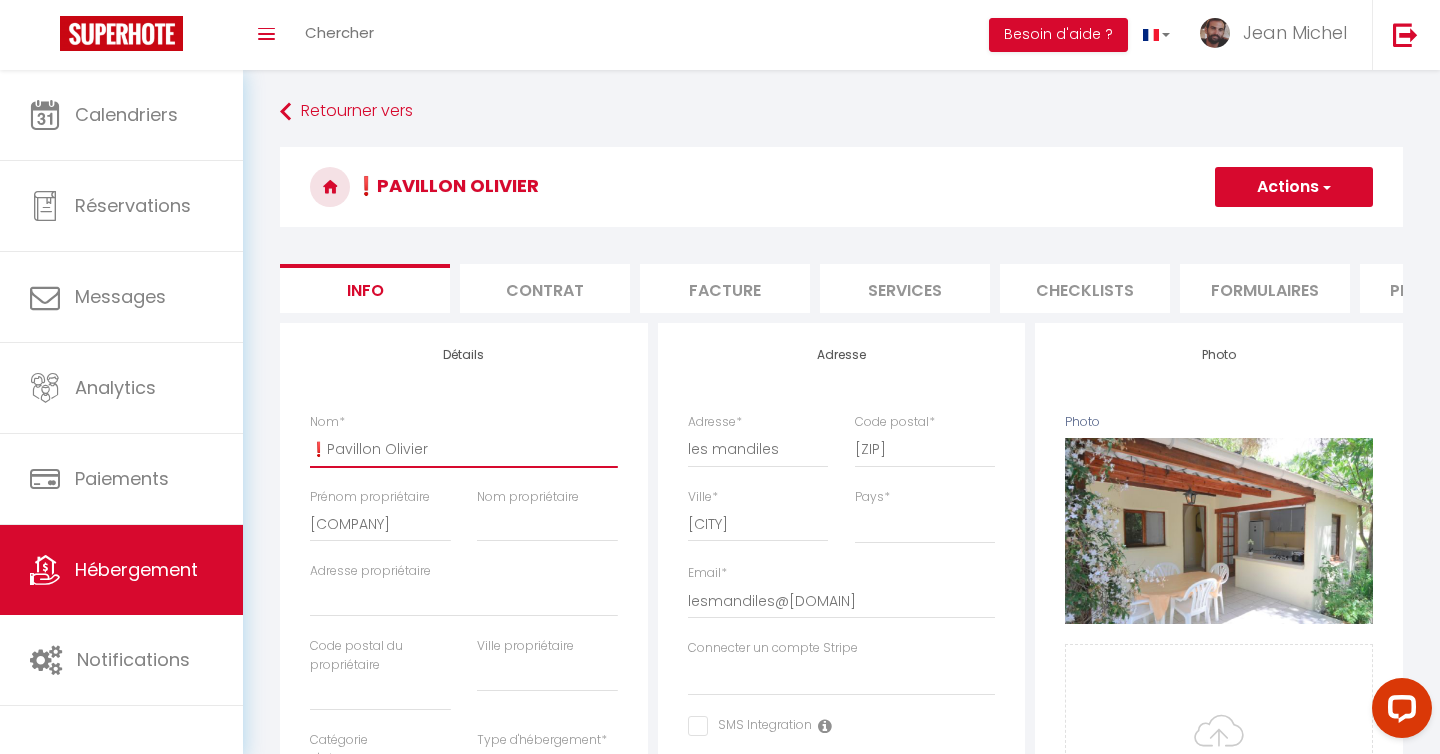 drag, startPoint x: 324, startPoint y: 444, endPoint x: 284, endPoint y: 444, distance: 40 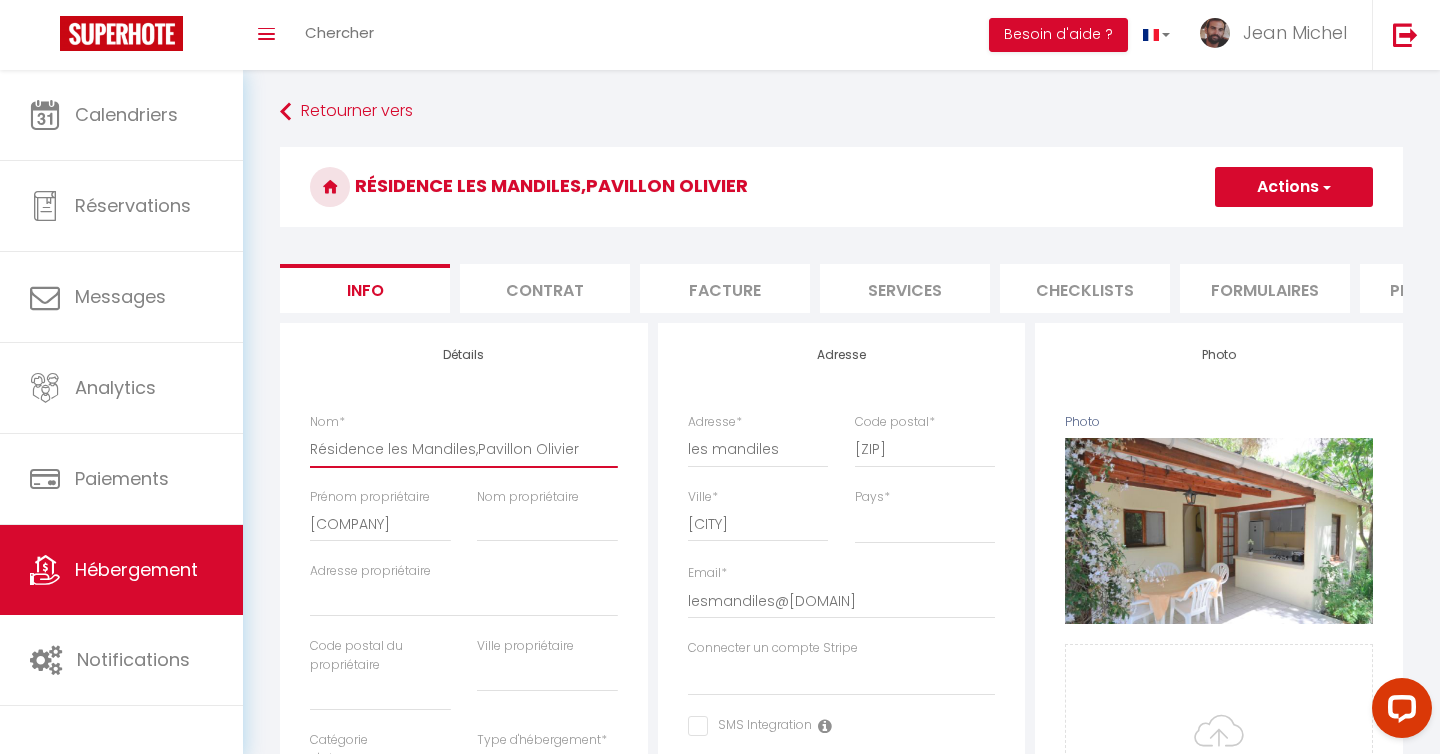type on "Résidence les Mandiles,Pavillon Olivier" 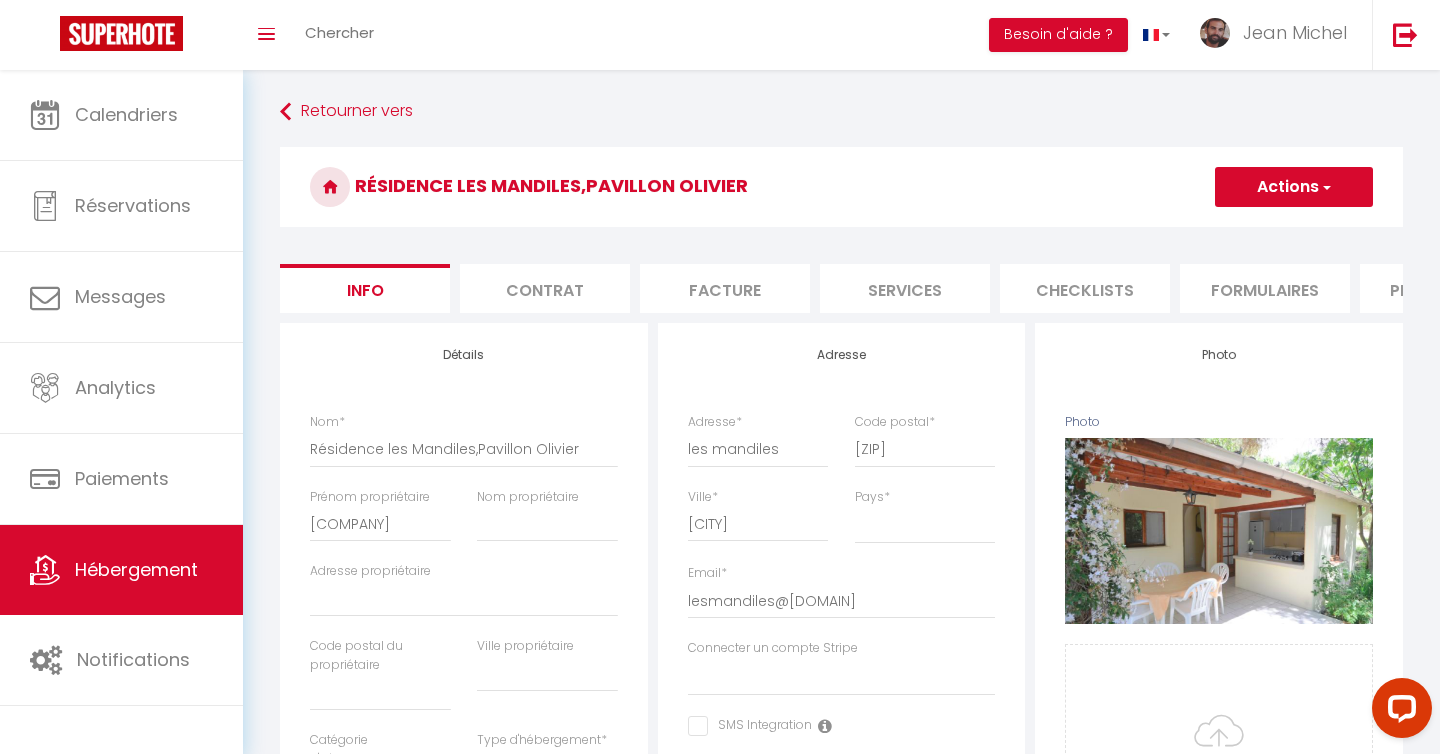click on "Actions" at bounding box center [1294, 187] 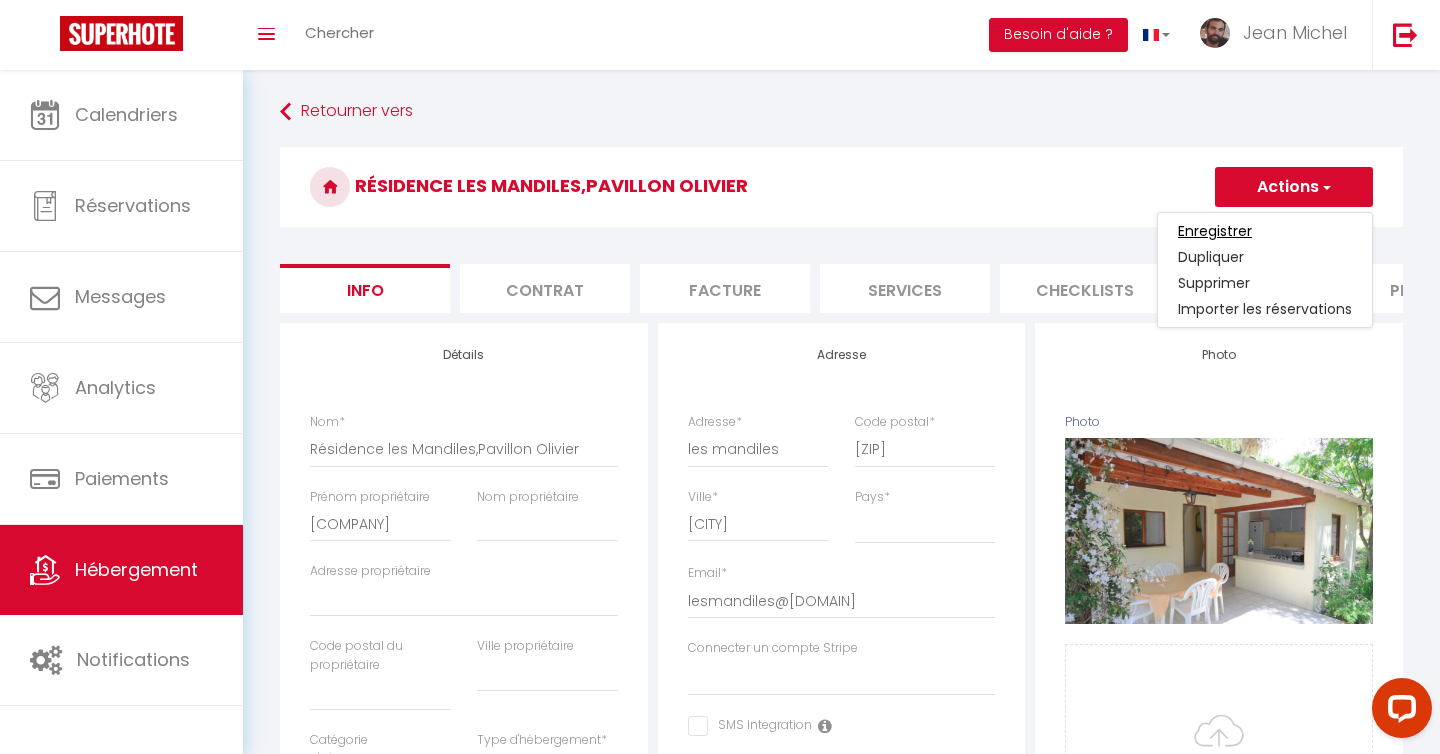 click on "Enregistrer" at bounding box center [1215, 231] 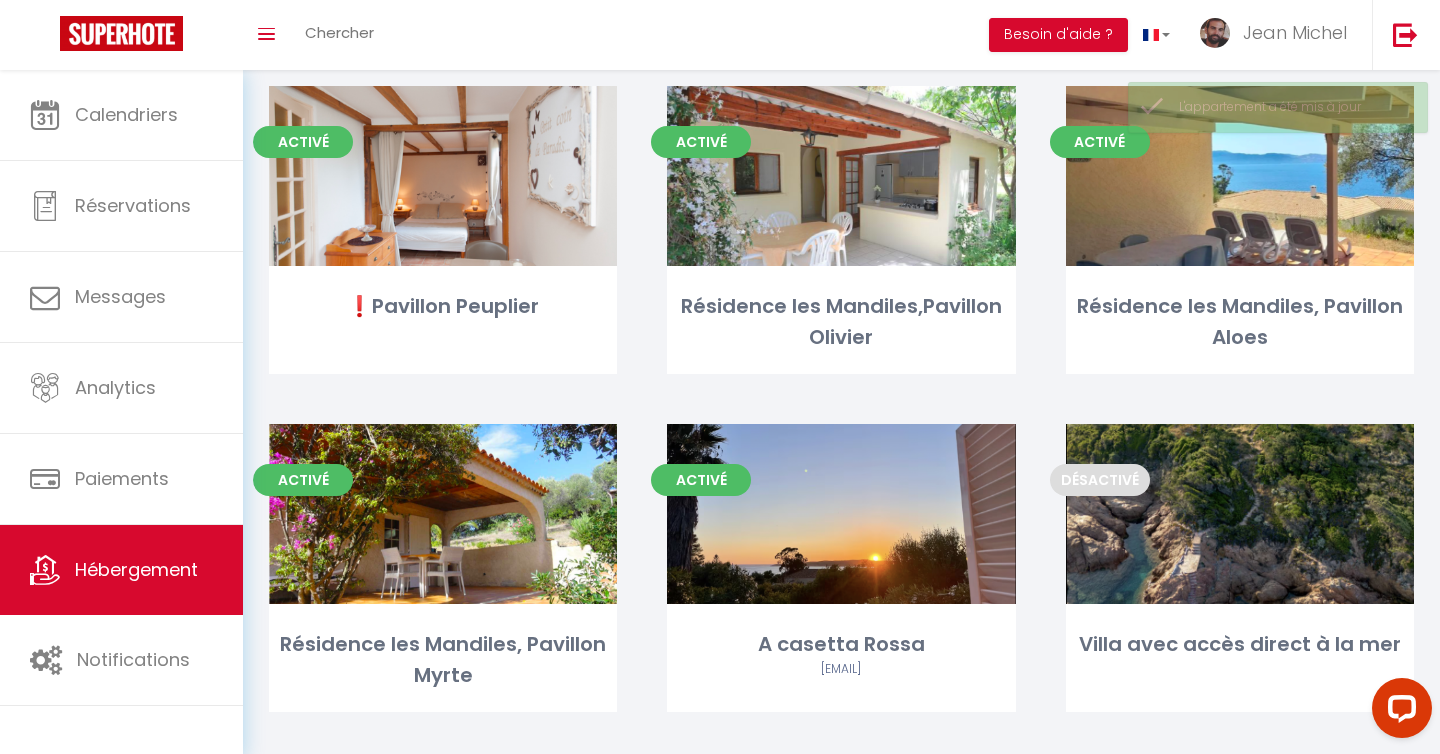 scroll, scrollTop: 2812, scrollLeft: 0, axis: vertical 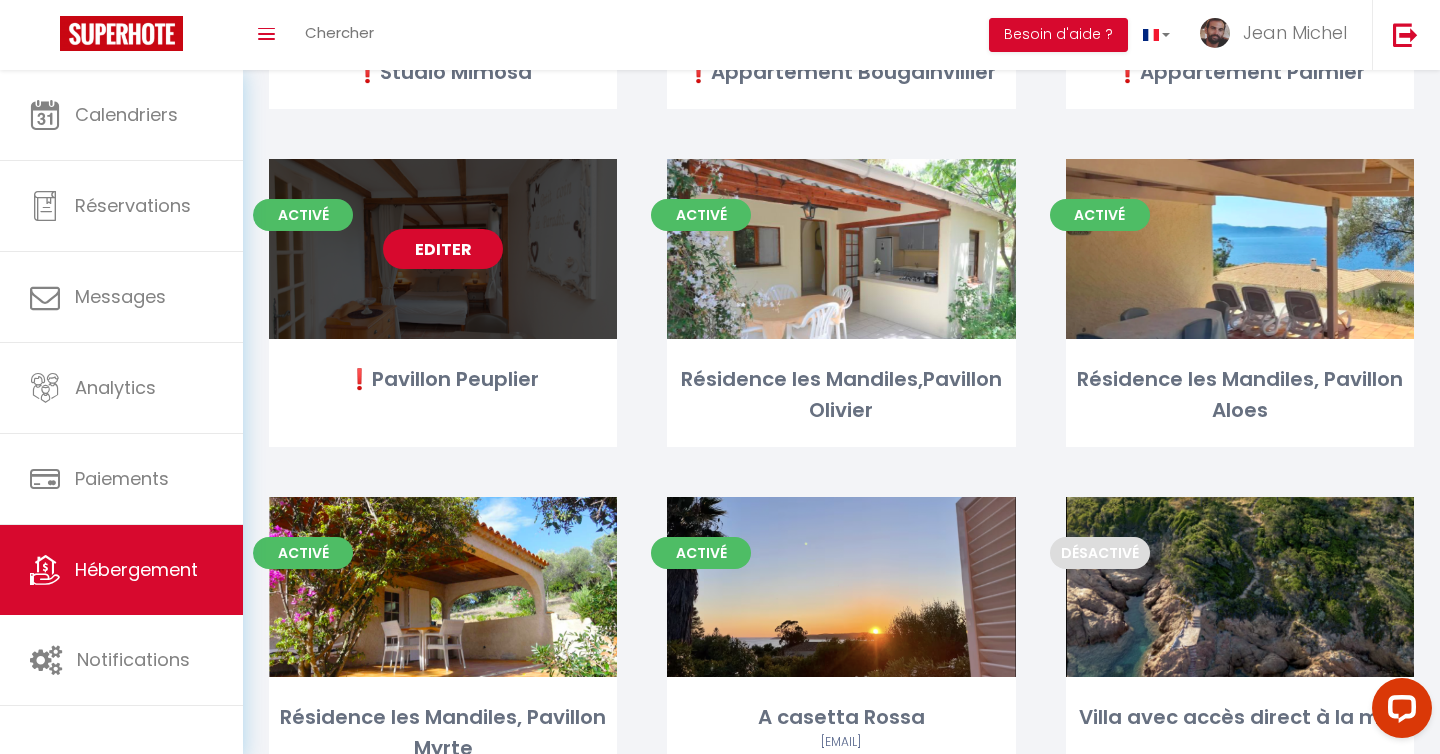 click on "Editer" at bounding box center [443, 249] 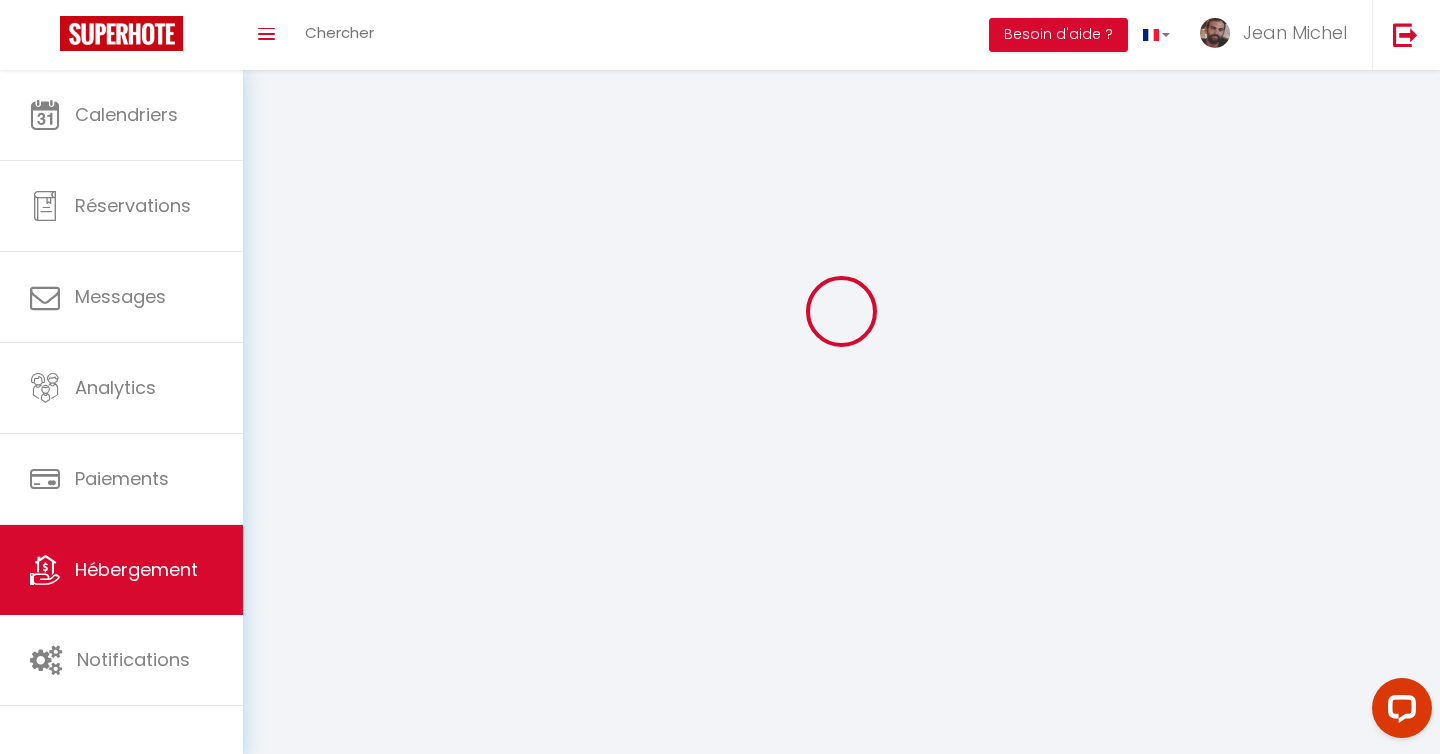 scroll, scrollTop: 0, scrollLeft: 0, axis: both 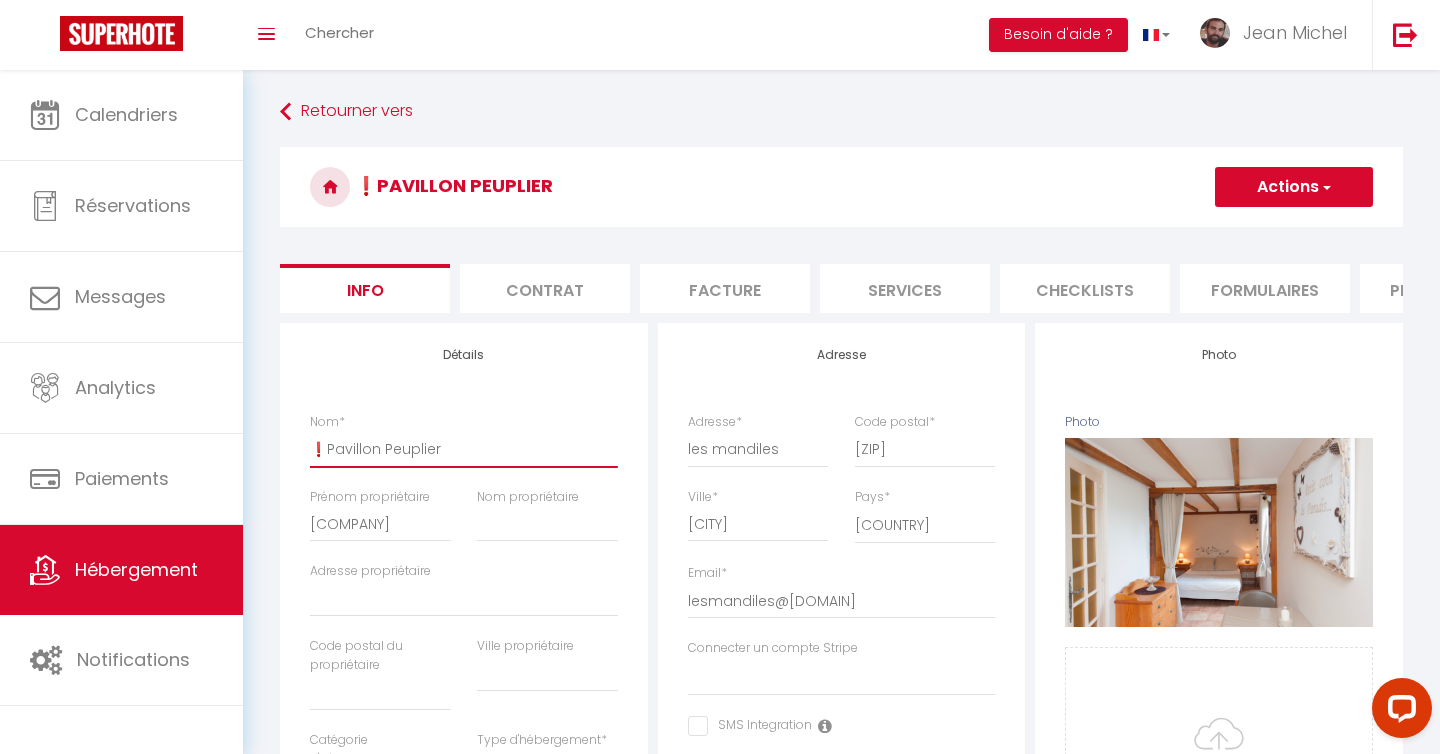 drag, startPoint x: 323, startPoint y: 446, endPoint x: 293, endPoint y: 446, distance: 30 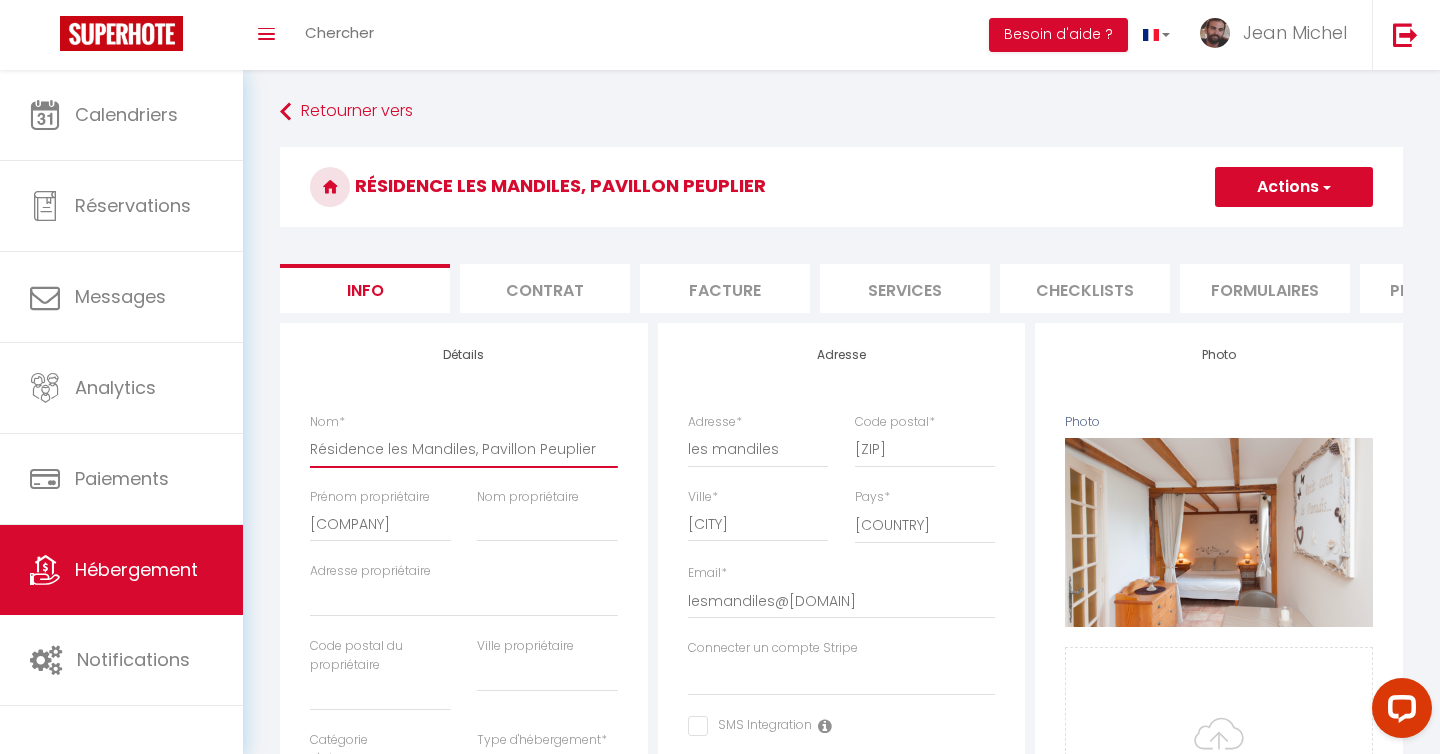 type on "Résidence les Mandiles, Pavillon Peuplier" 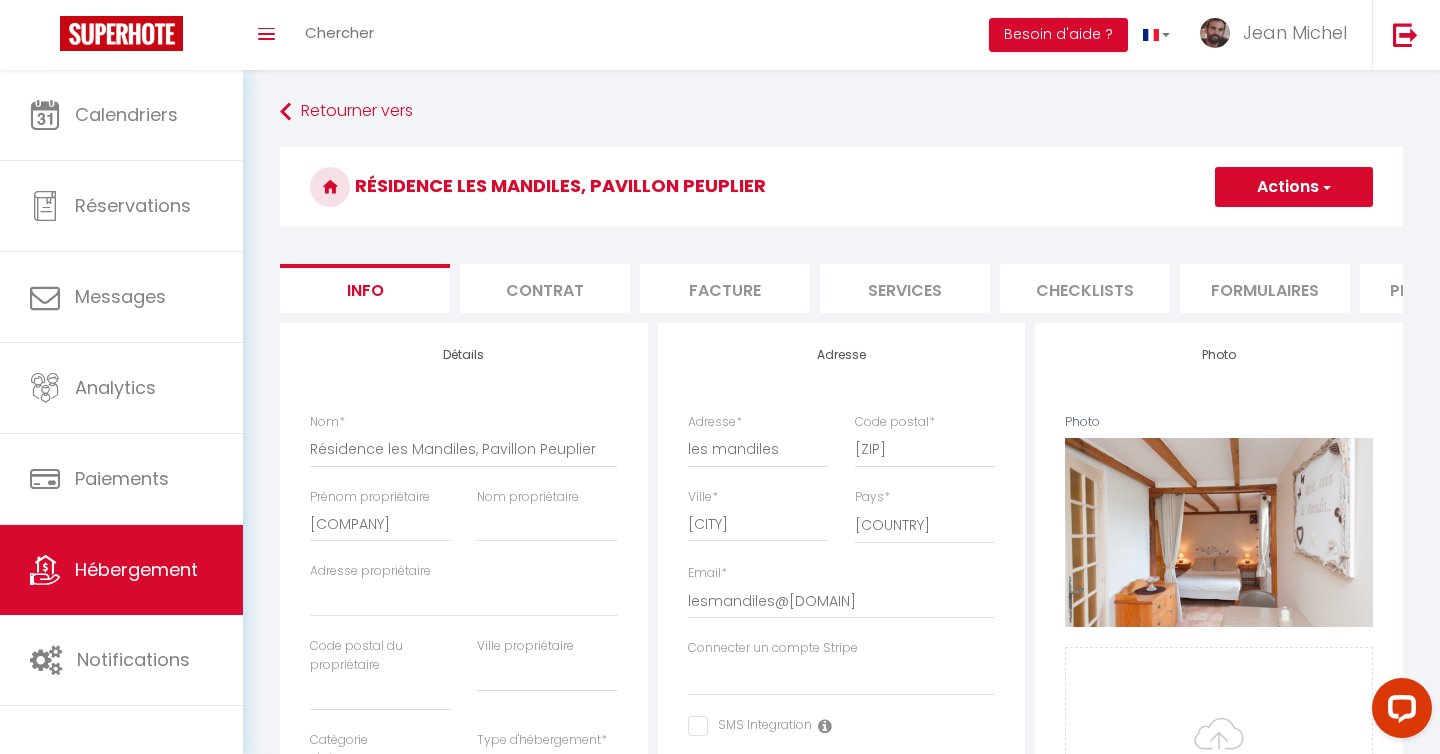 click on "Actions" at bounding box center (1294, 187) 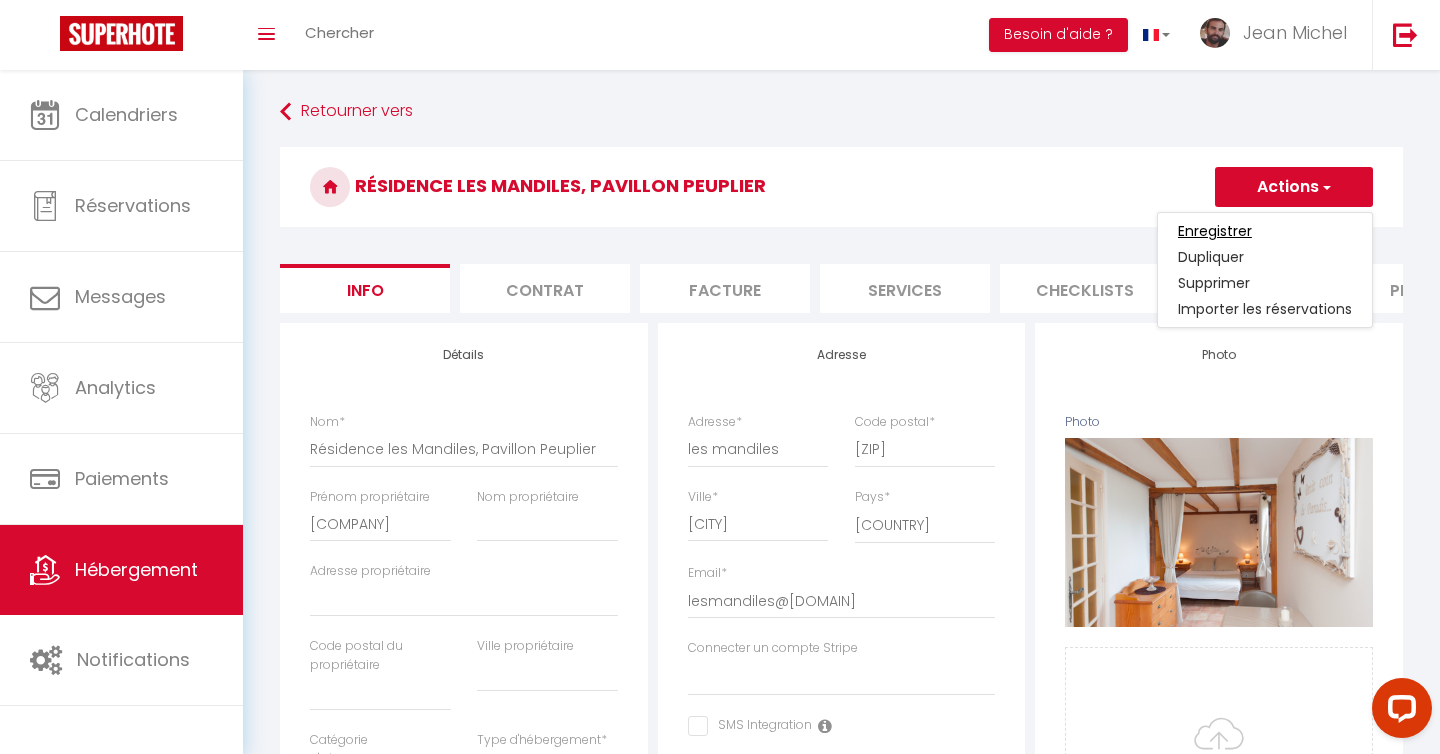 click on "Enregistrer" at bounding box center (1215, 231) 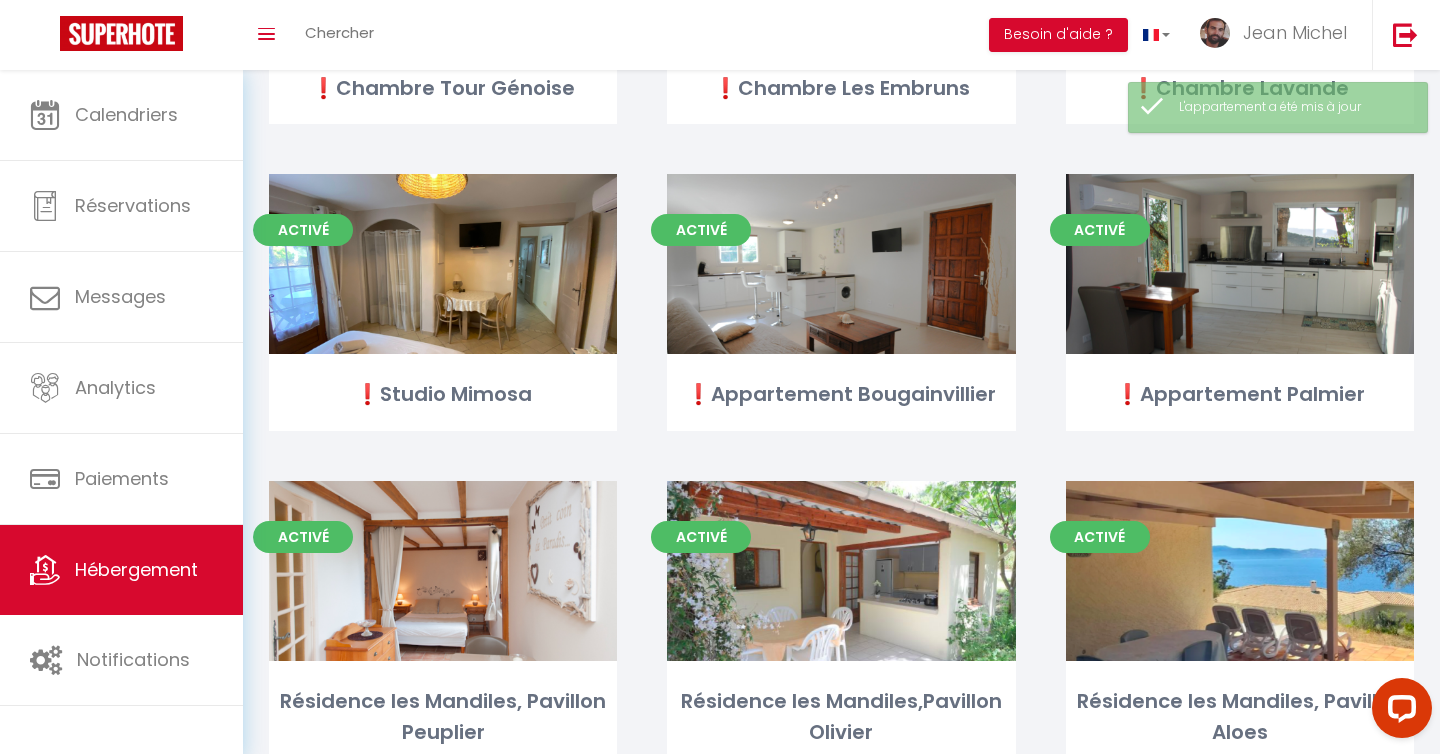 scroll, scrollTop: 2475, scrollLeft: 0, axis: vertical 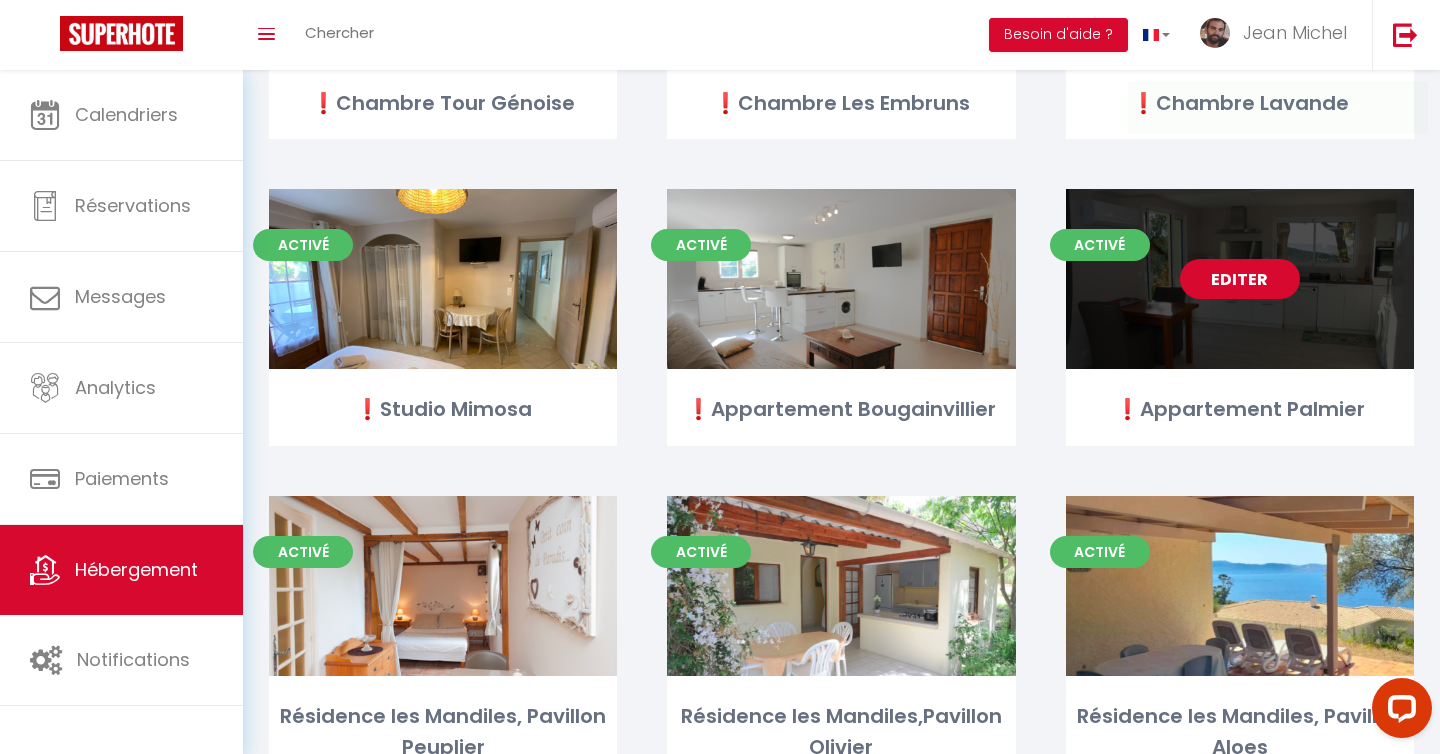 click on "Editer" at bounding box center [1240, 279] 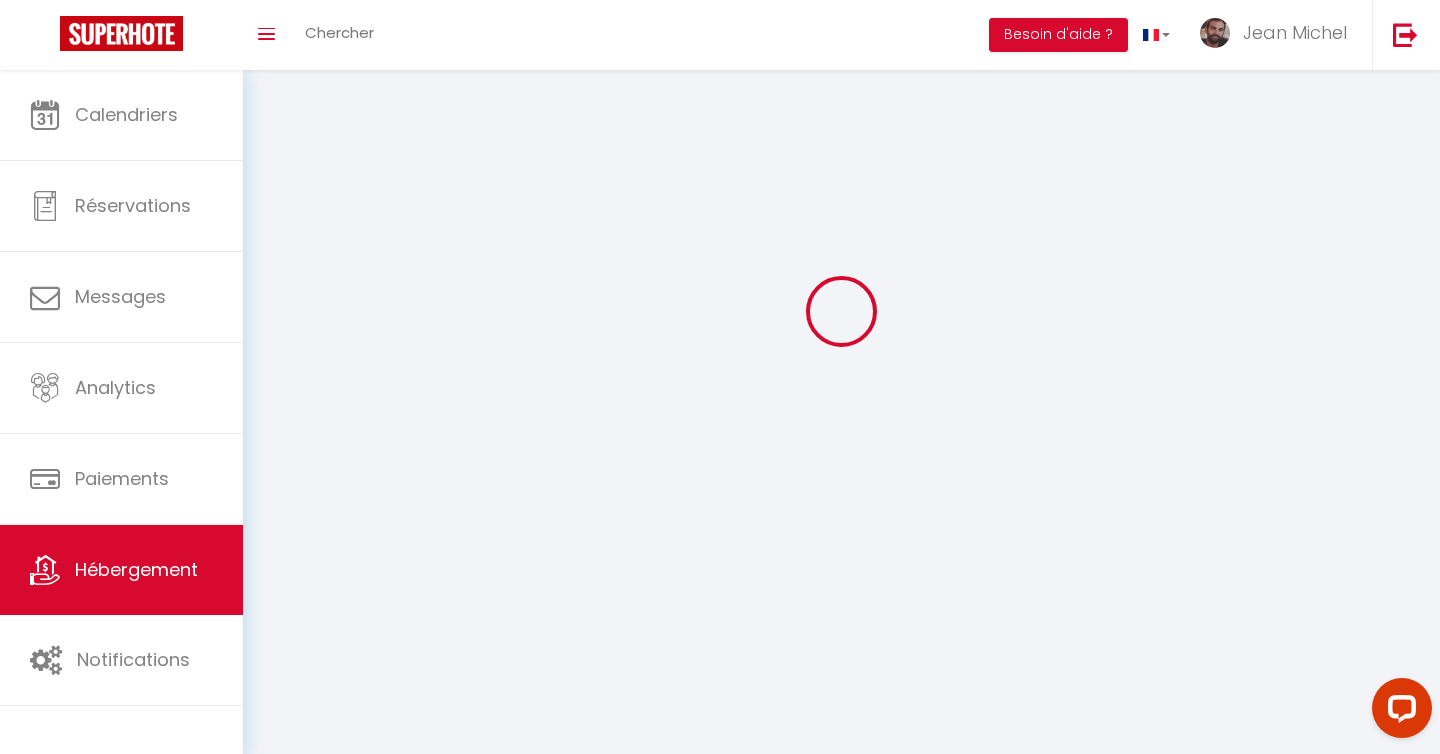 scroll, scrollTop: 0, scrollLeft: 0, axis: both 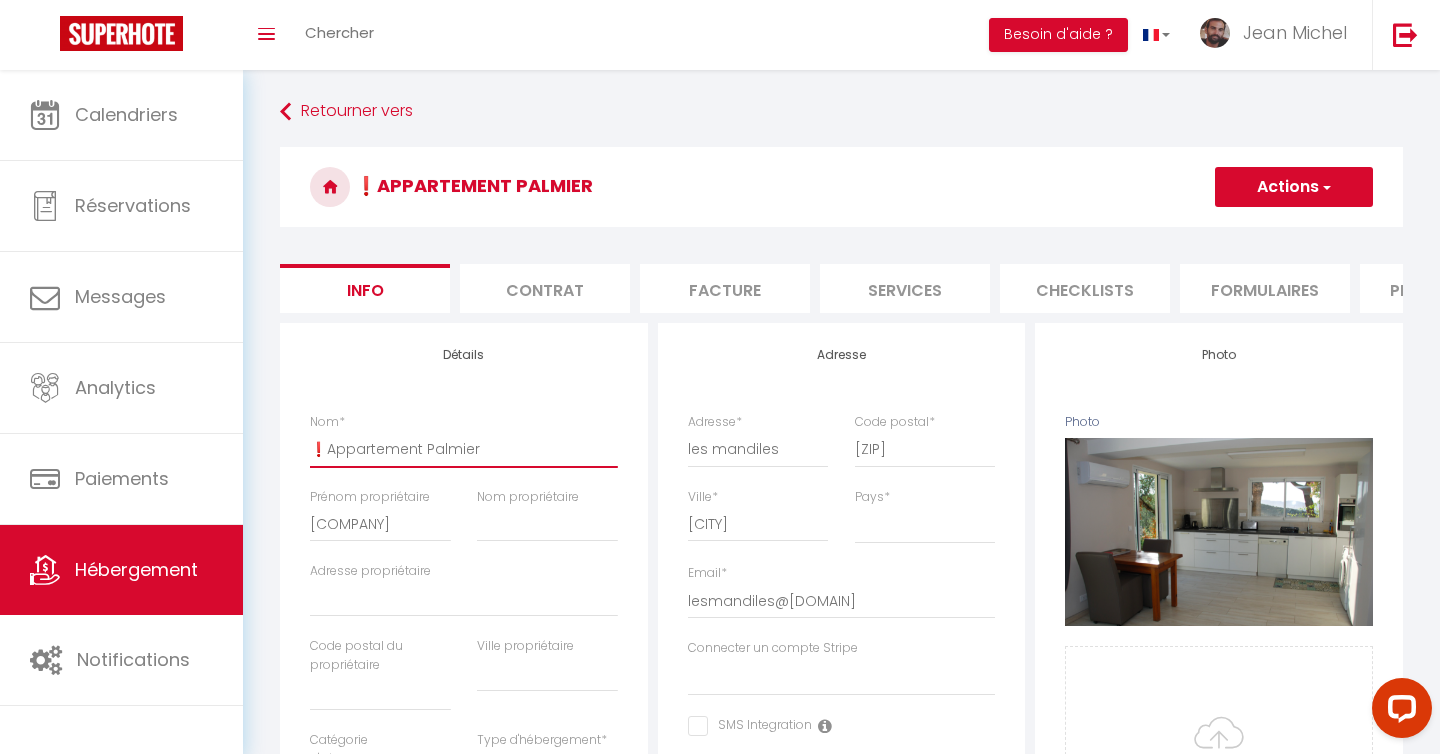 drag, startPoint x: 324, startPoint y: 452, endPoint x: 280, endPoint y: 452, distance: 44 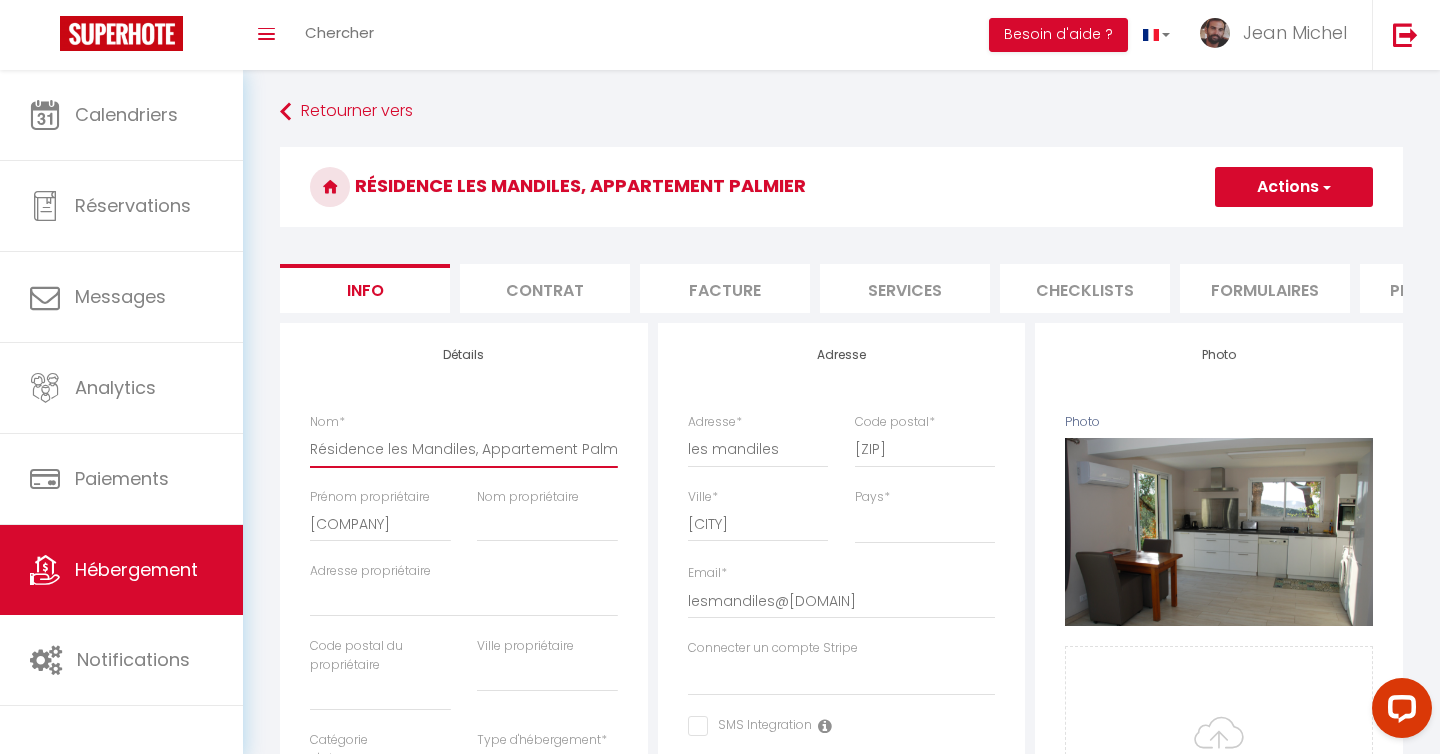type on "Résidence les Mandiles, Appartement Palmier" 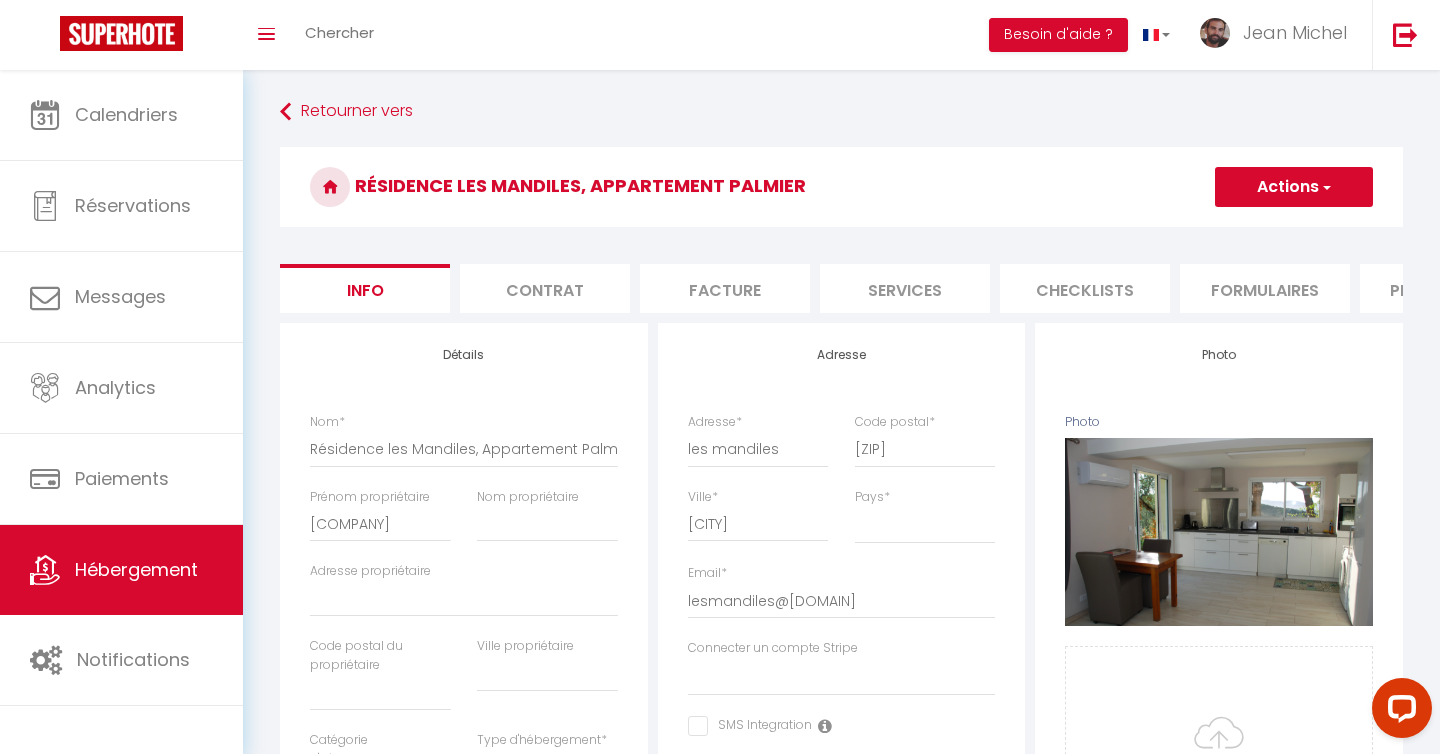 click on "Actions" at bounding box center [1294, 187] 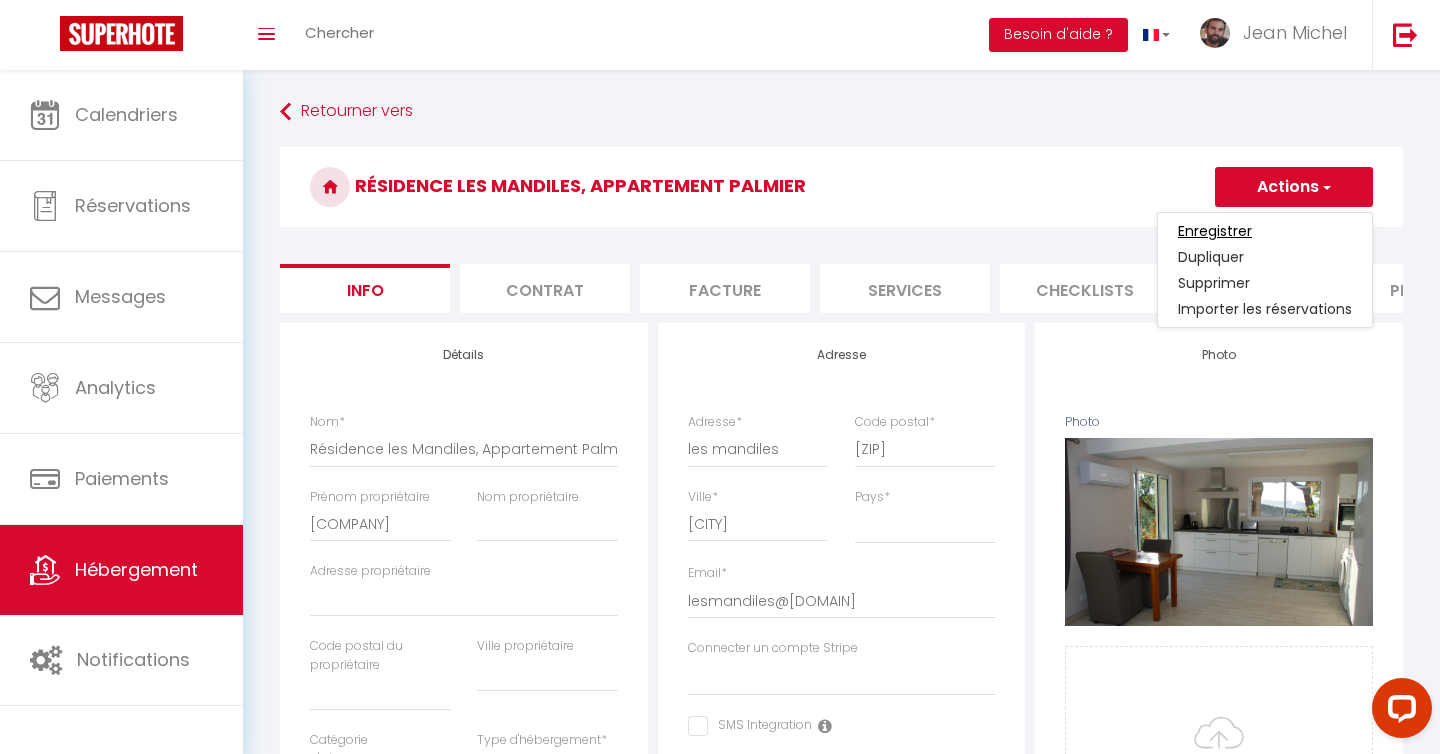 click on "Enregistrer" at bounding box center (1215, 231) 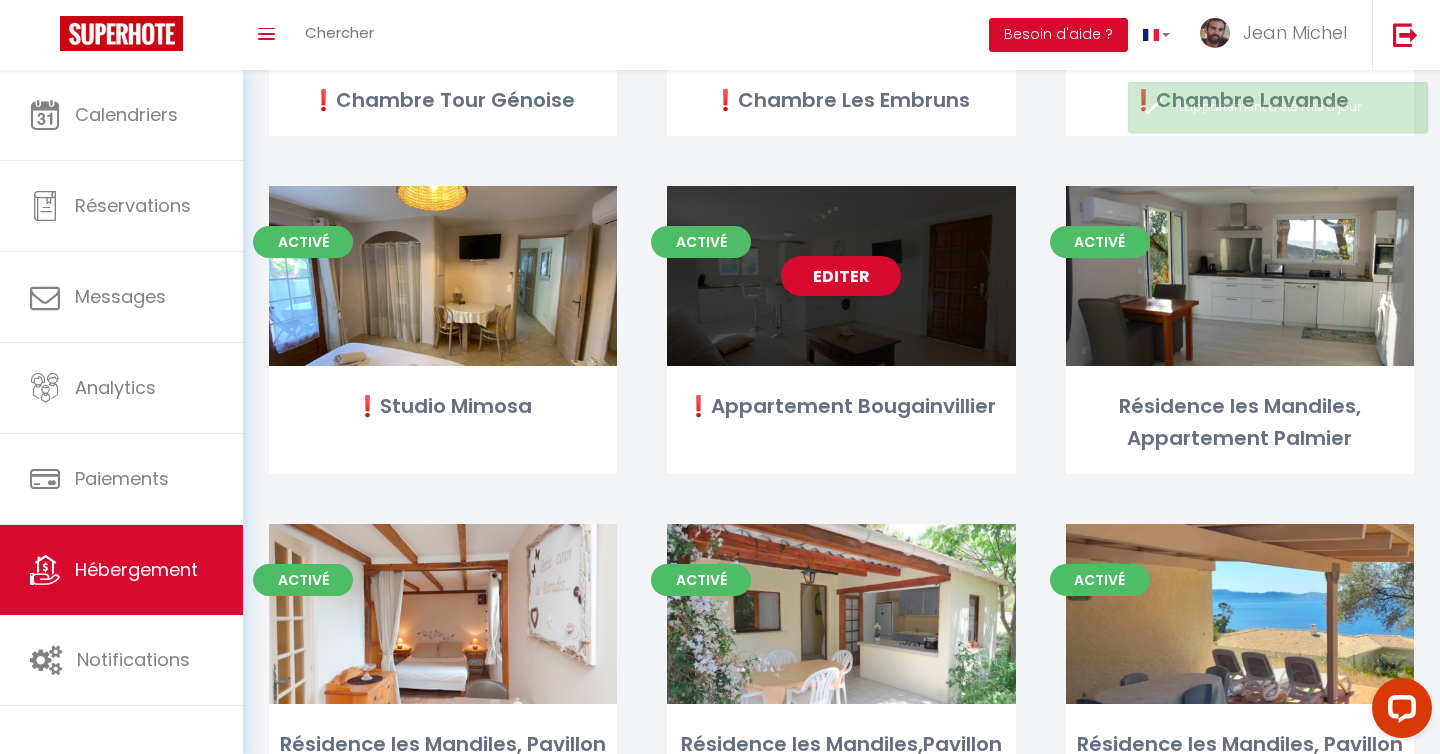 scroll, scrollTop: 2472, scrollLeft: 0, axis: vertical 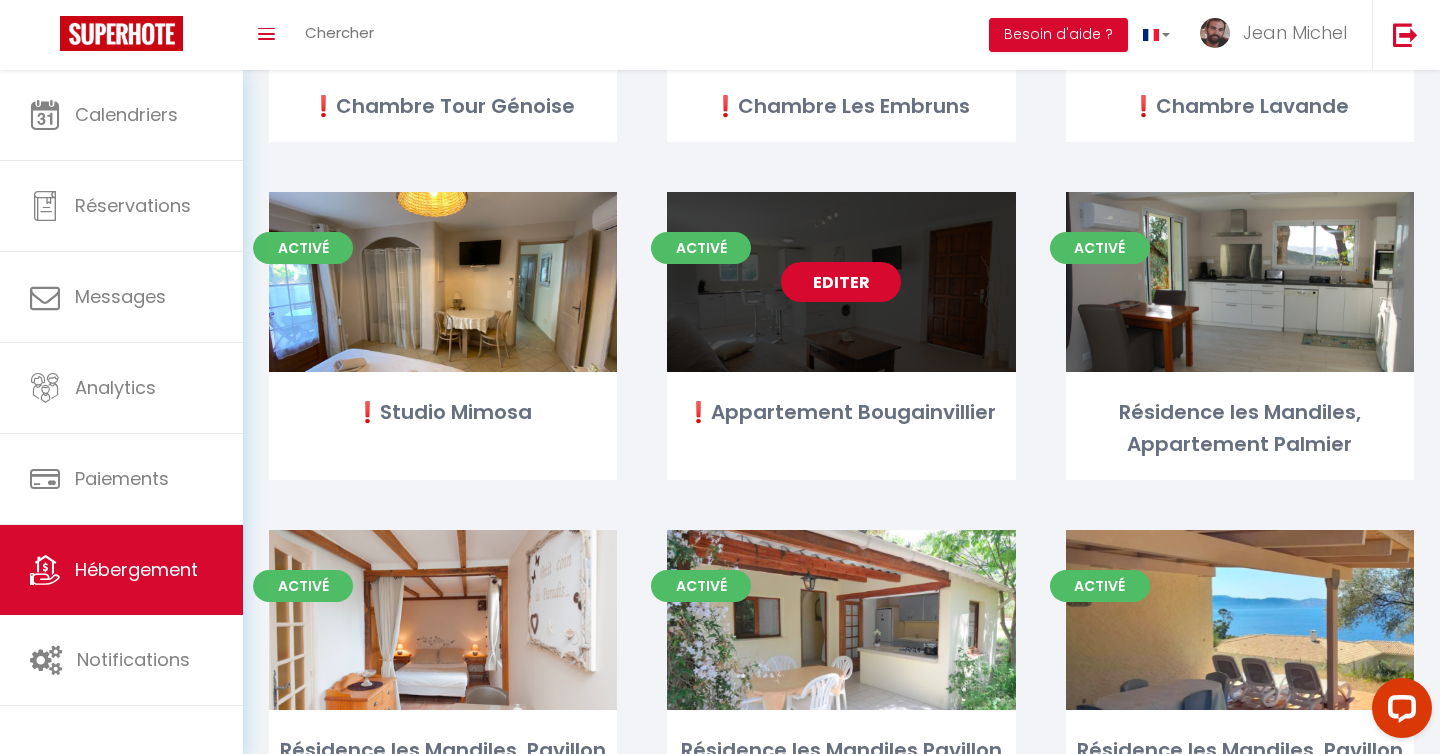 click on "Editer" at bounding box center [841, 282] 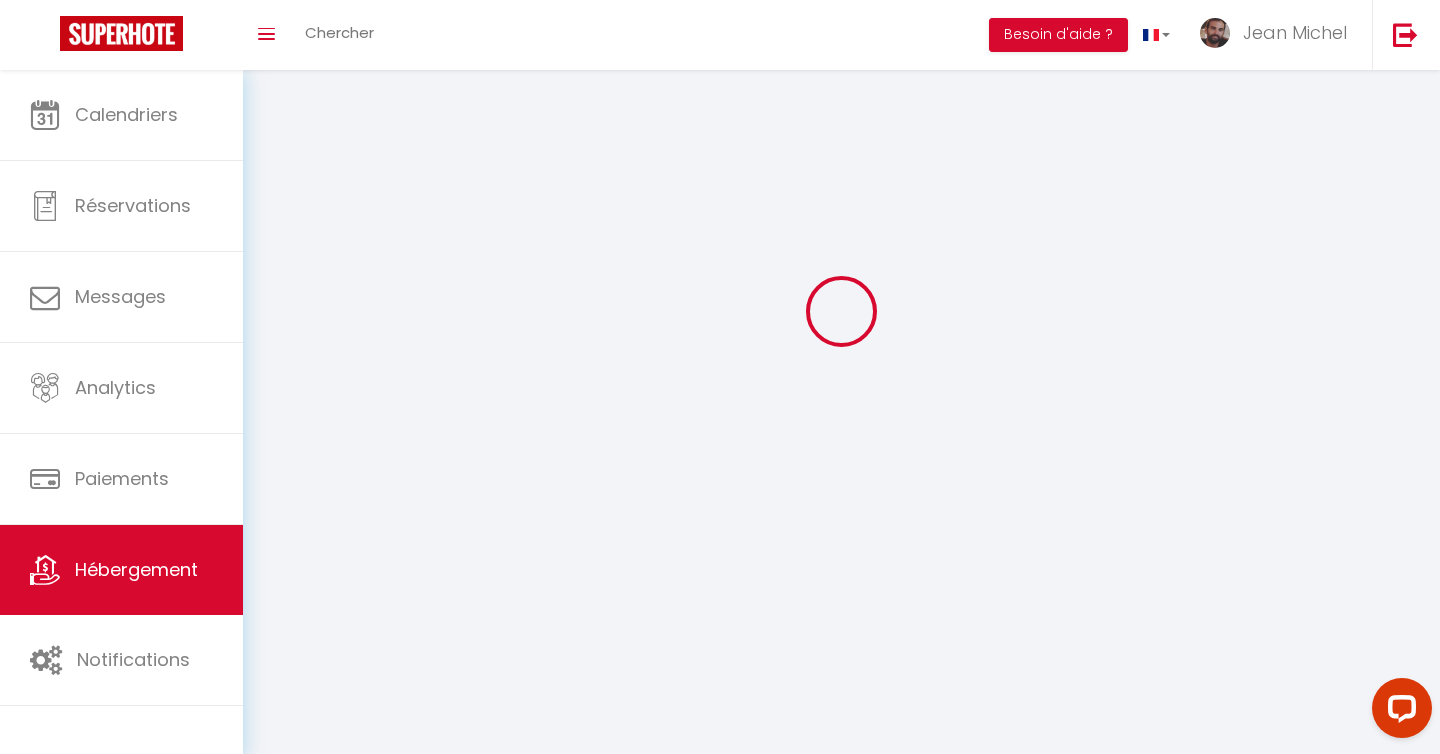 scroll, scrollTop: 0, scrollLeft: 0, axis: both 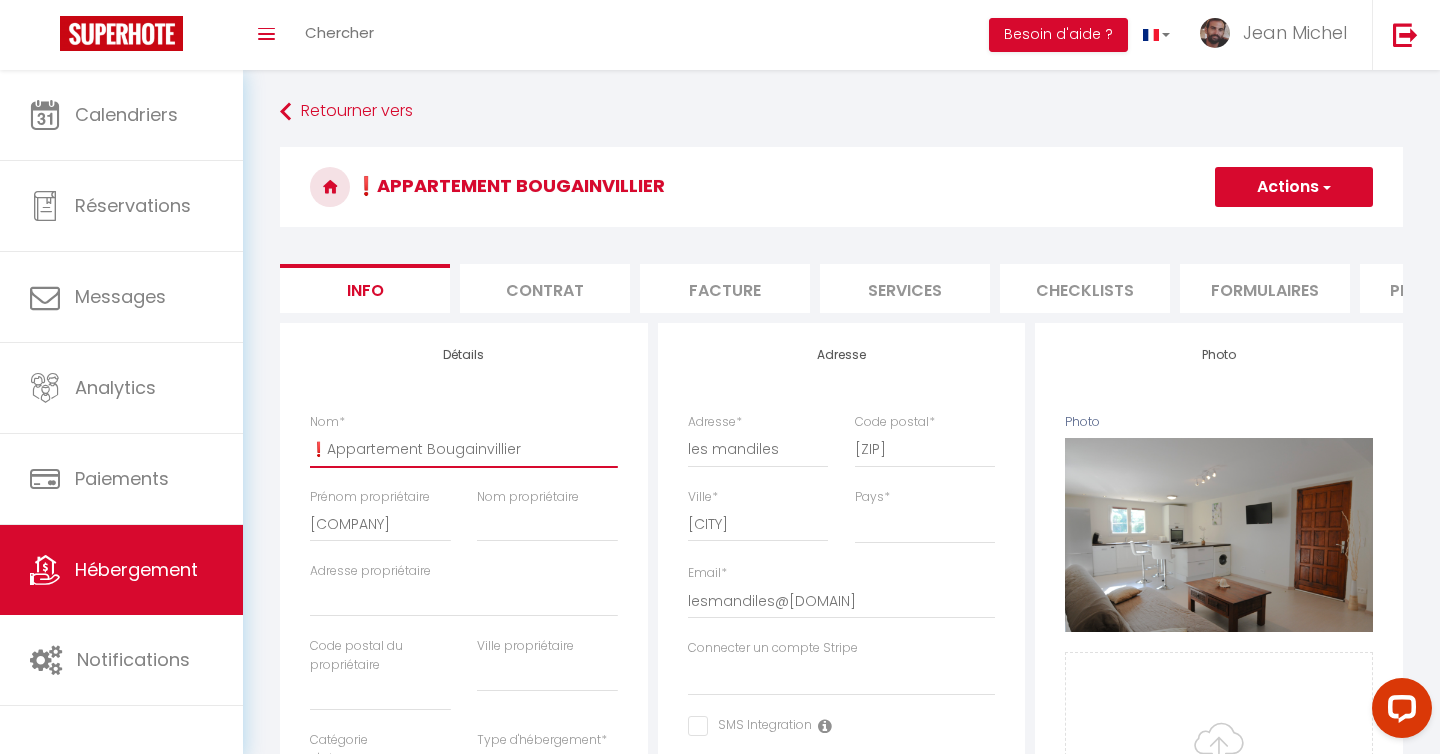 drag, startPoint x: 326, startPoint y: 447, endPoint x: 301, endPoint y: 449, distance: 25.079872 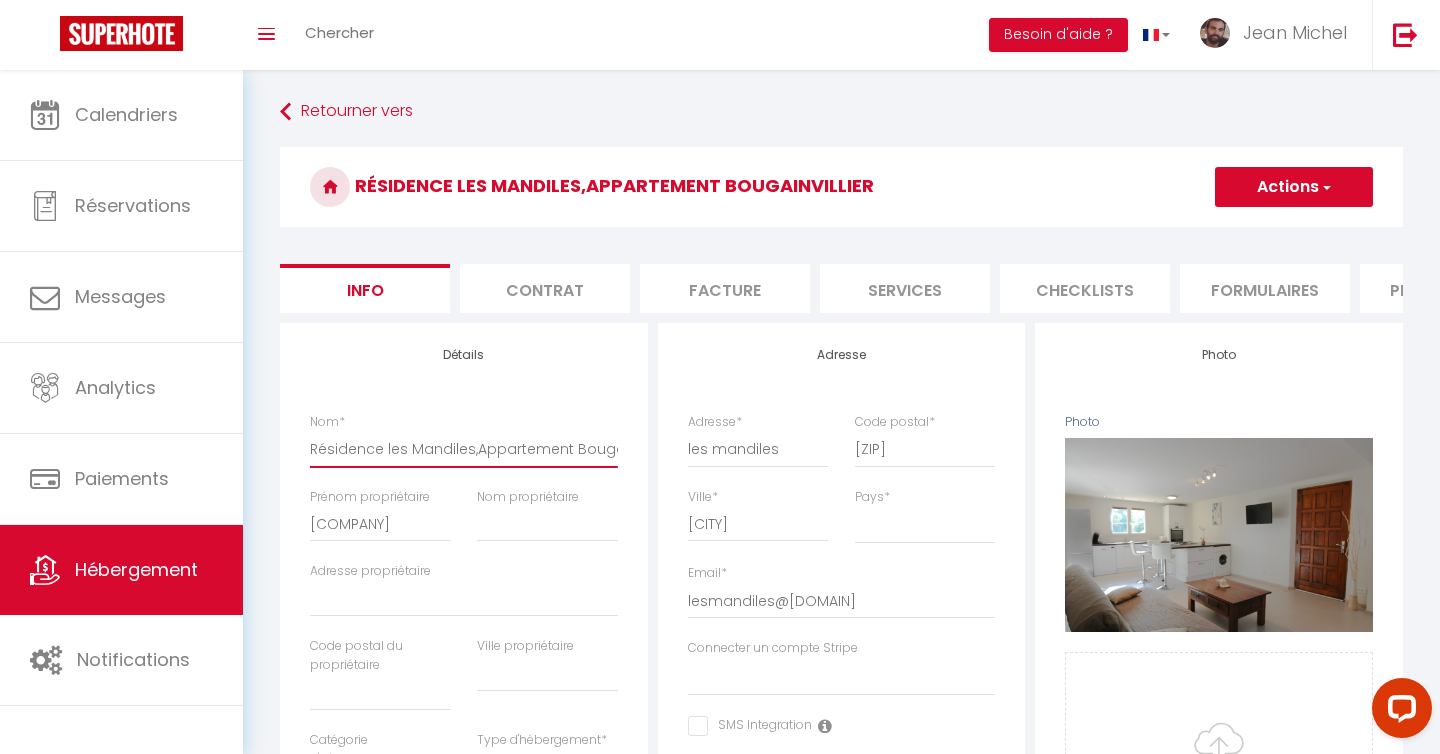 type on "Résidence les Mandiles,Appartement Bougainvillier" 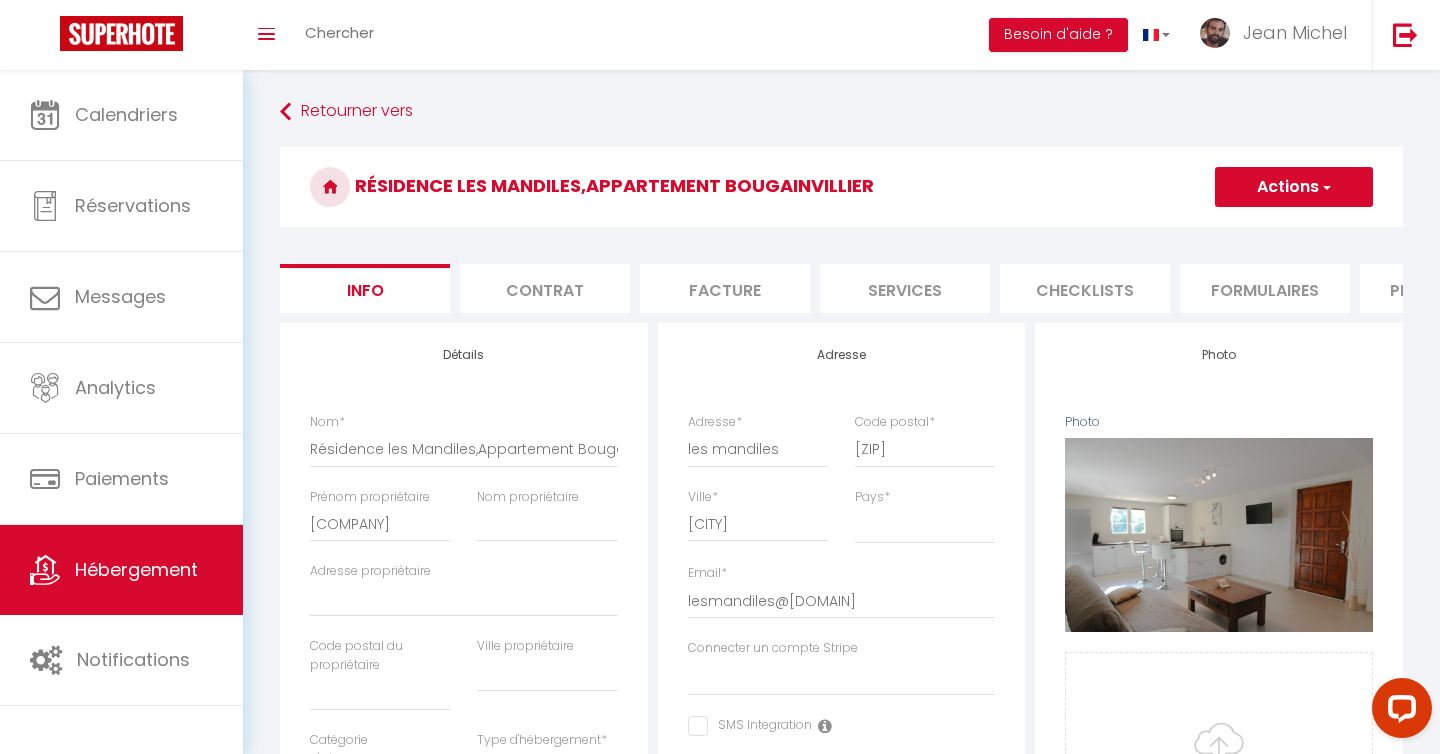 click on "Actions" at bounding box center (1294, 187) 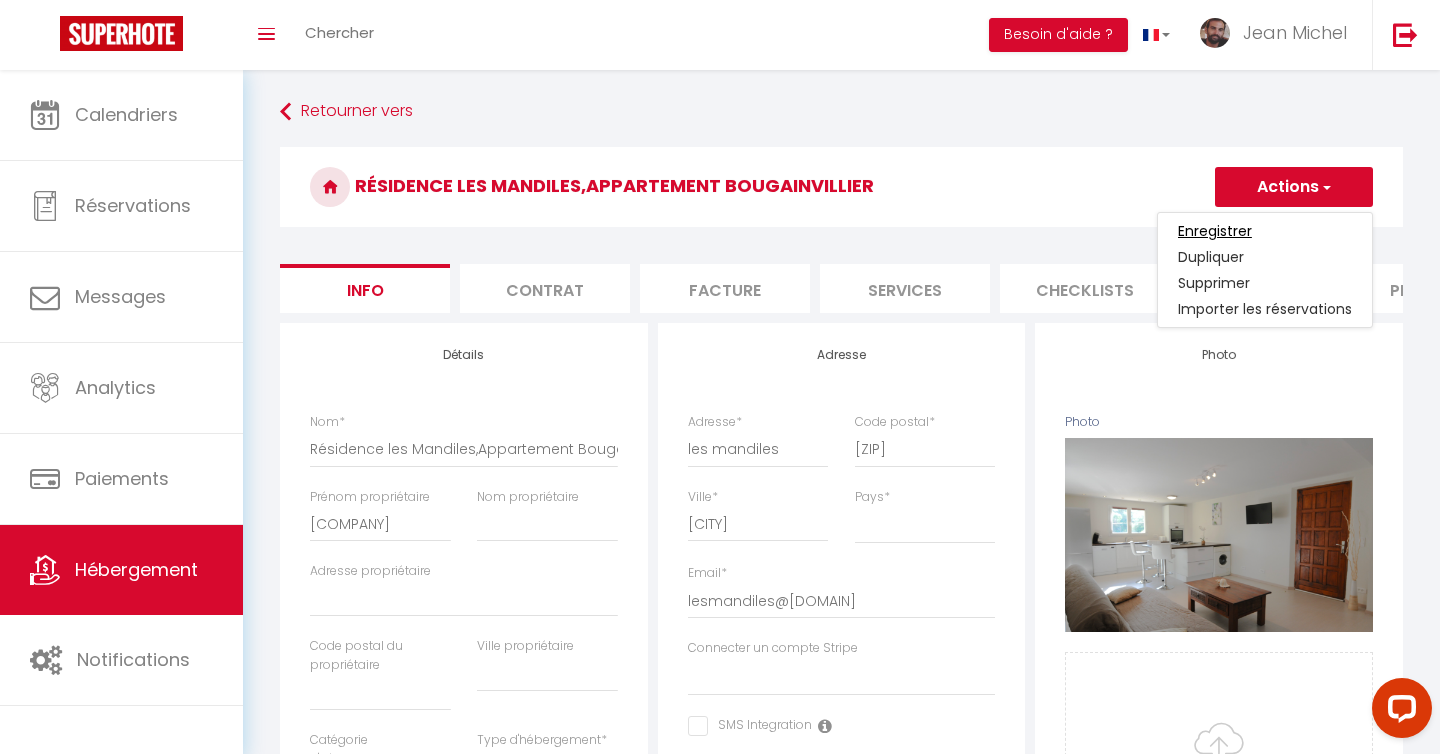 click on "Enregistrer" at bounding box center (1215, 231) 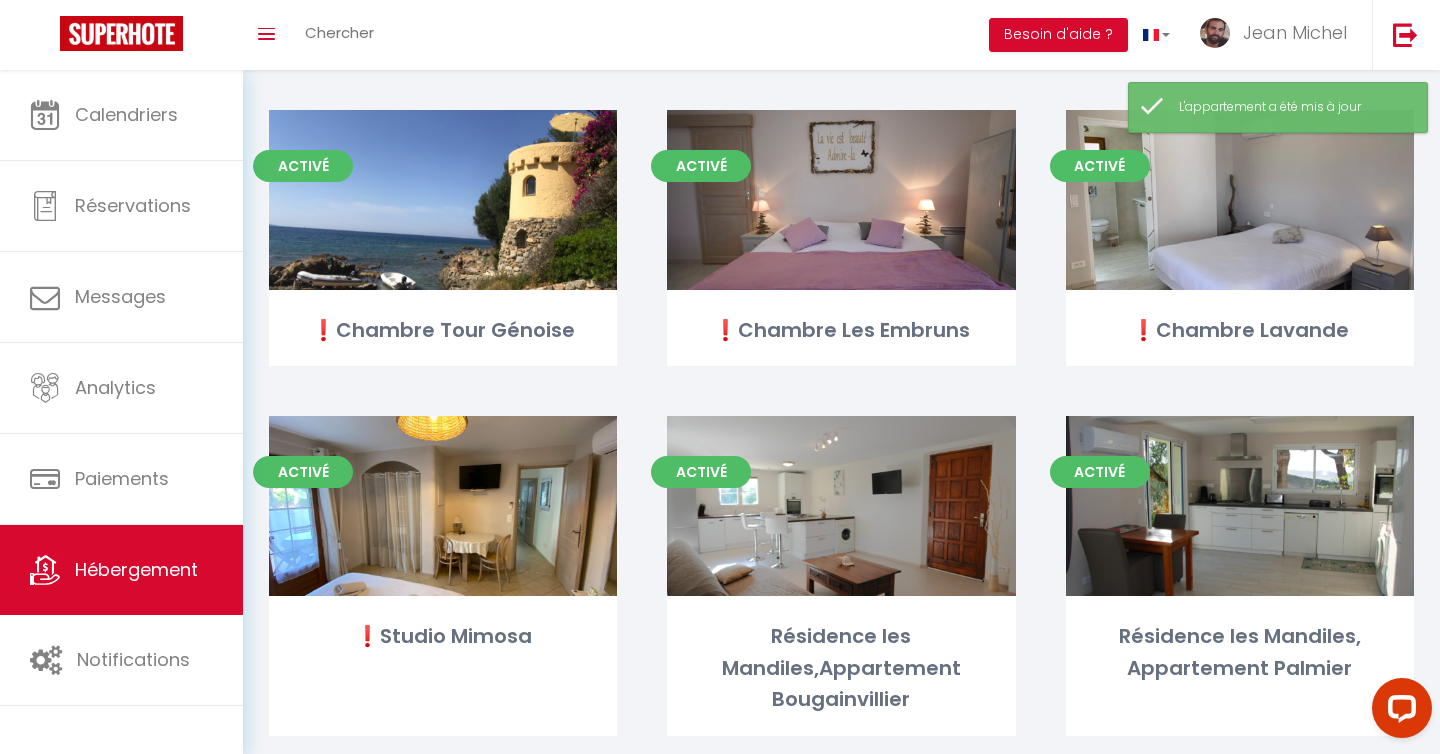 scroll, scrollTop: 2226, scrollLeft: 0, axis: vertical 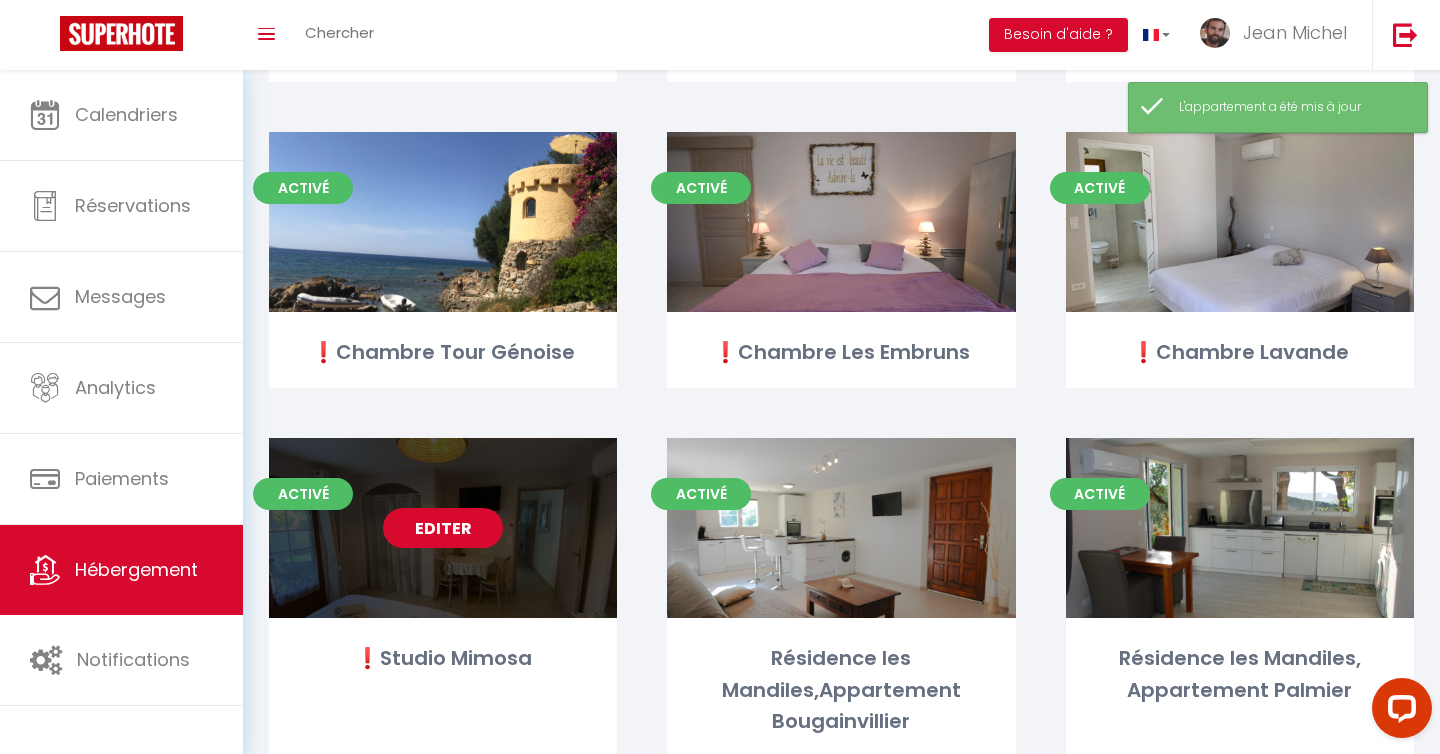 click on "Editer" at bounding box center (443, 528) 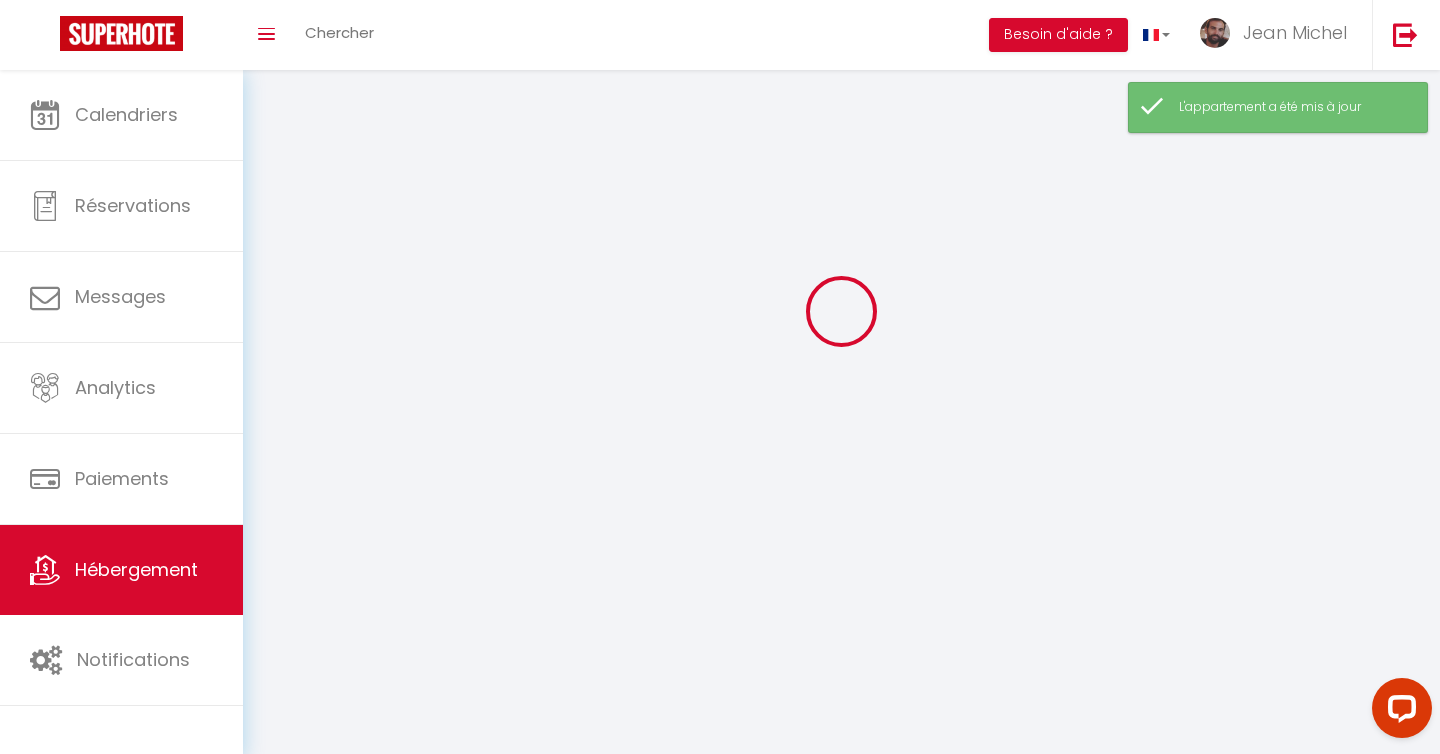 scroll, scrollTop: 0, scrollLeft: 0, axis: both 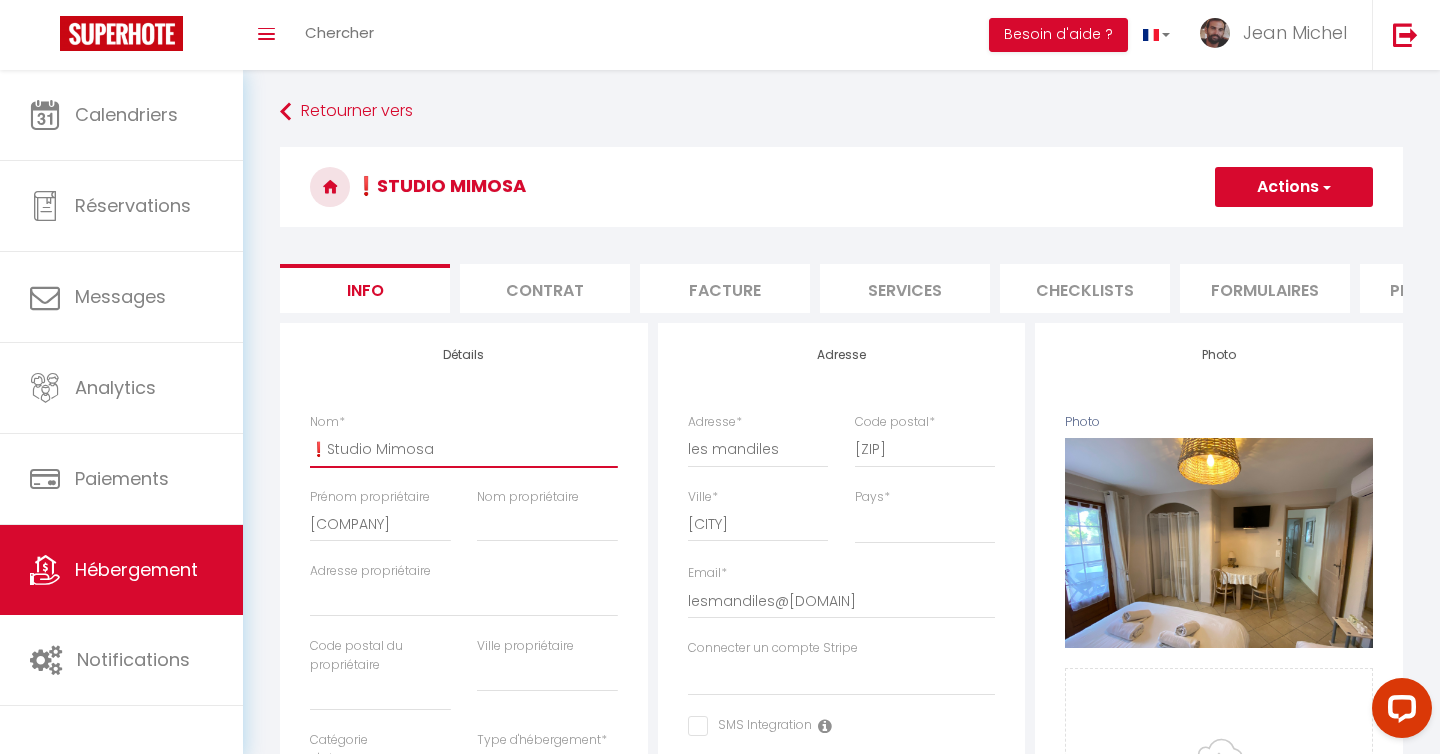 click on "❗️Studio Mimosa" at bounding box center [464, 449] 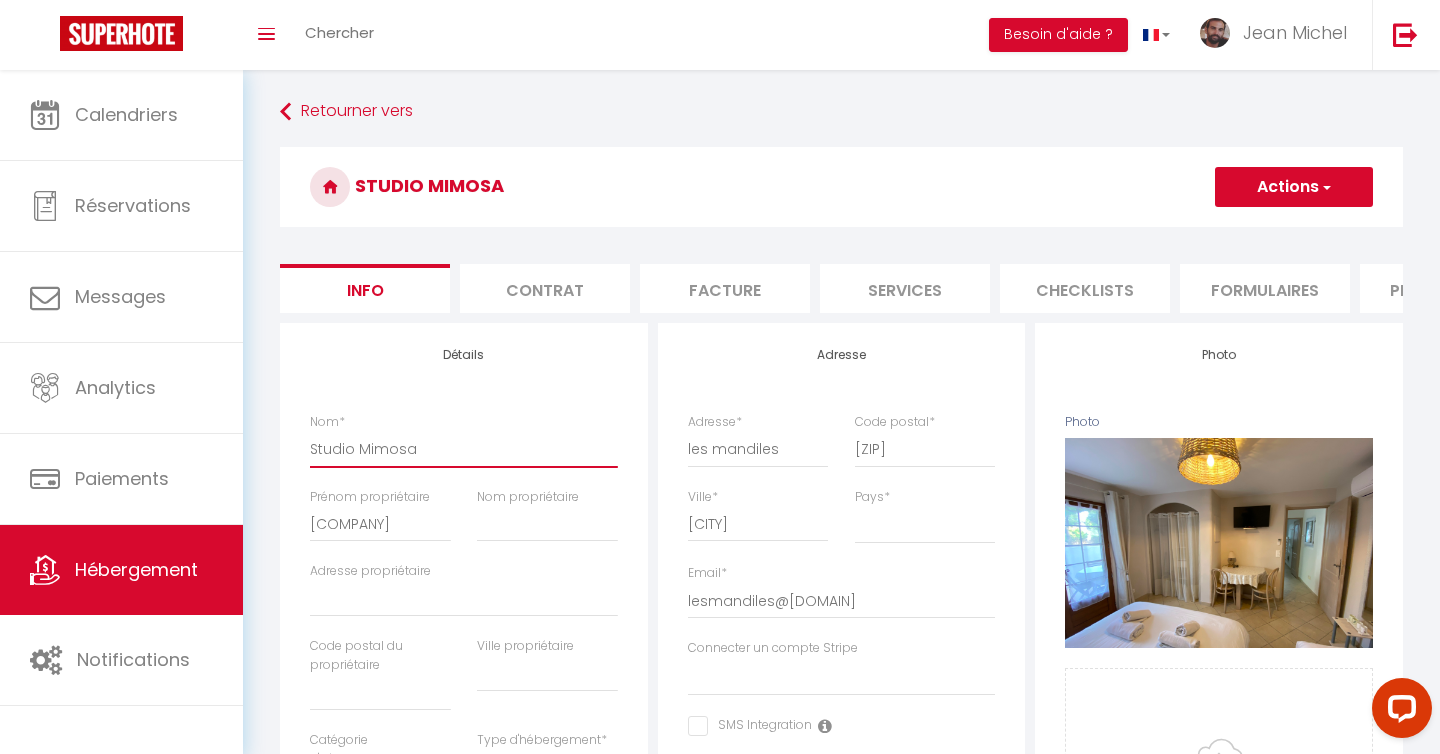 paste on "Résidence les Mandiles" 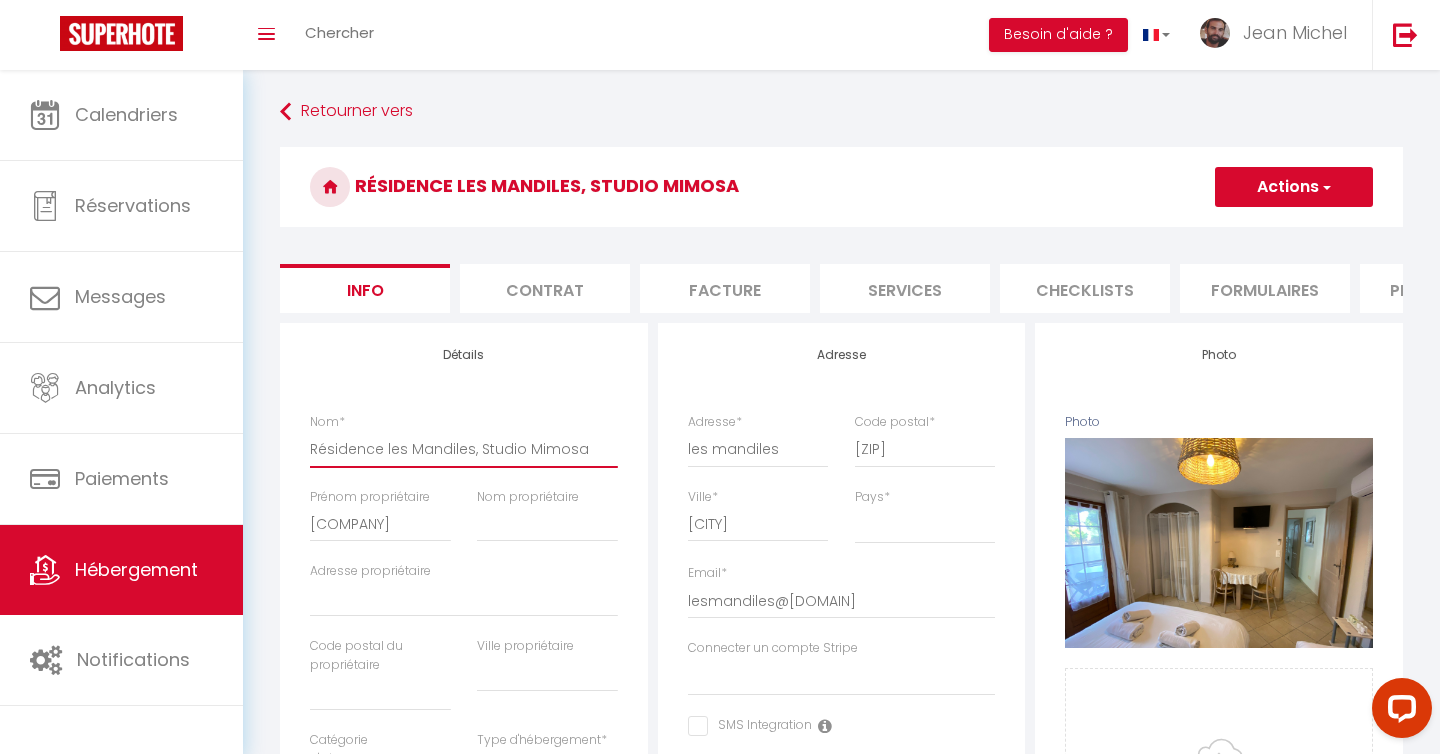 type on "Résidence les Mandiles, Studio Mimosa" 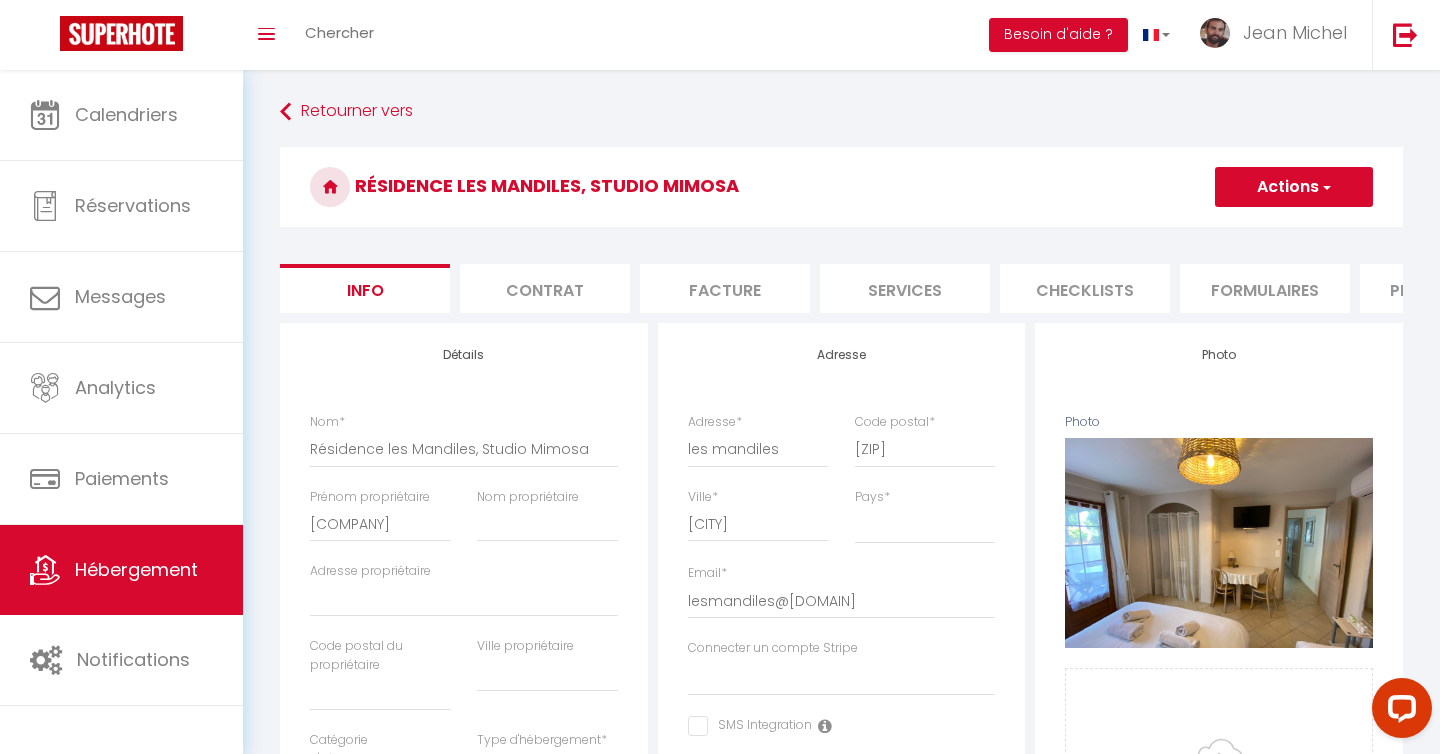 click on "Actions" at bounding box center (1294, 187) 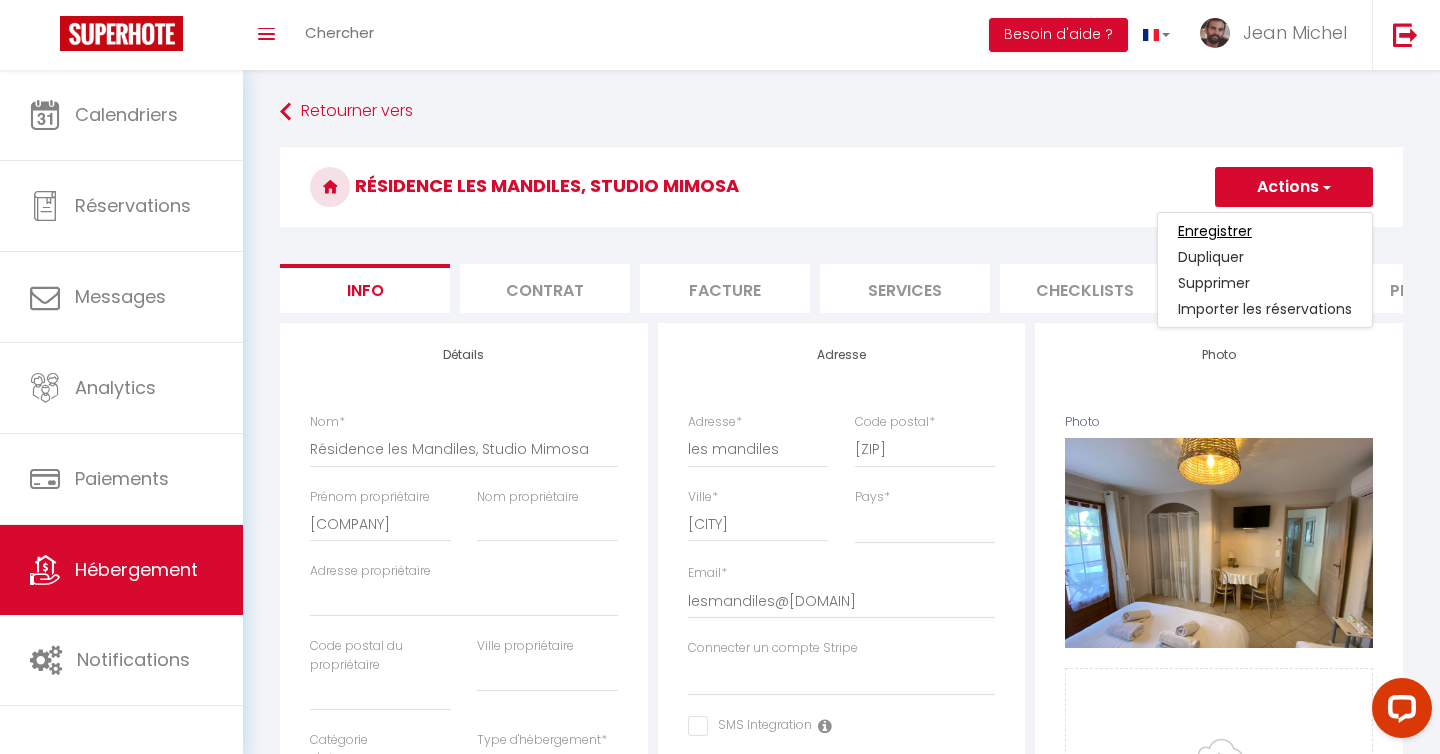 click on "Enregistrer" at bounding box center [1215, 231] 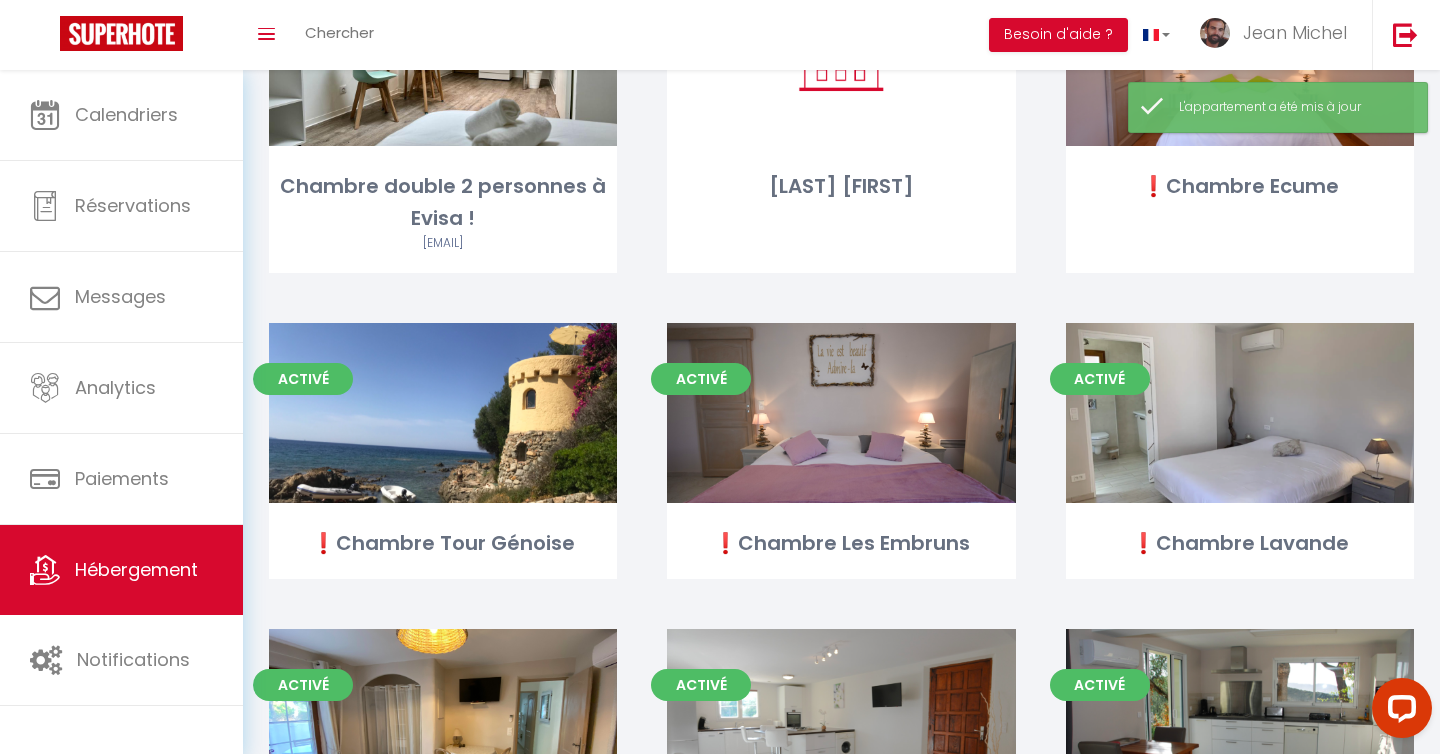 scroll, scrollTop: 2030, scrollLeft: 0, axis: vertical 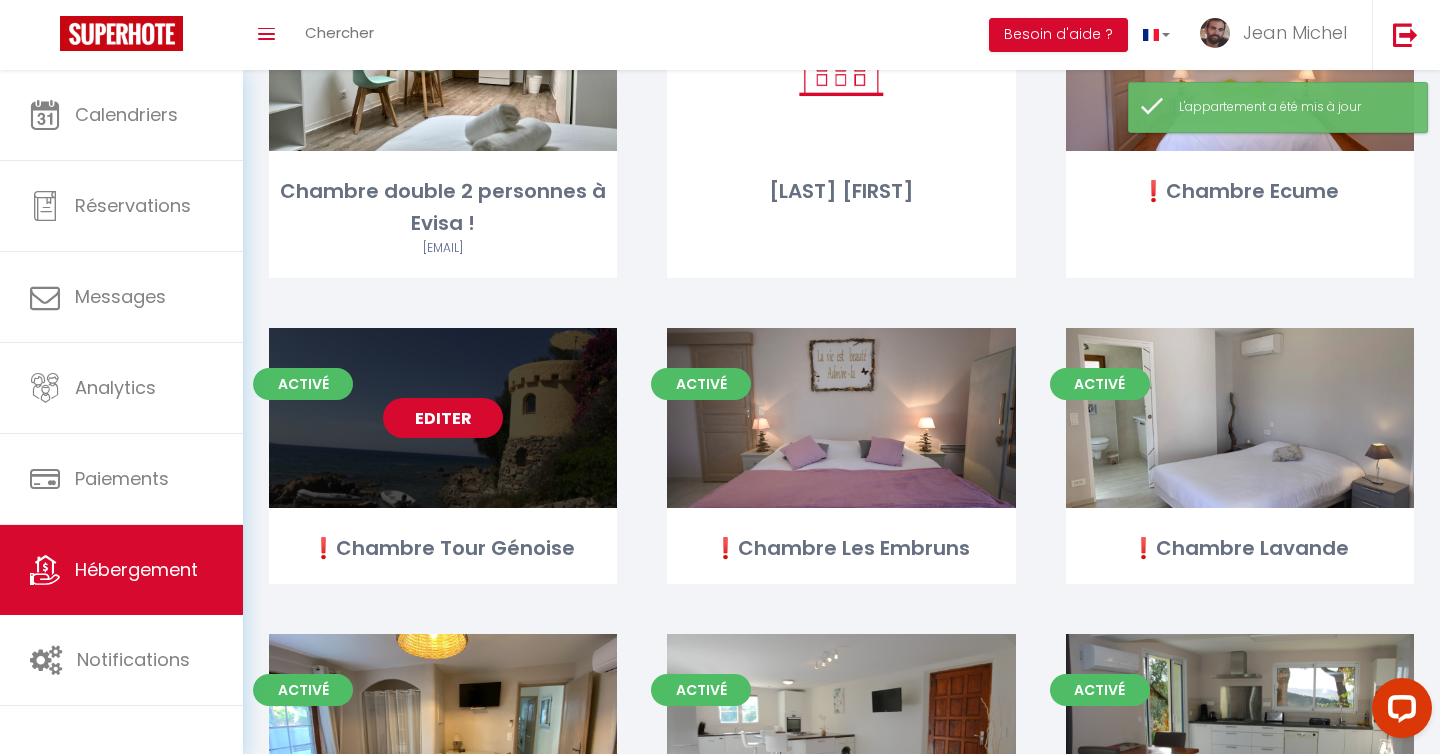 click on "Editer" at bounding box center [443, 418] 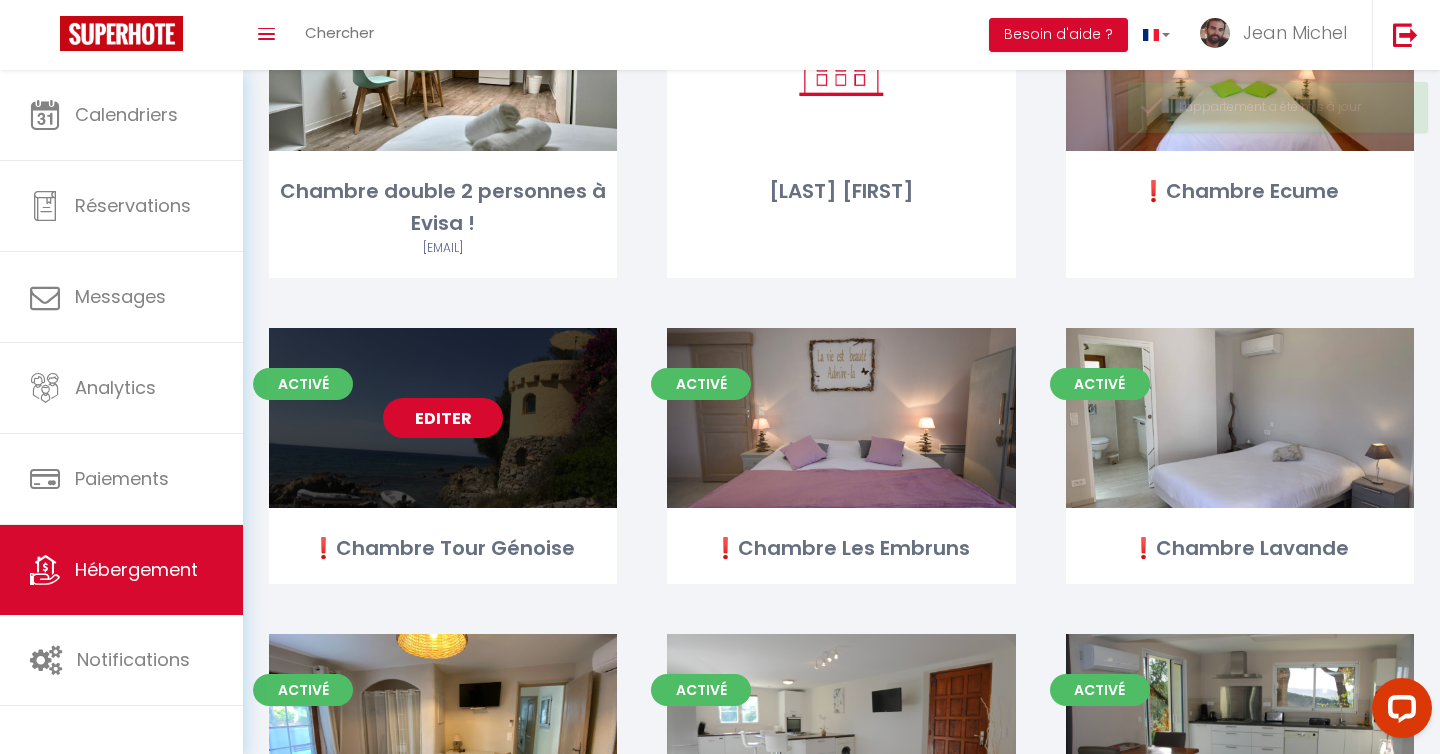 click on "Editer" at bounding box center [443, 418] 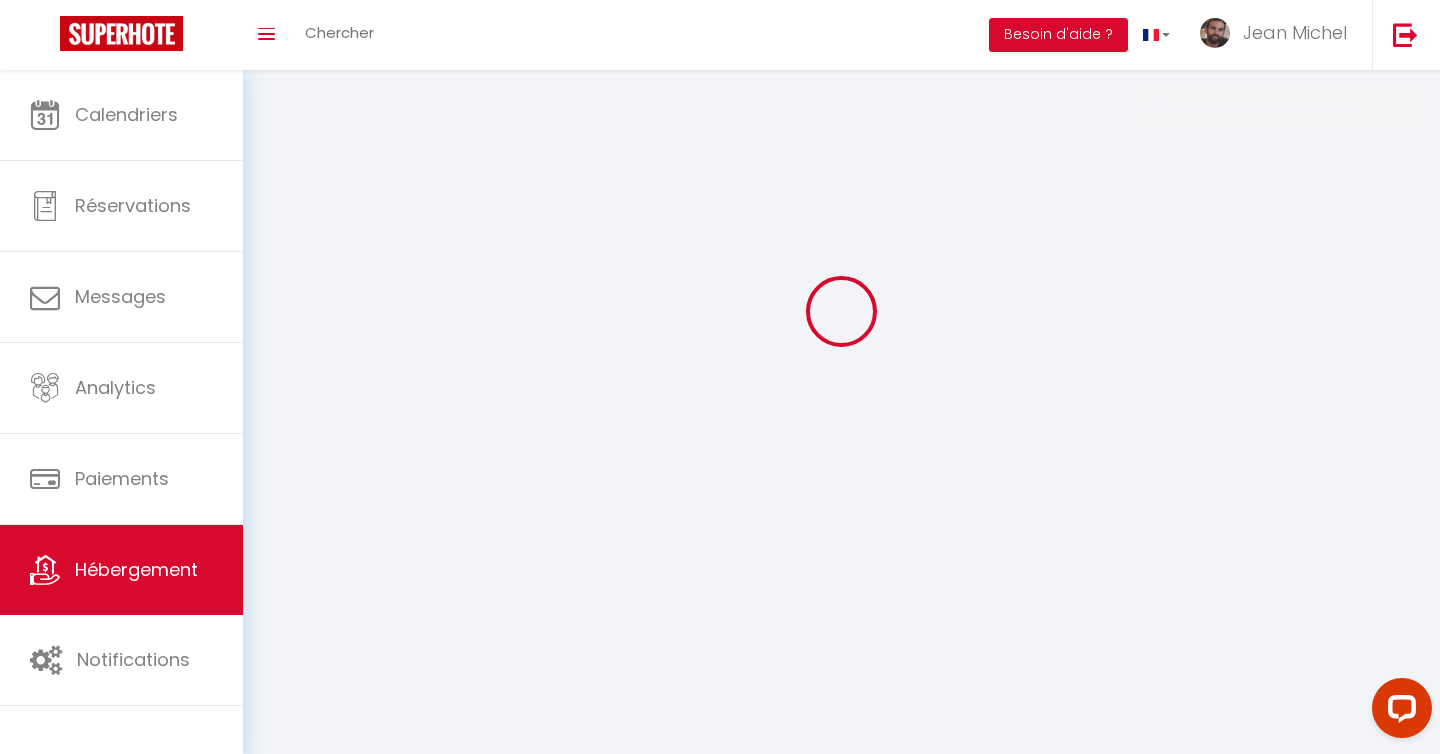 scroll, scrollTop: 0, scrollLeft: 0, axis: both 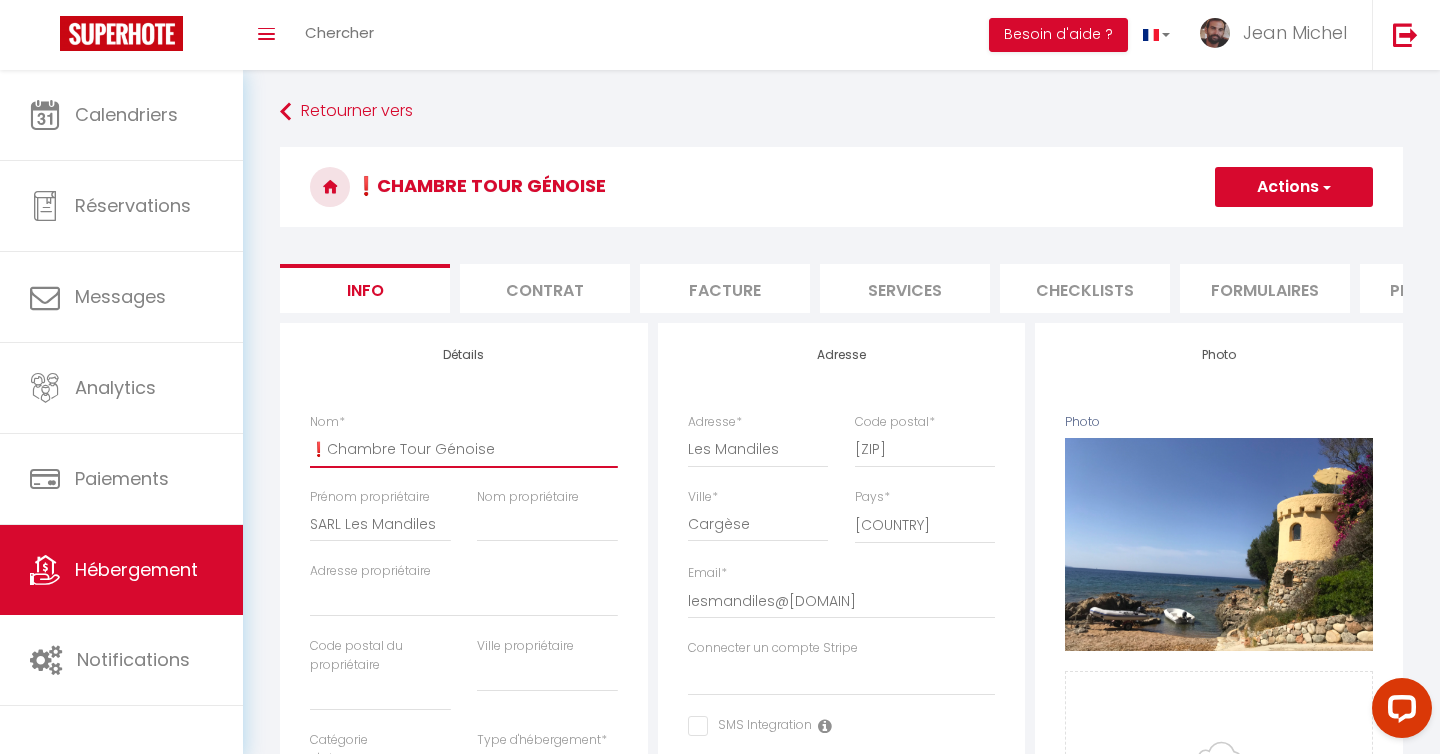 click on "❗️Chambre Tour Génoise" at bounding box center [464, 449] 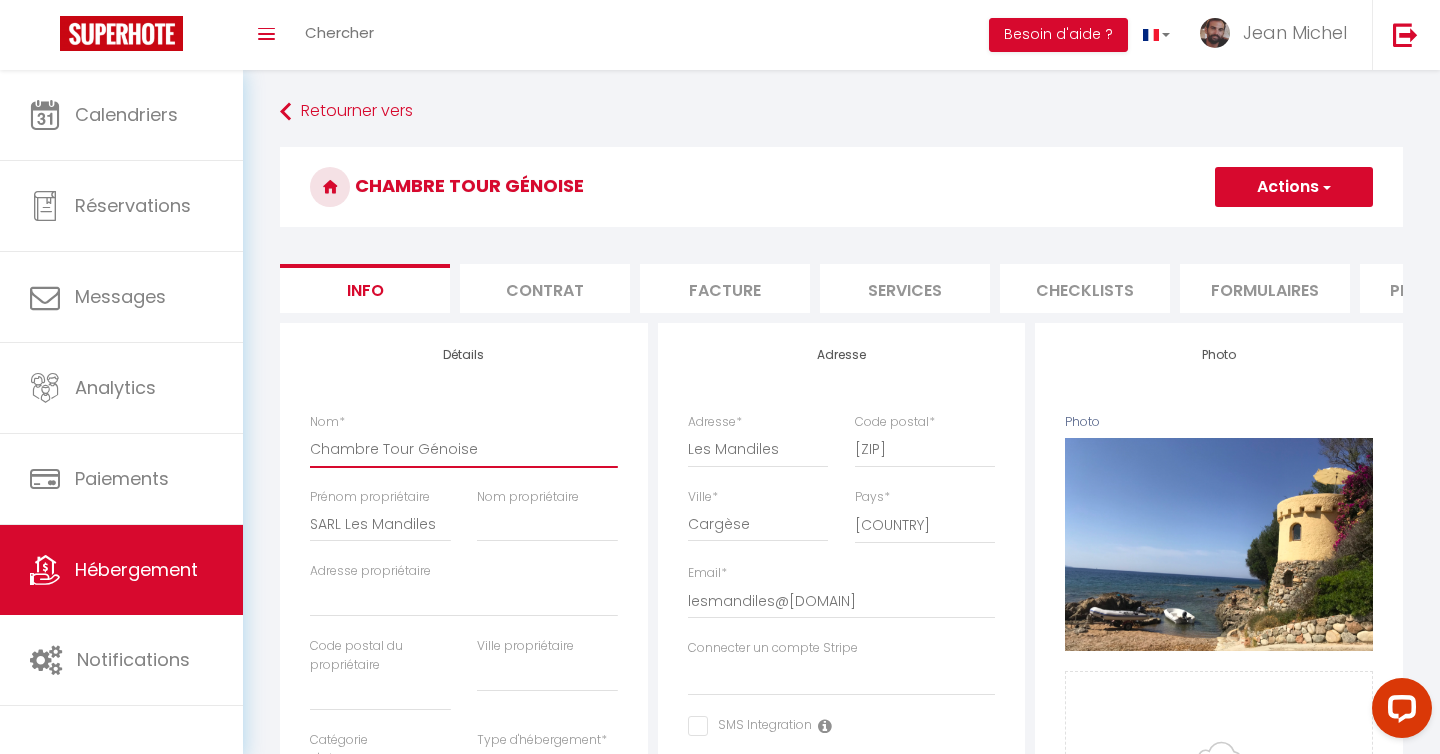 paste on "Résidence les Mandiles" 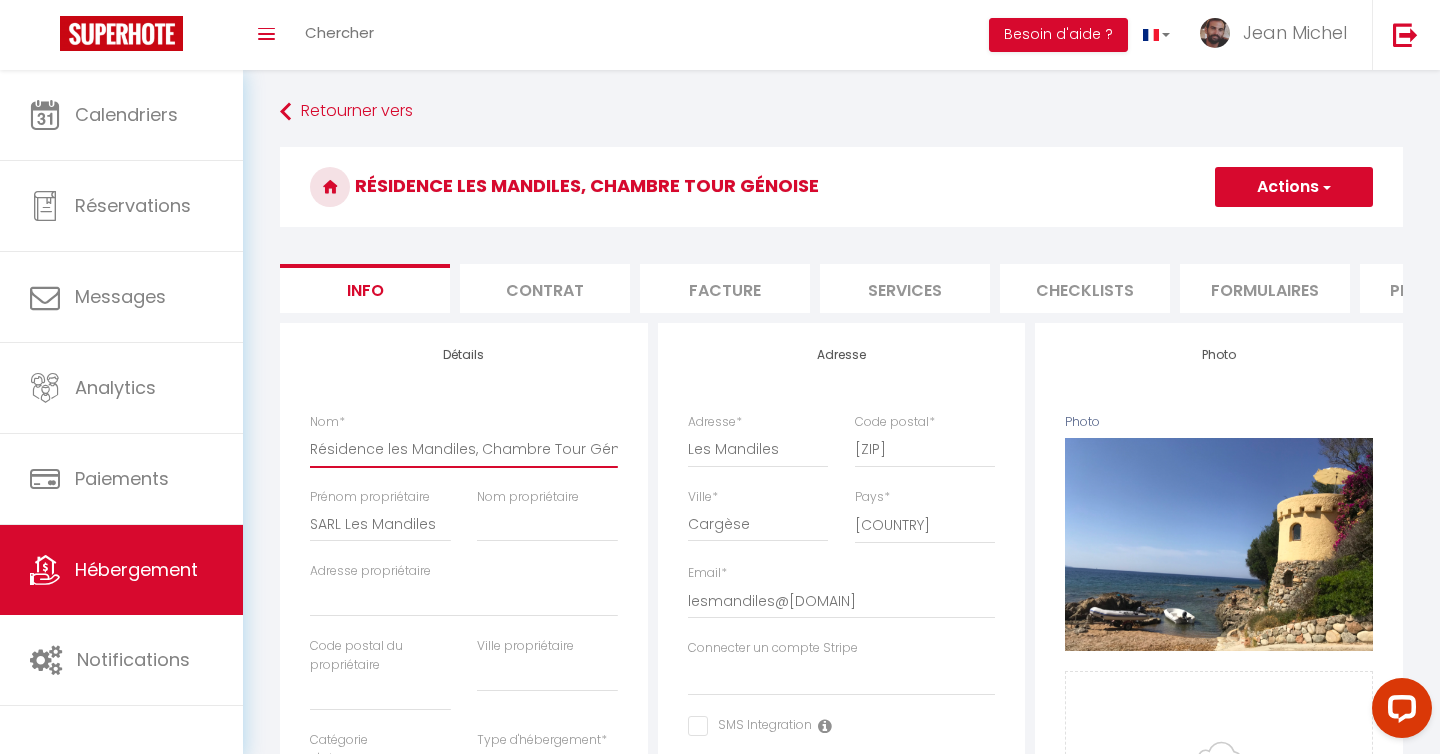 type on "Résidence les Mandiles, Chambre Tour Génoise" 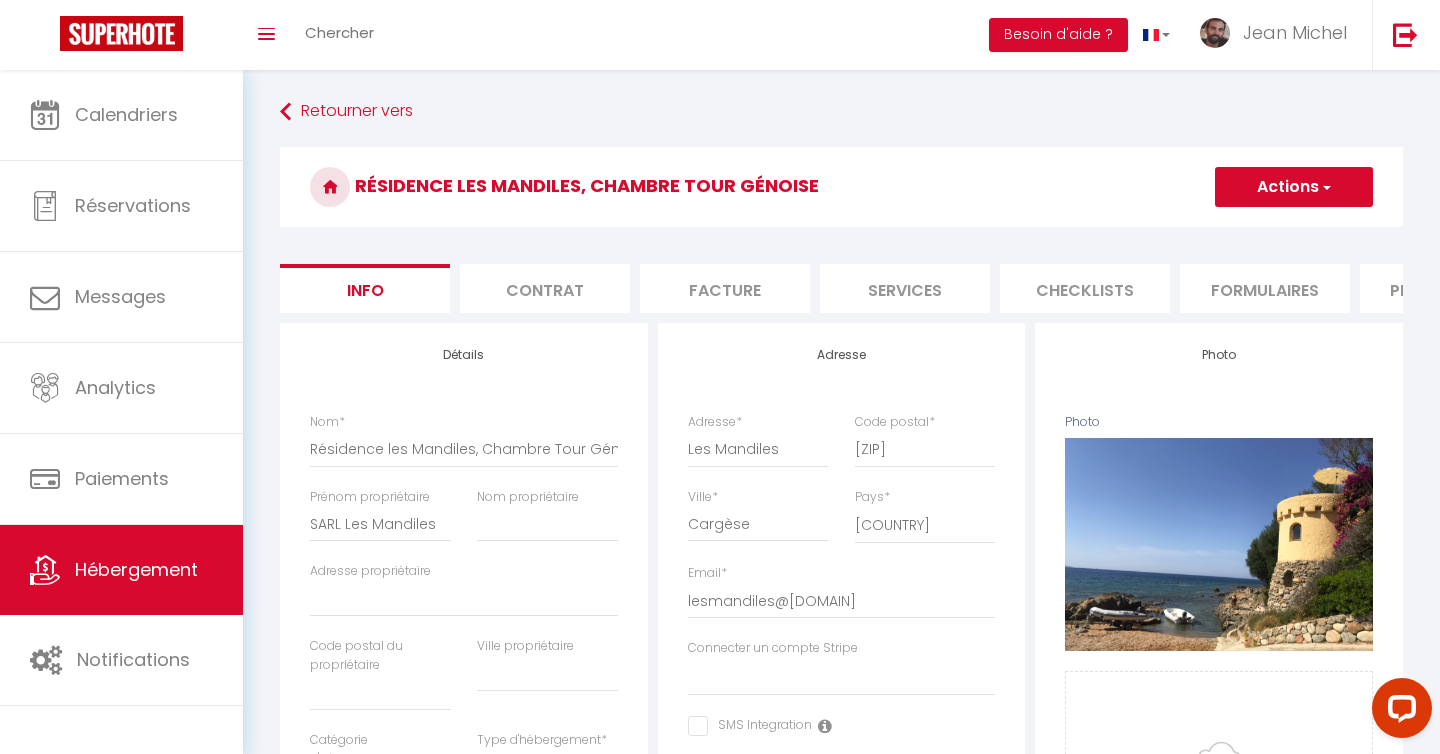 click on "Actions" at bounding box center (1294, 187) 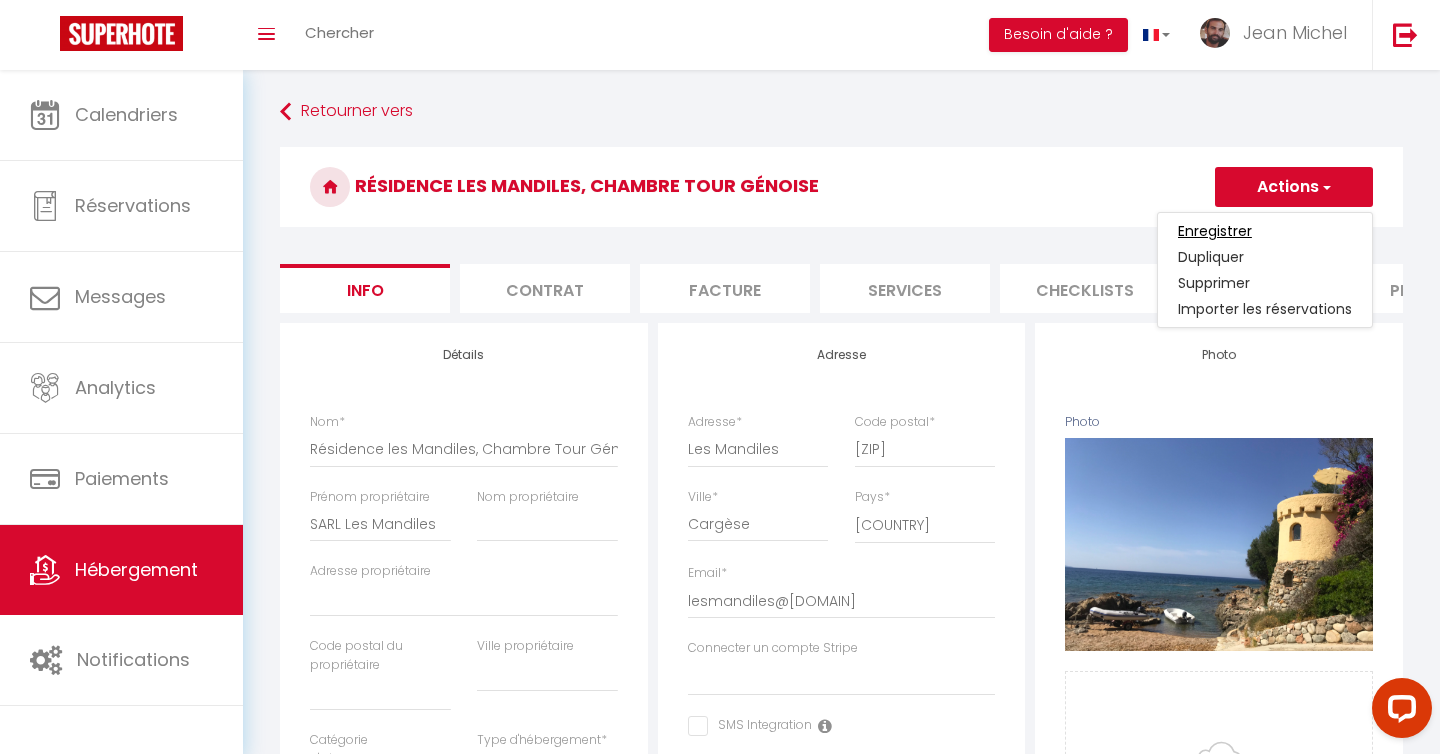 click on "Enregistrer" at bounding box center [1215, 231] 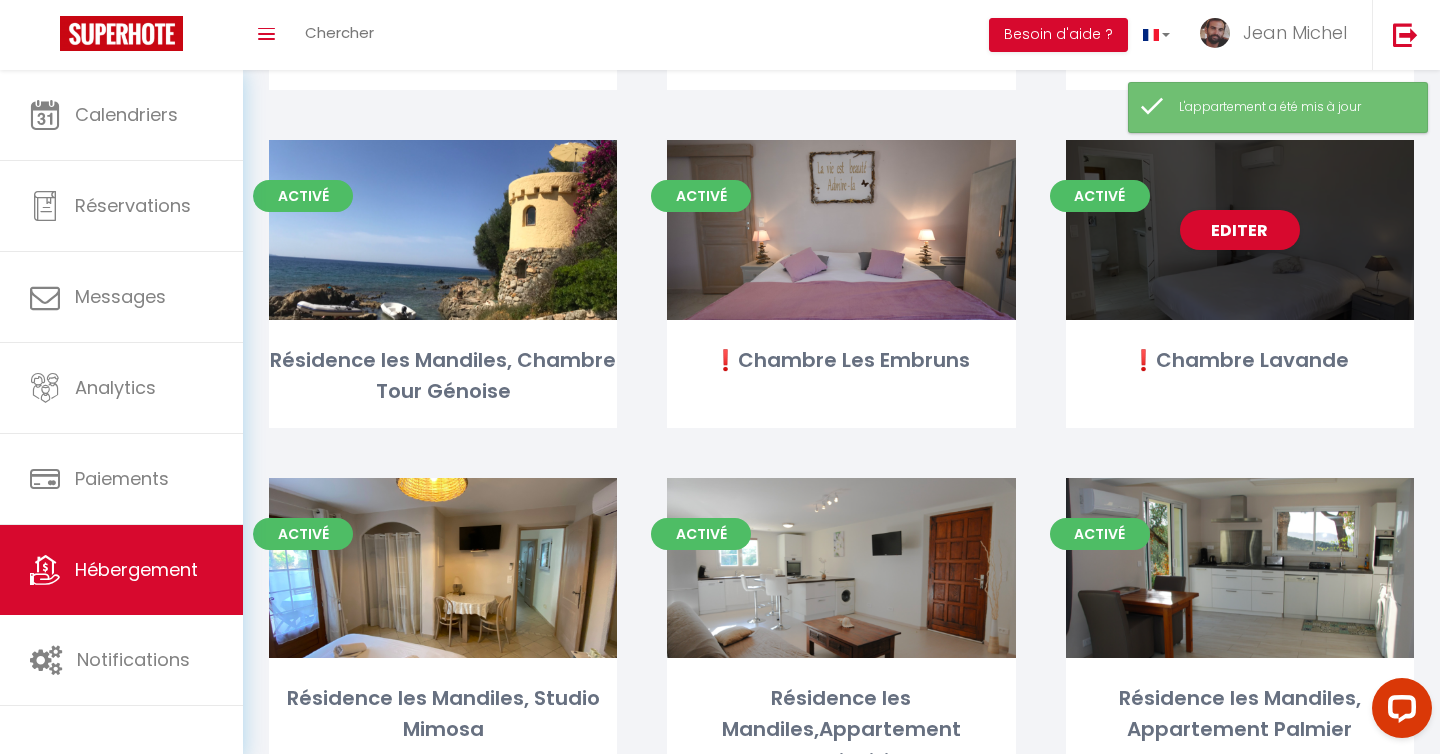scroll, scrollTop: 2217, scrollLeft: 0, axis: vertical 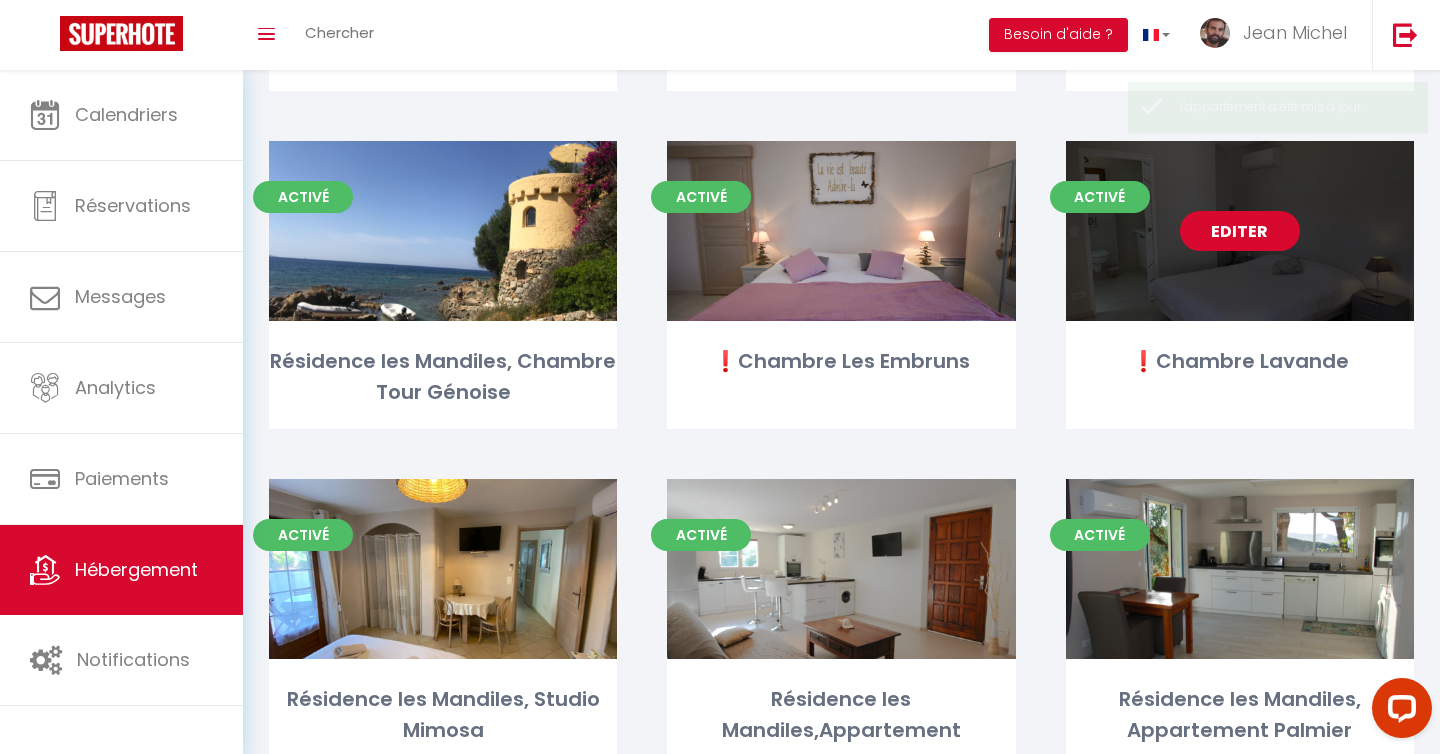 click on "Editer" at bounding box center [1240, 231] 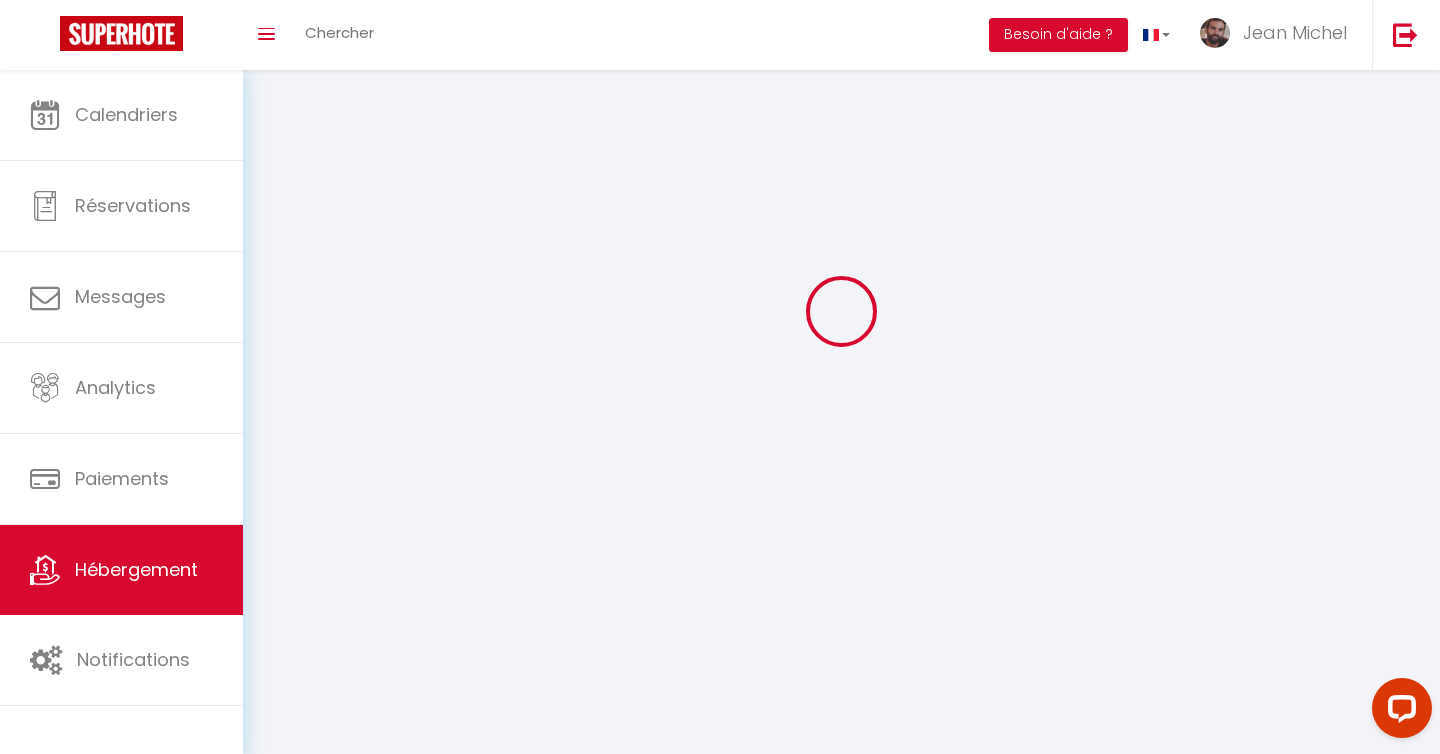 scroll, scrollTop: 0, scrollLeft: 0, axis: both 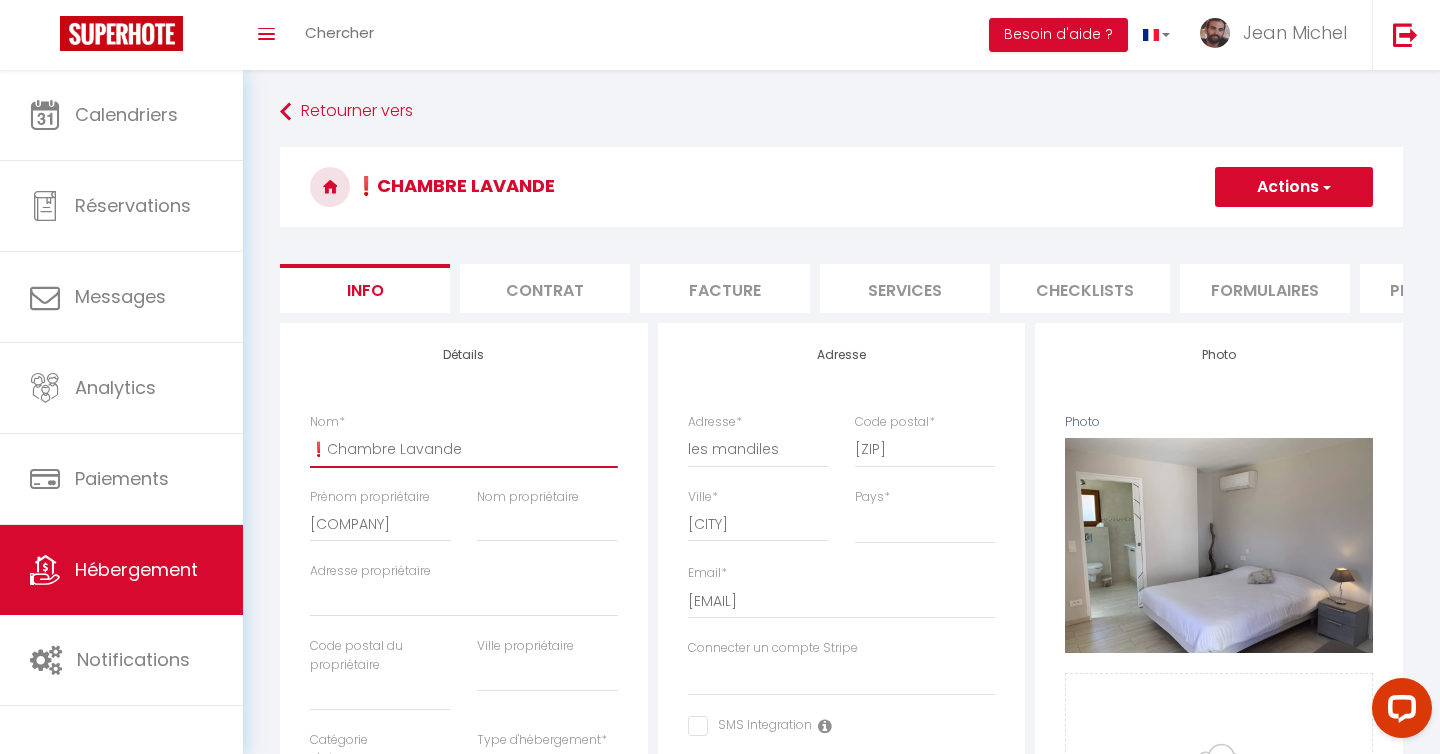 drag, startPoint x: 327, startPoint y: 452, endPoint x: 301, endPoint y: 450, distance: 26.076809 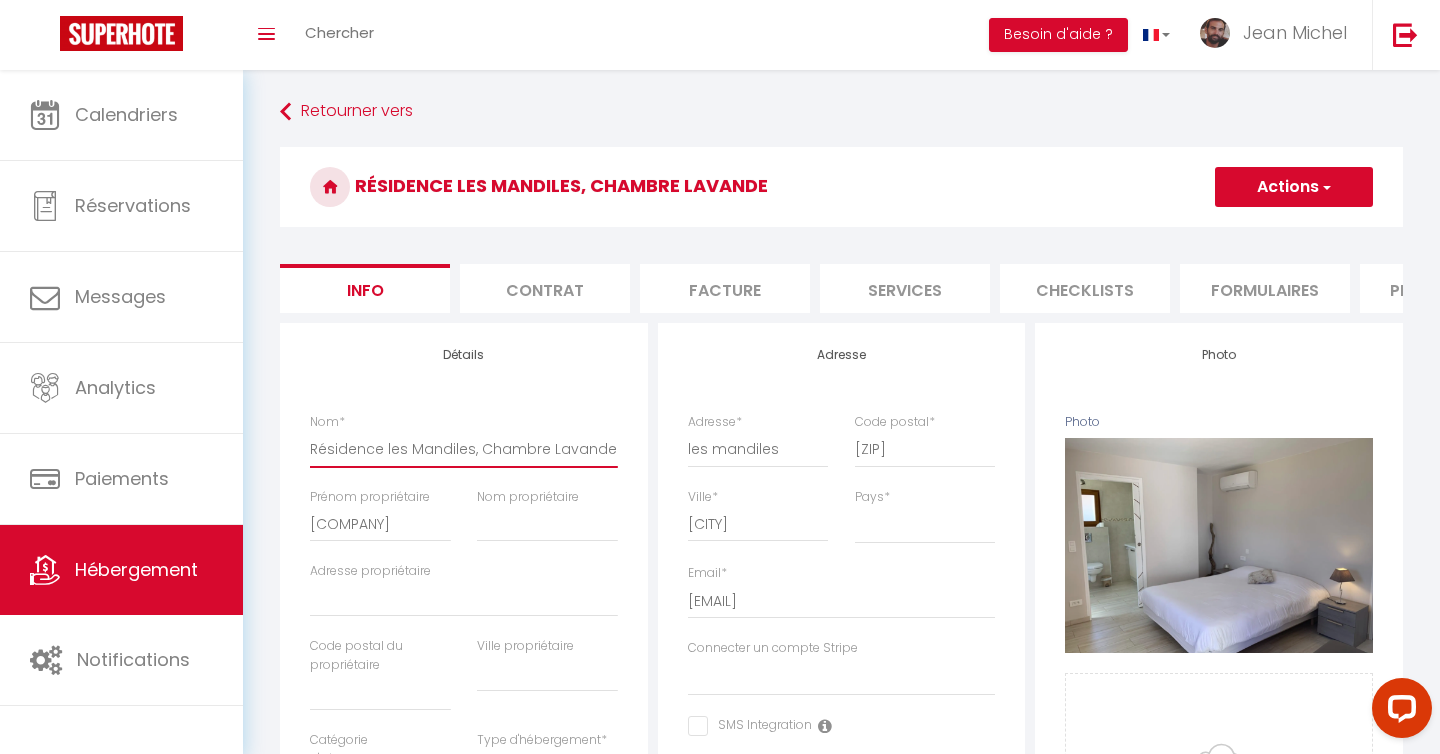 type on "Résidence les Mandiles, Chambre Lavande" 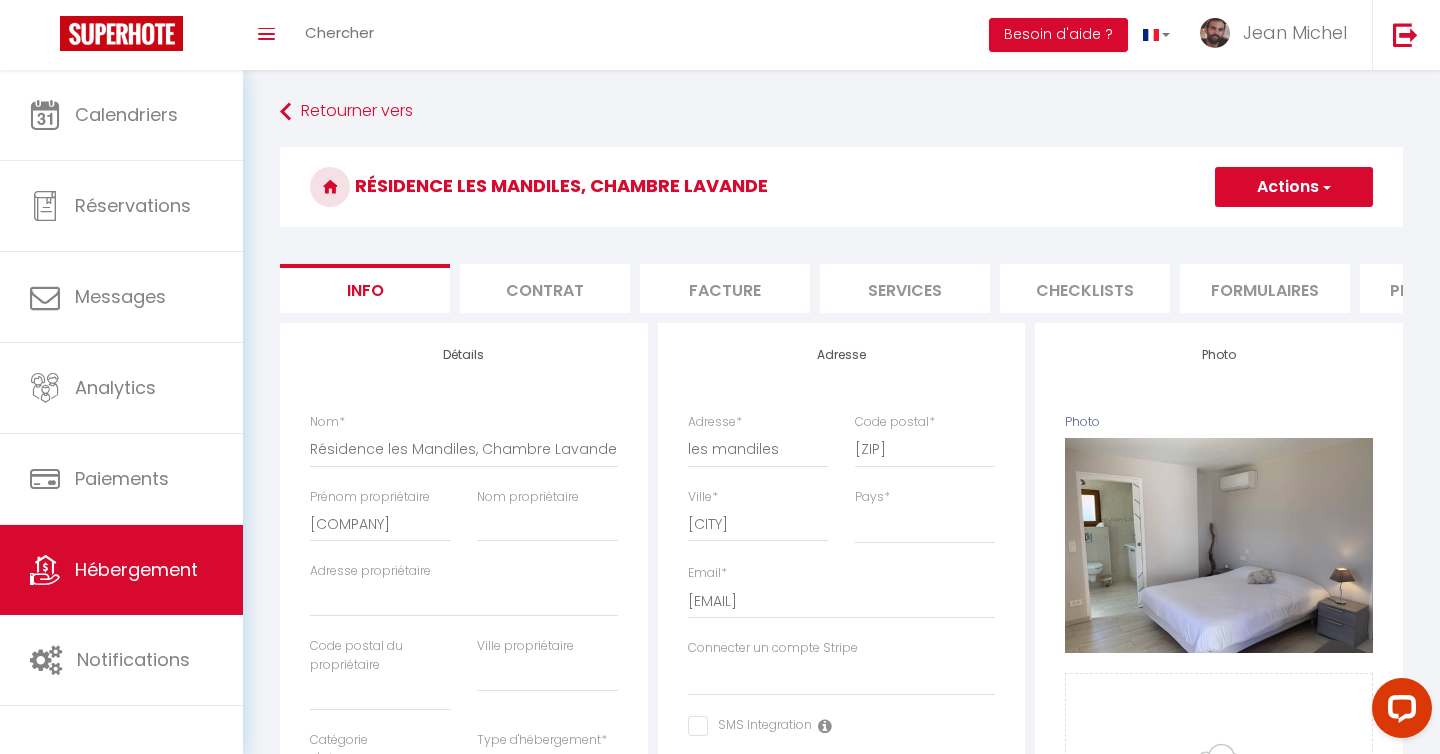 click on "Actions" at bounding box center (1294, 187) 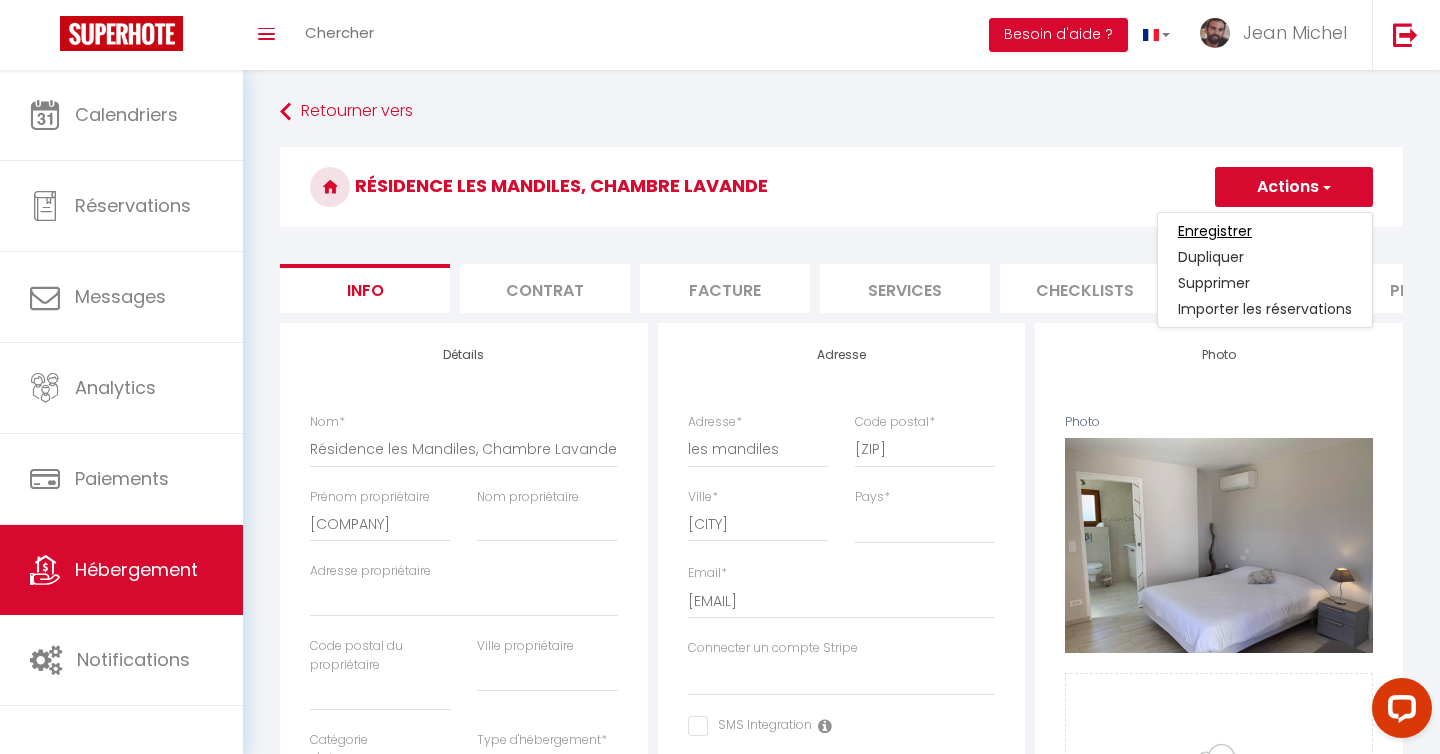 click on "Enregistrer" at bounding box center [1215, 231] 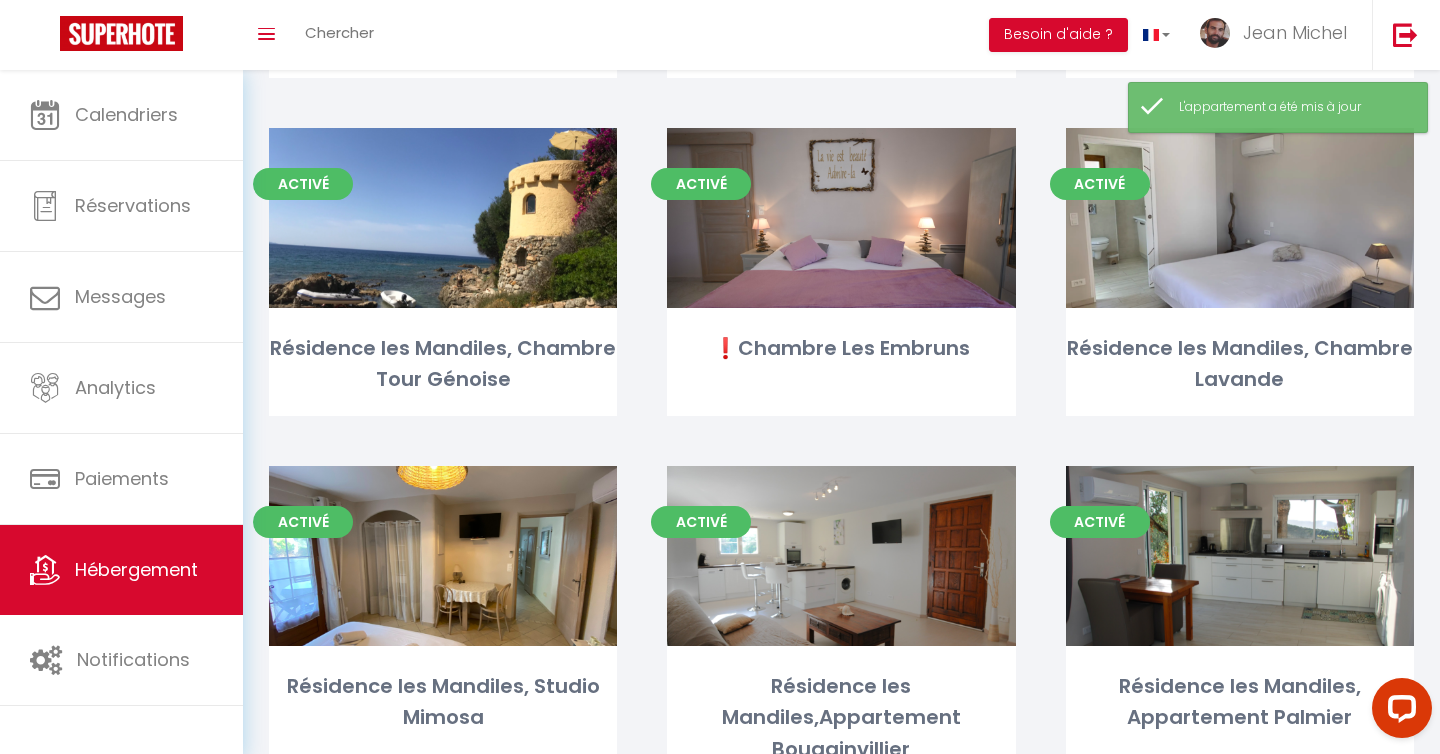 scroll, scrollTop: 2228, scrollLeft: 0, axis: vertical 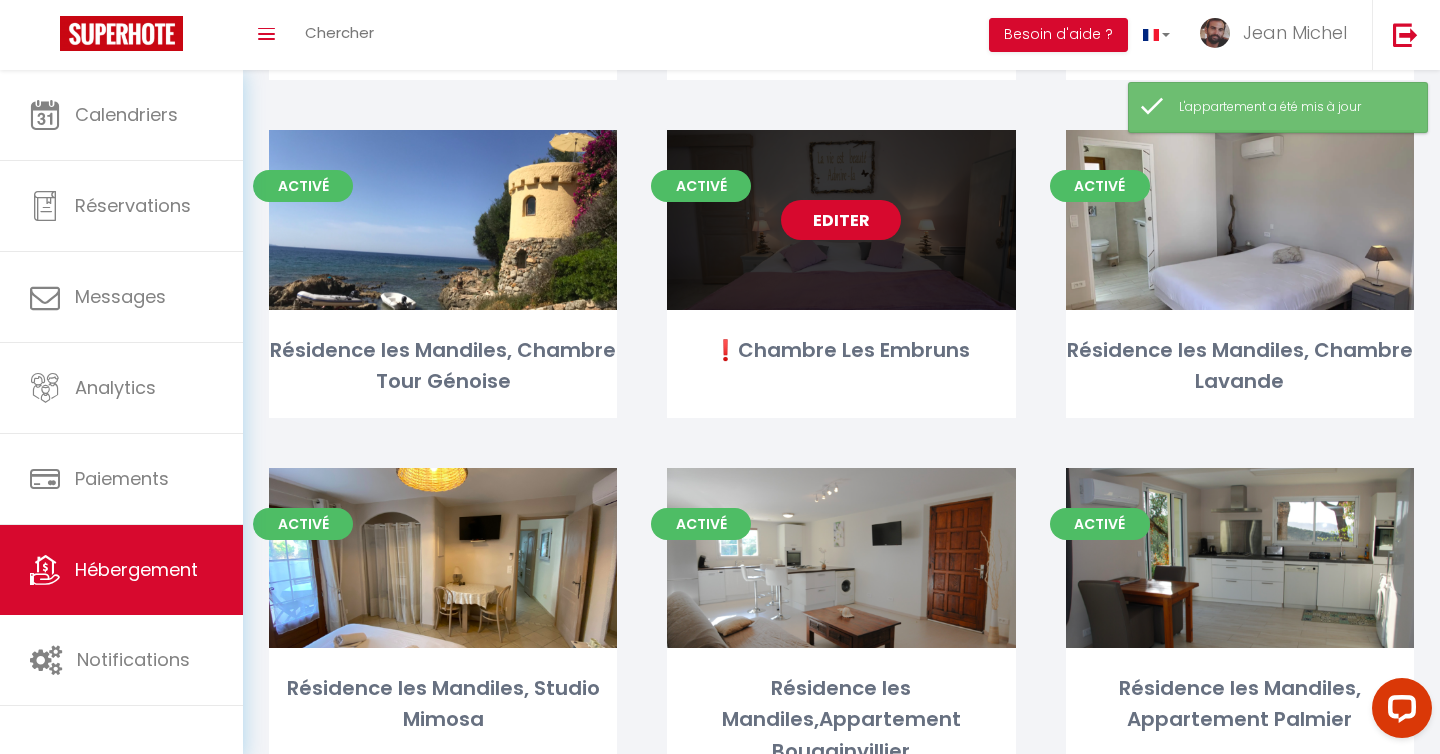 click on "Editer" at bounding box center [841, 220] 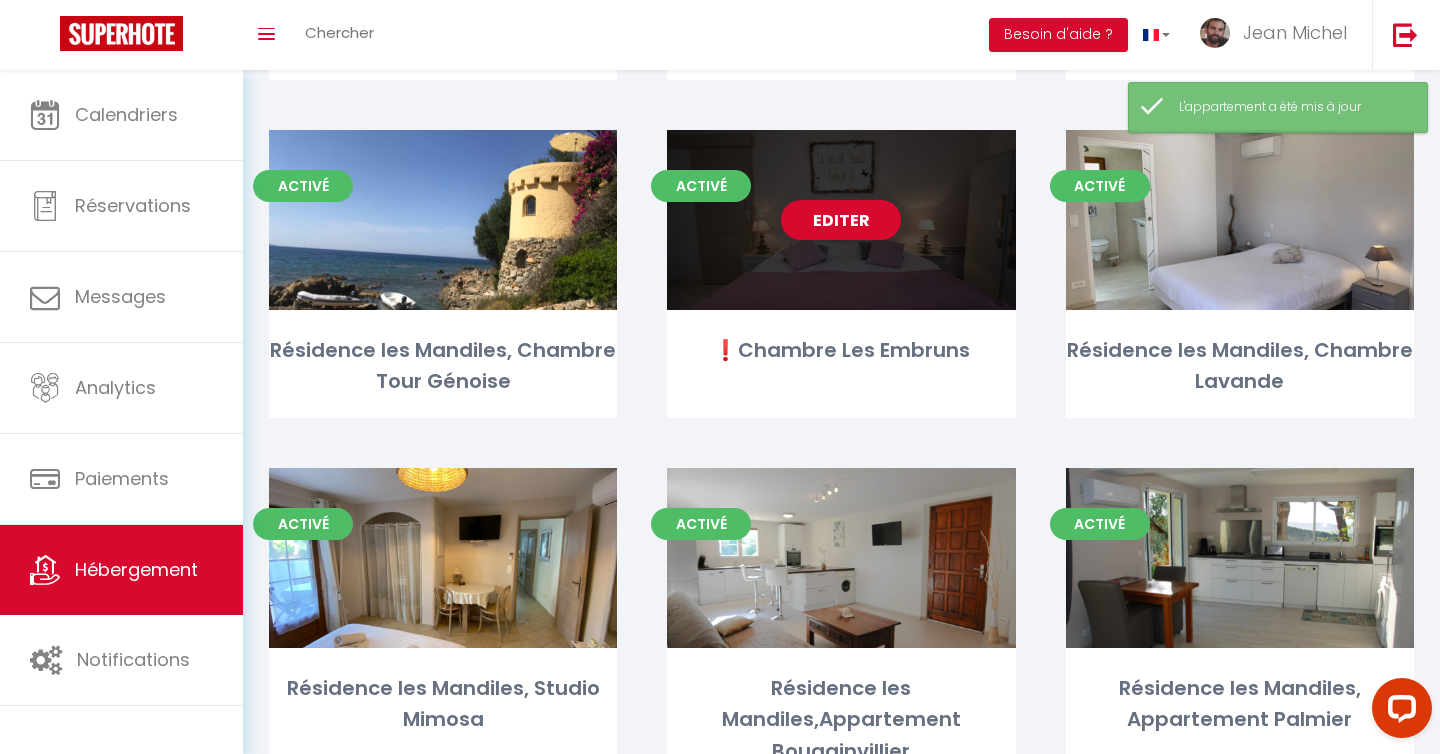 click on "Editer" at bounding box center [841, 220] 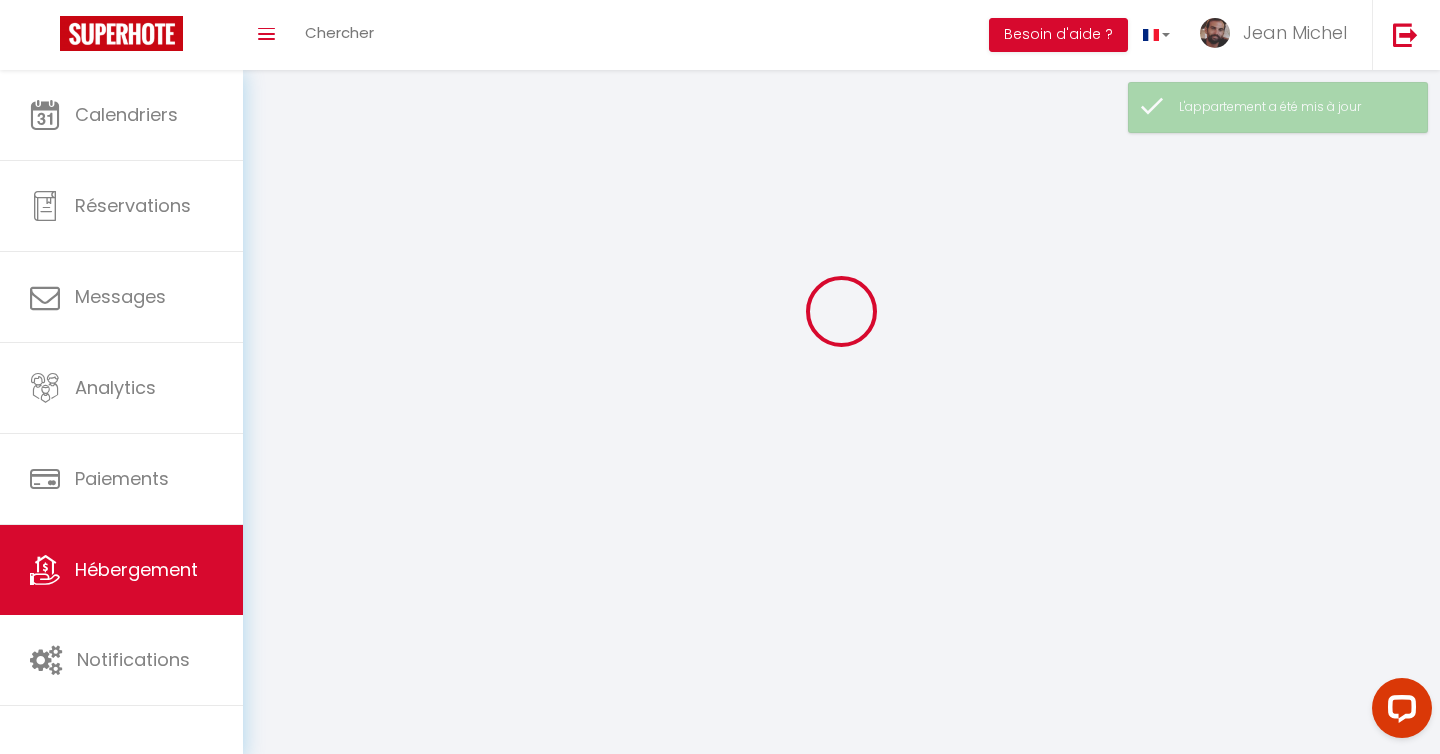 scroll, scrollTop: 0, scrollLeft: 0, axis: both 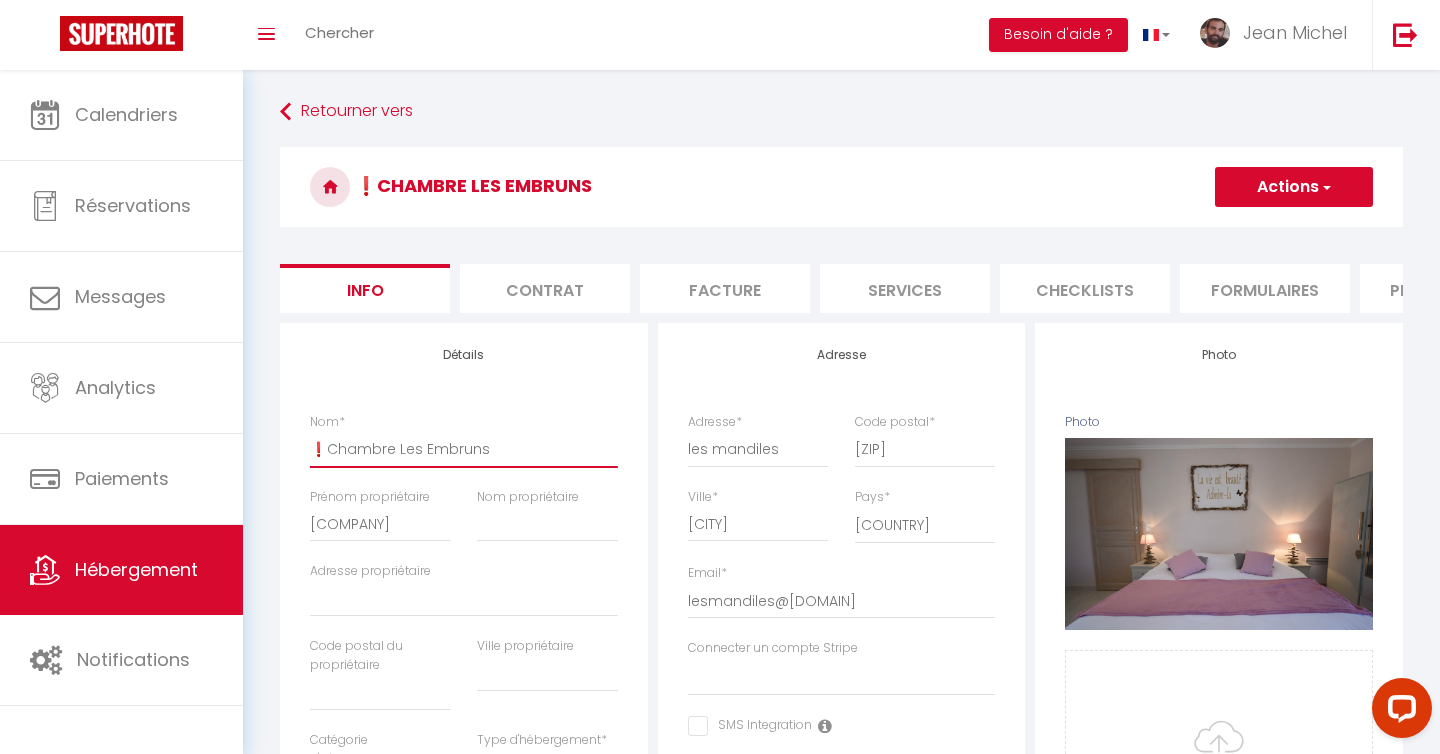 drag, startPoint x: 324, startPoint y: 451, endPoint x: 295, endPoint y: 451, distance: 29 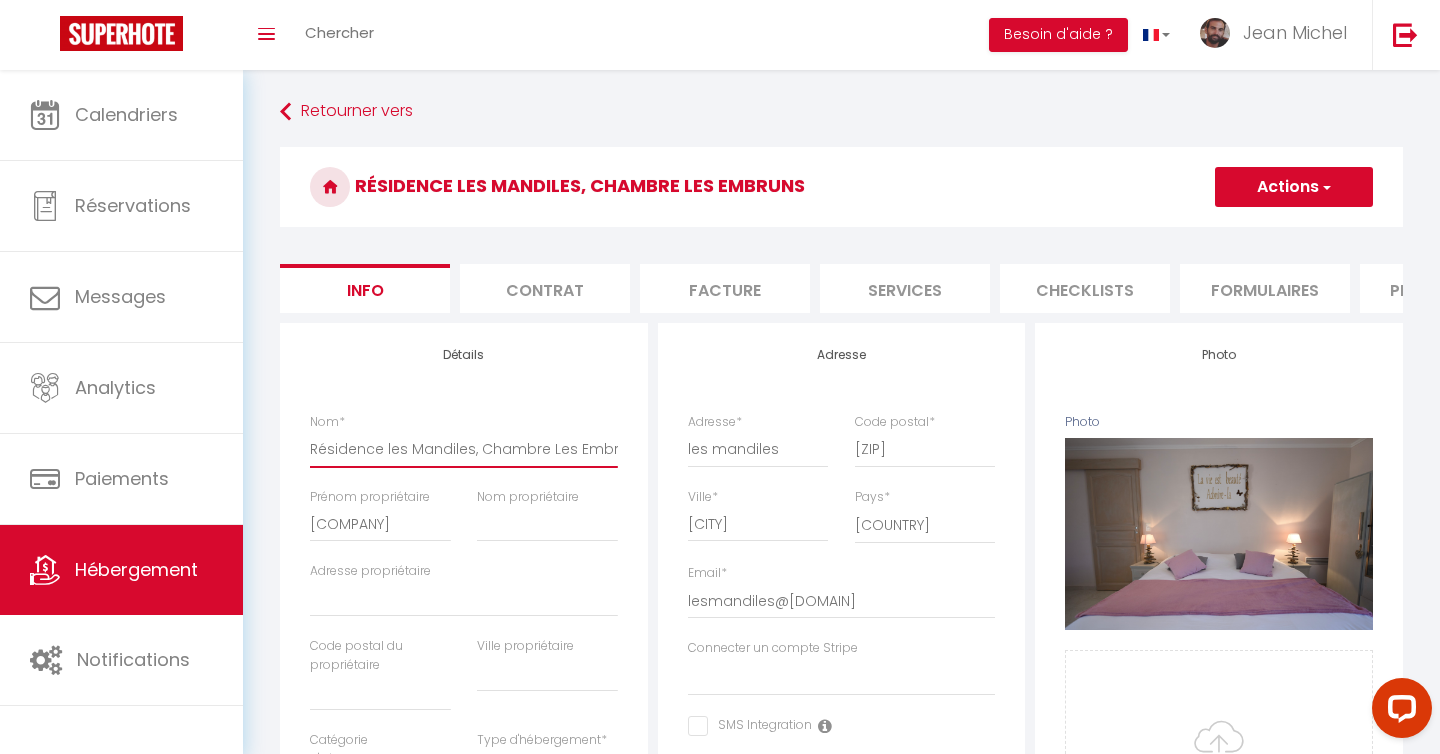 type on "Résidence les Mandiles, Chambre Les Embruns" 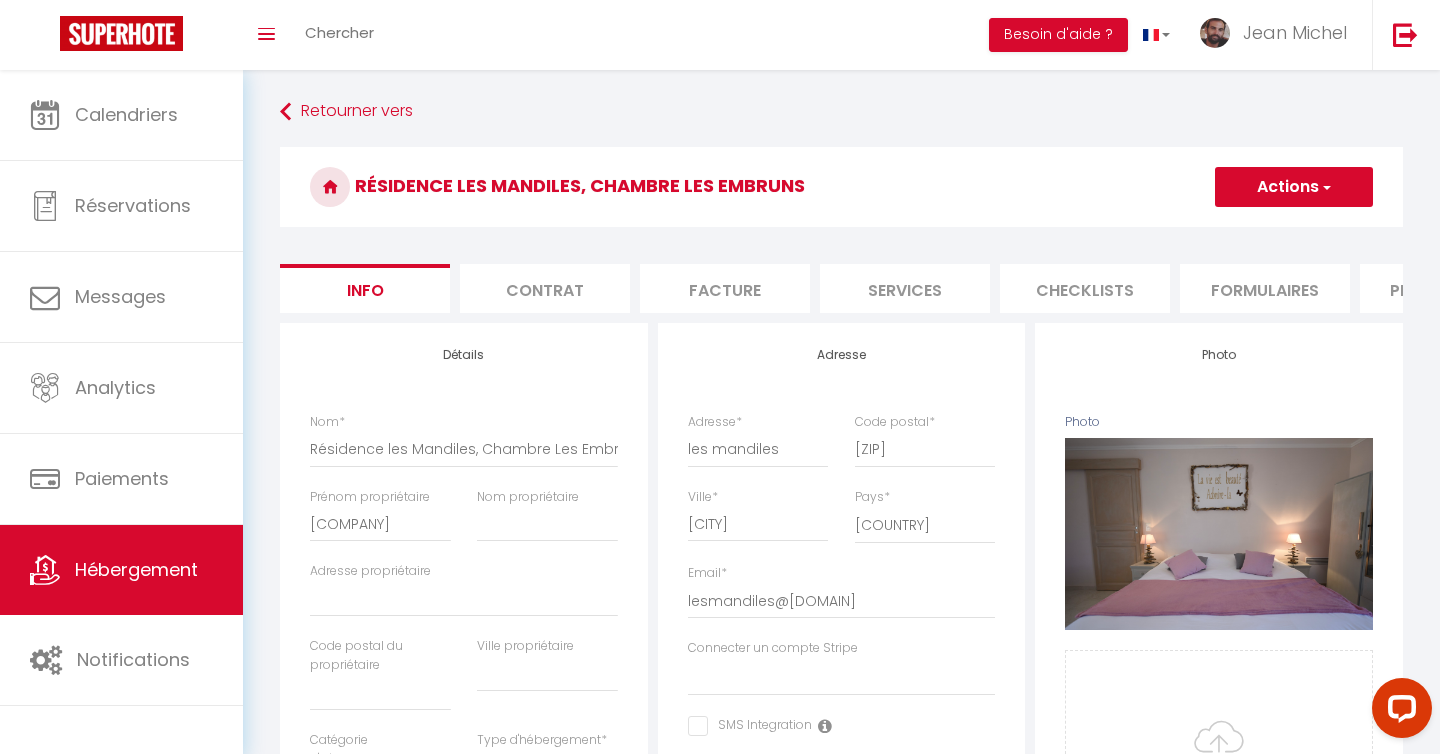 click on "Actions" at bounding box center [1294, 187] 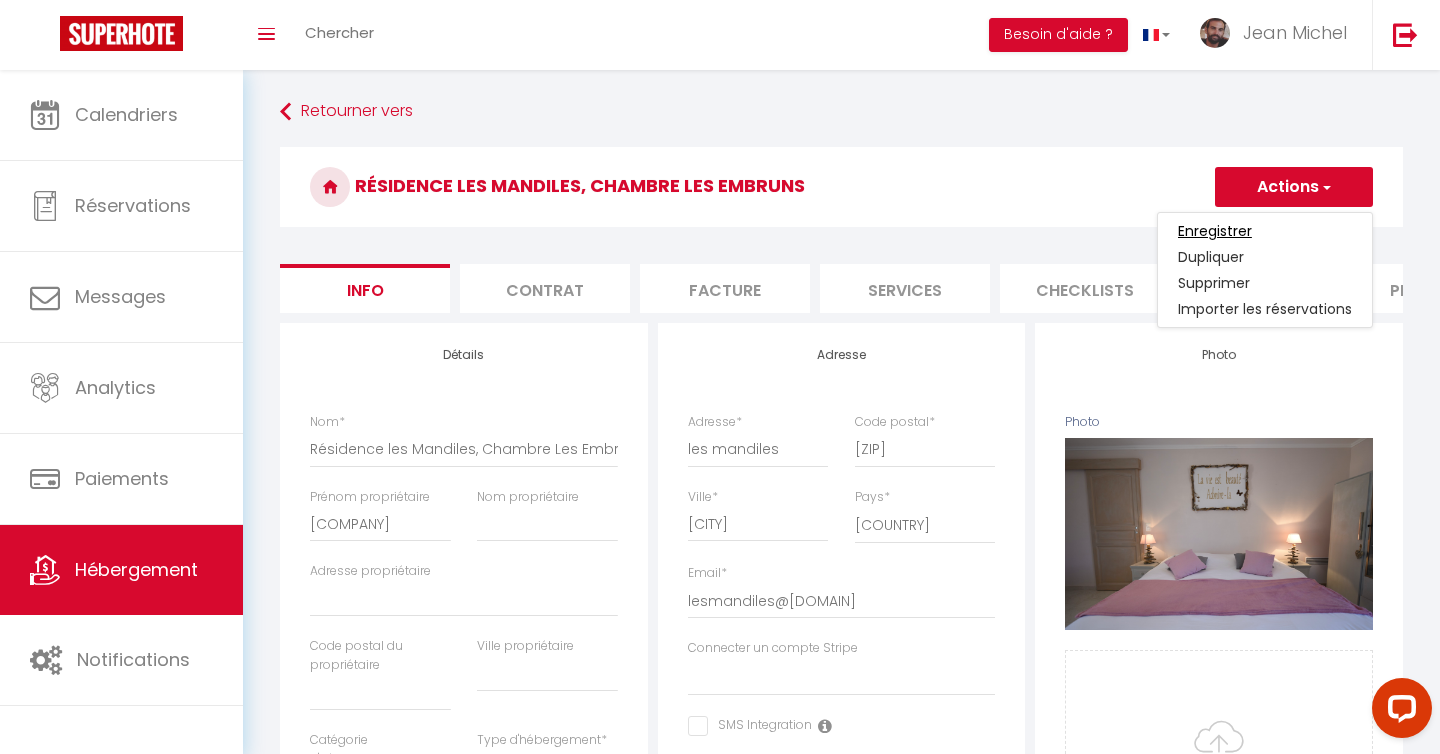 click on "Enregistrer" at bounding box center (1215, 231) 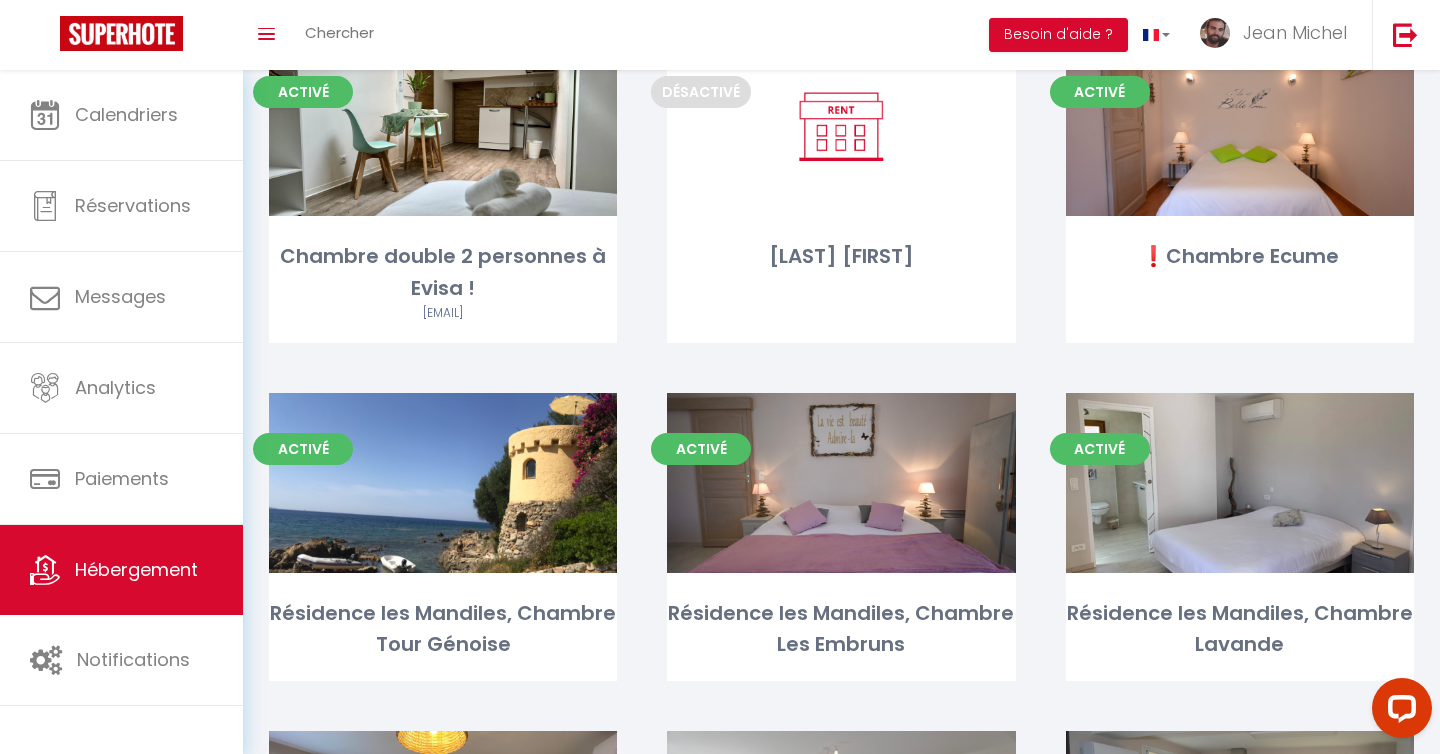 scroll, scrollTop: 1721, scrollLeft: 0, axis: vertical 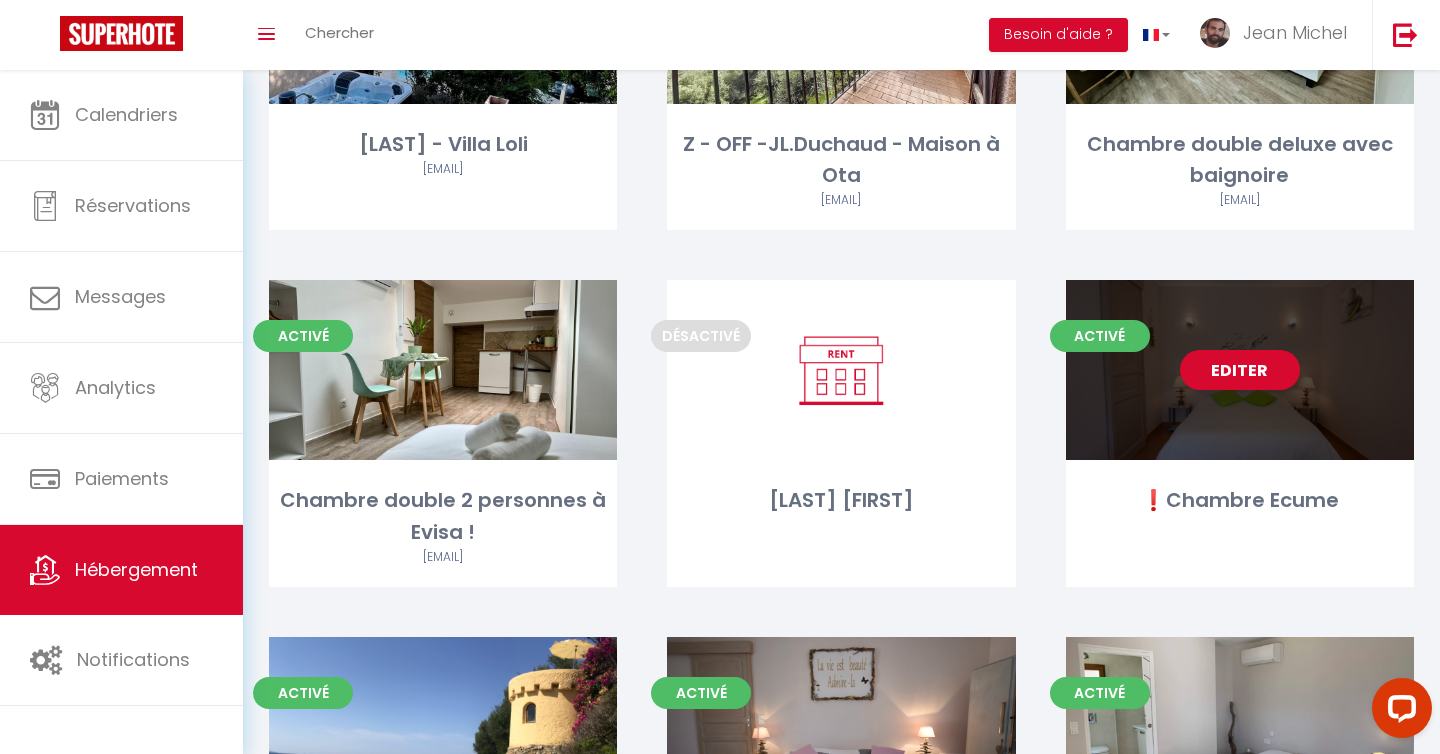 click on "Editer" at bounding box center [1240, 370] 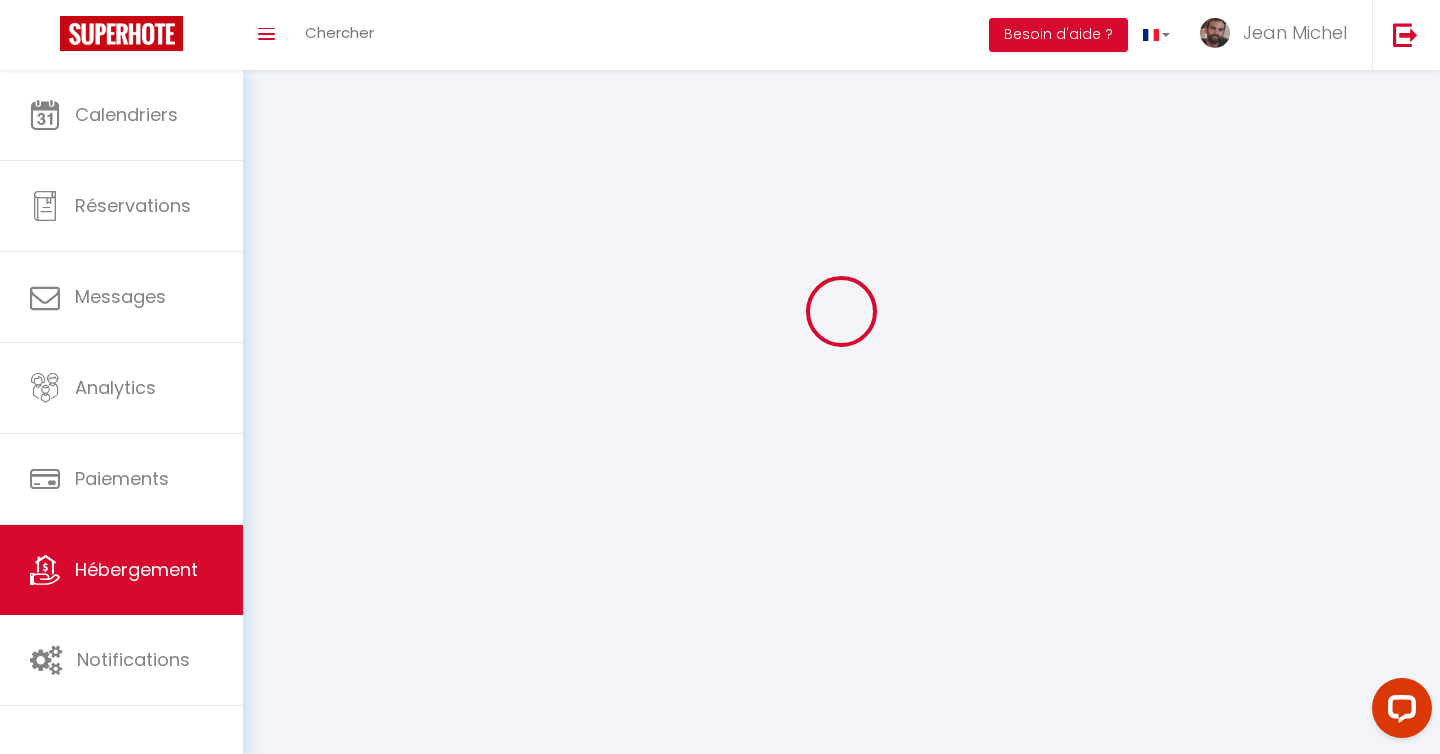 scroll, scrollTop: 0, scrollLeft: 0, axis: both 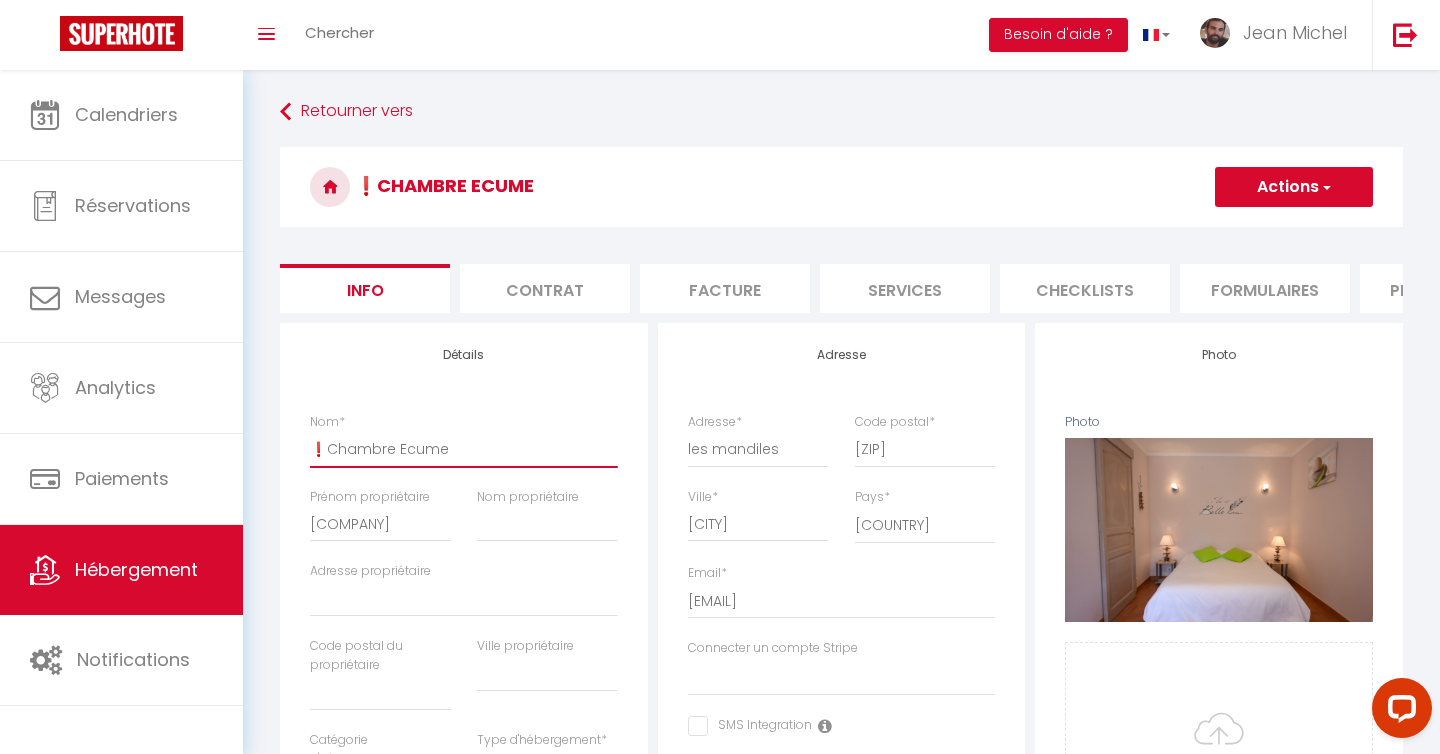 drag, startPoint x: 324, startPoint y: 450, endPoint x: 288, endPoint y: 450, distance: 36 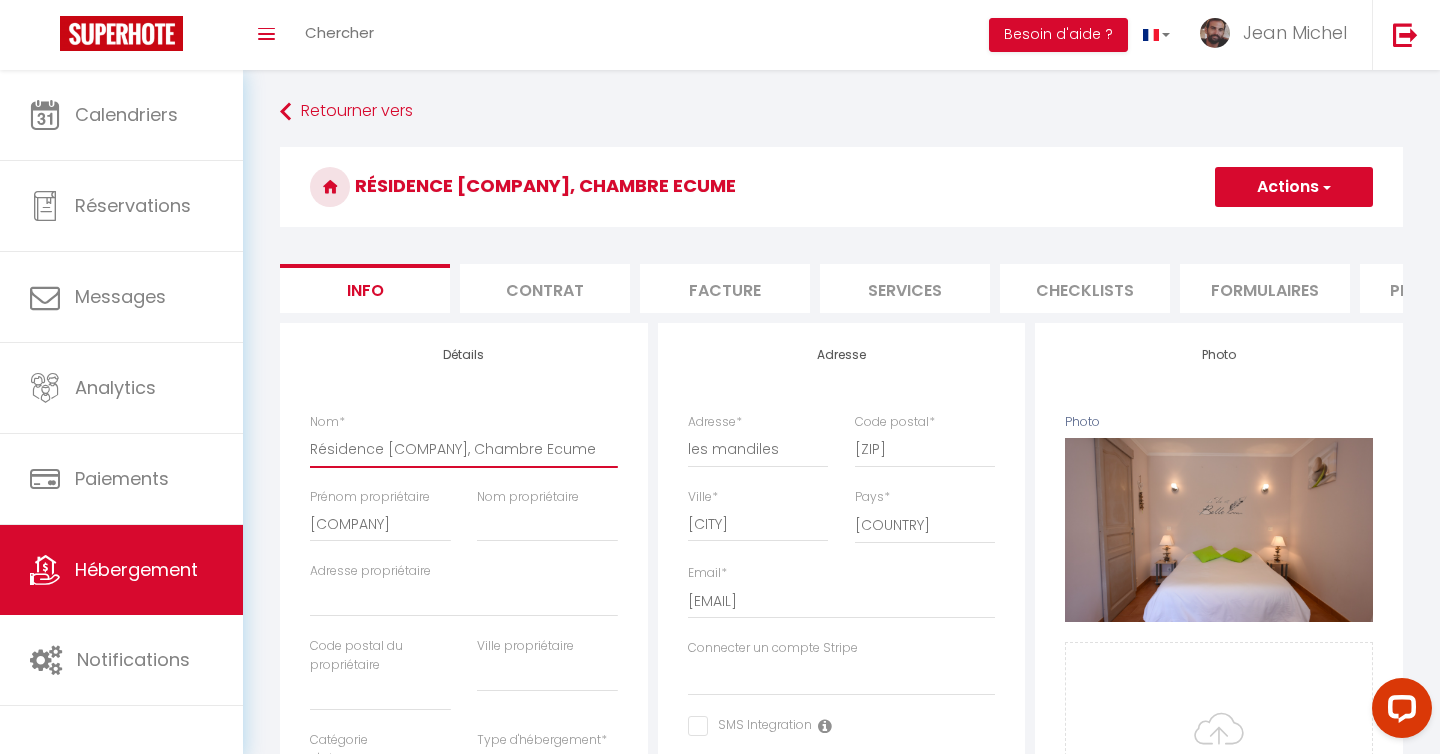 type on "Résidence [COMPANY], Chambre Ecume" 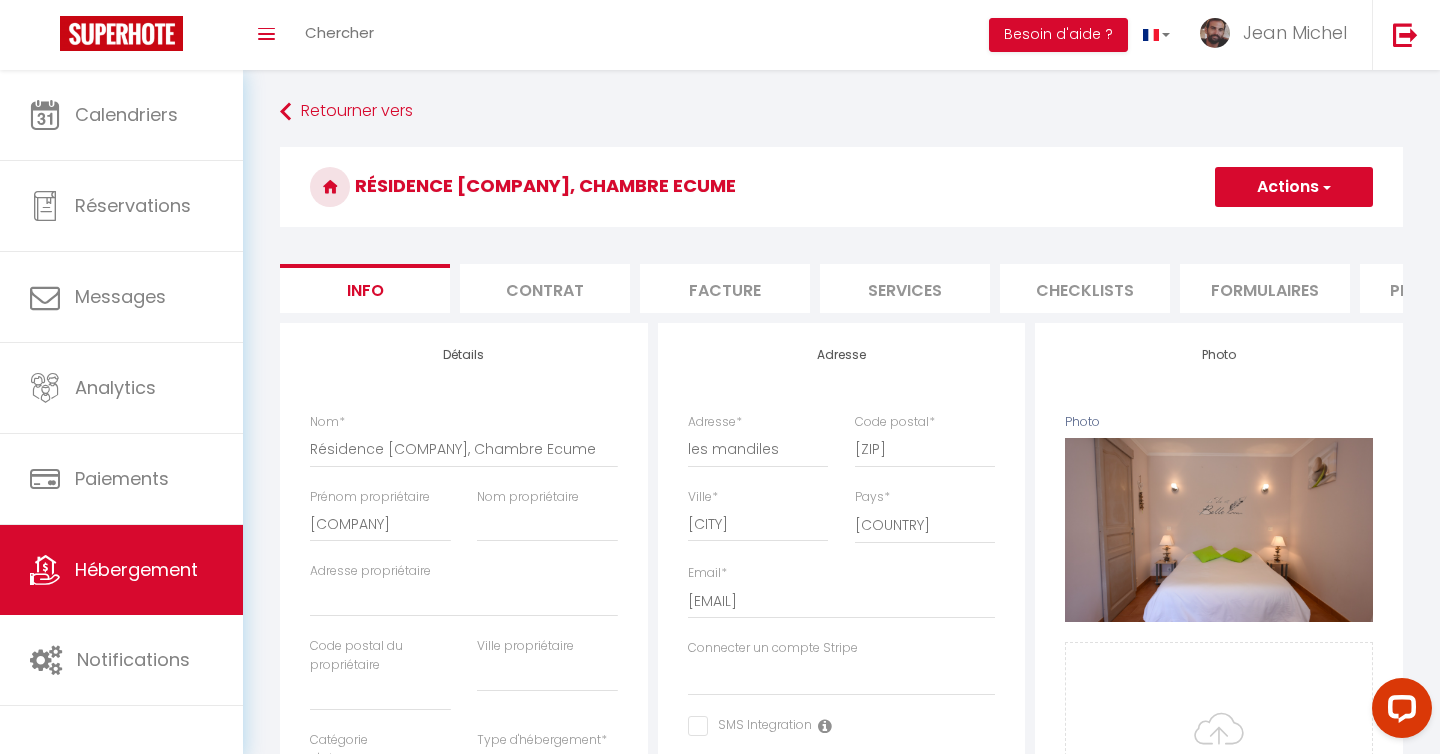 click on "Actions" at bounding box center [1294, 187] 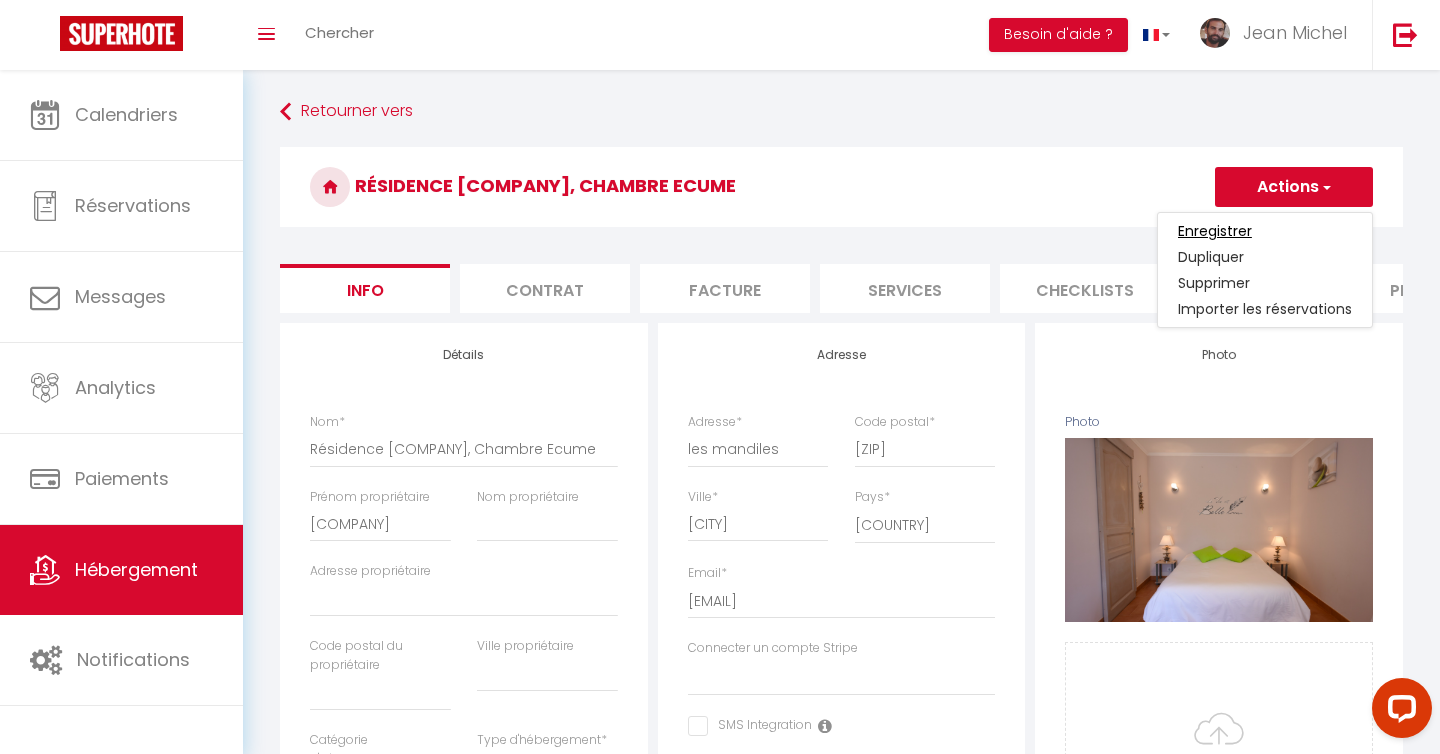 click on "Enregistrer" at bounding box center (1215, 231) 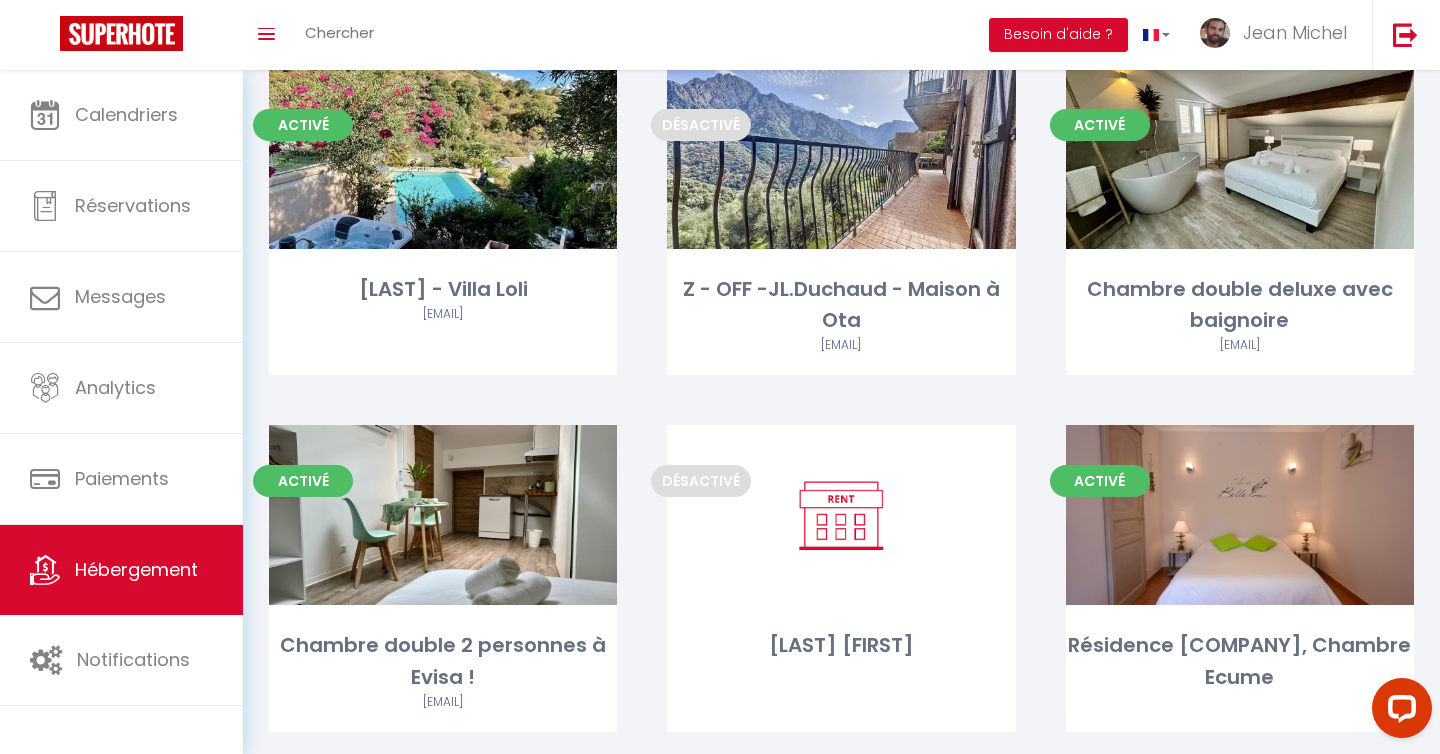scroll, scrollTop: 1572, scrollLeft: 0, axis: vertical 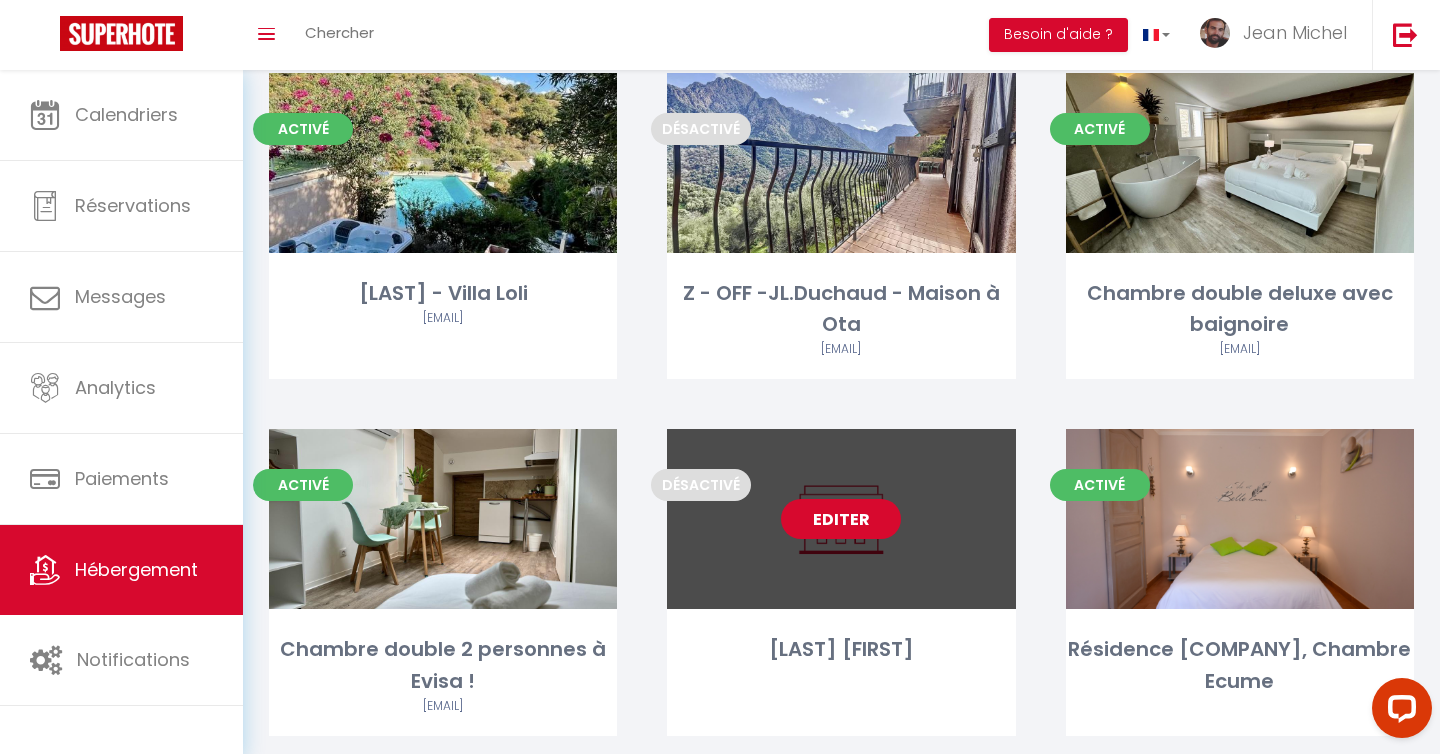 click on "Editer" at bounding box center [841, 519] 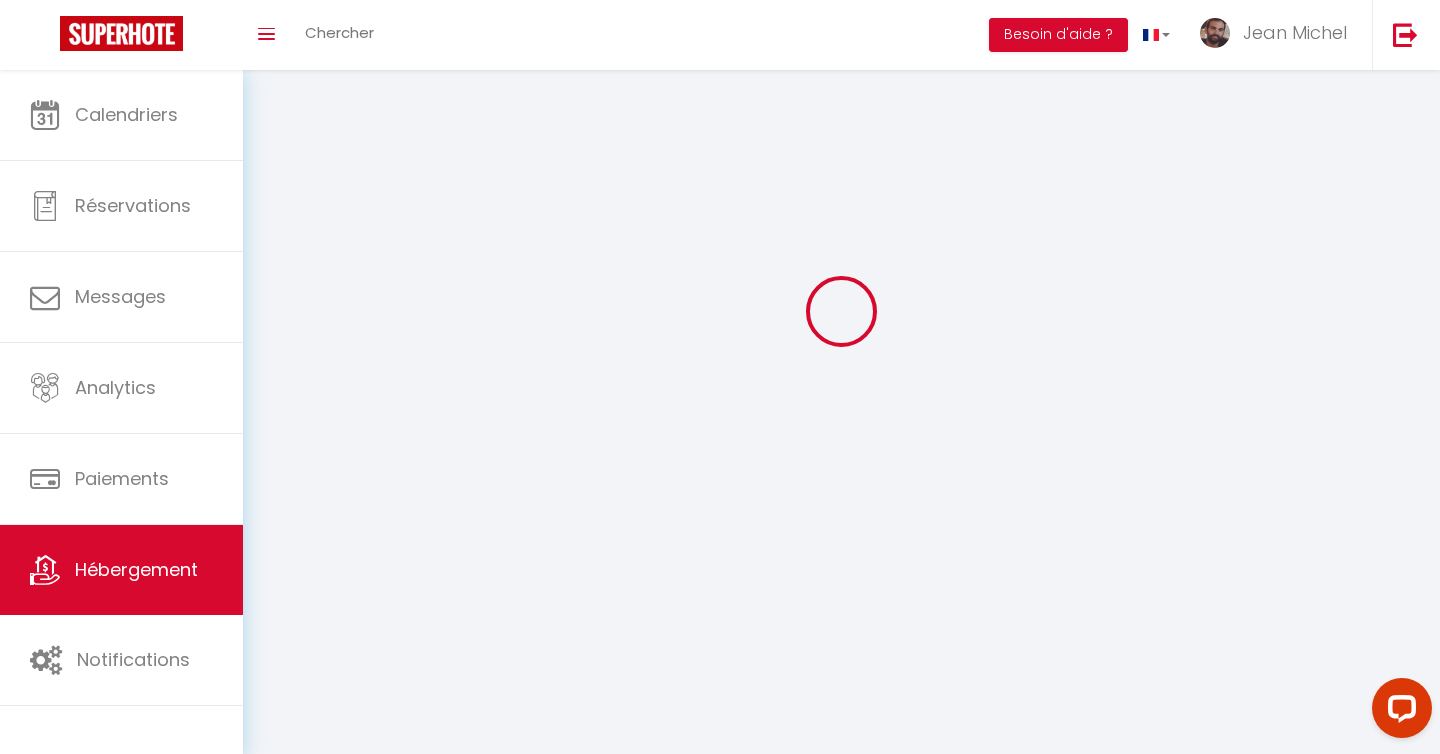 scroll, scrollTop: 0, scrollLeft: 0, axis: both 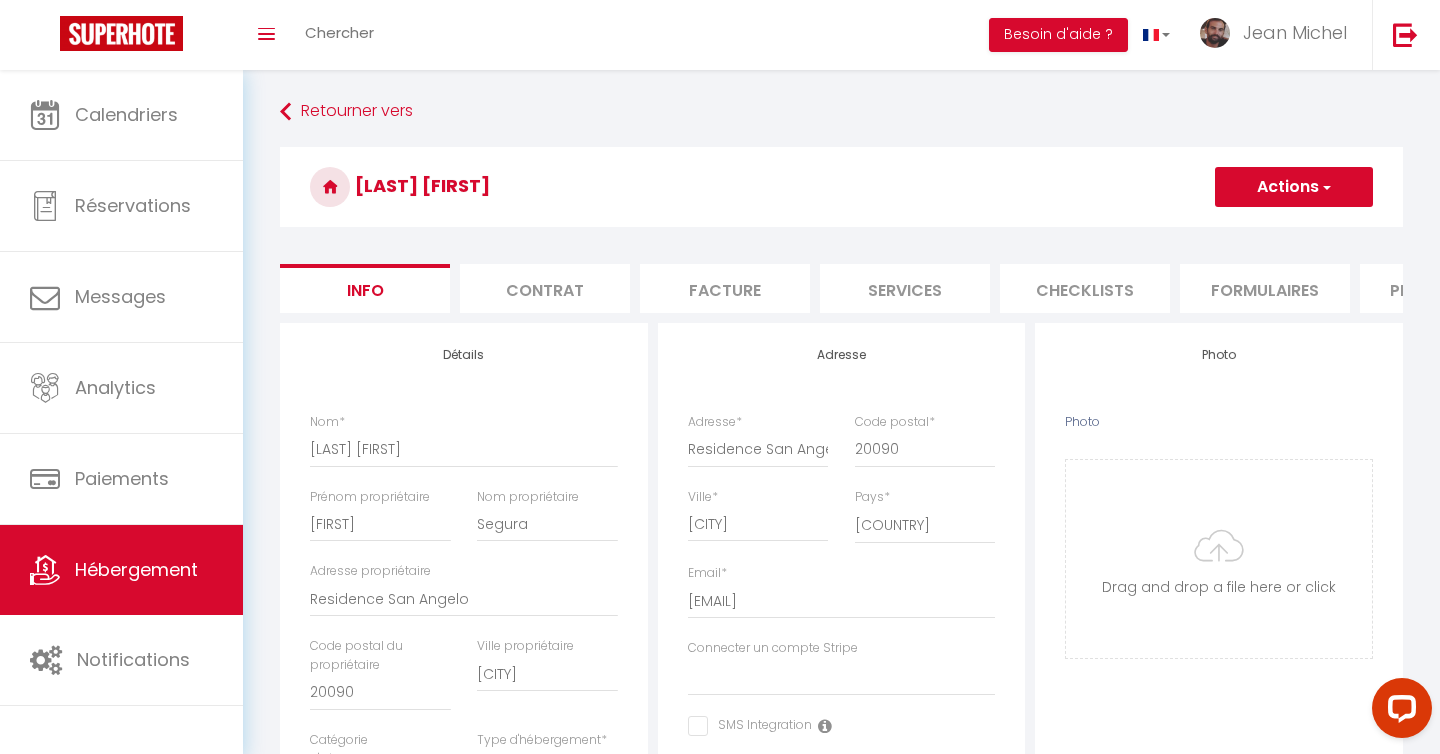 click on "Actions" at bounding box center (1294, 187) 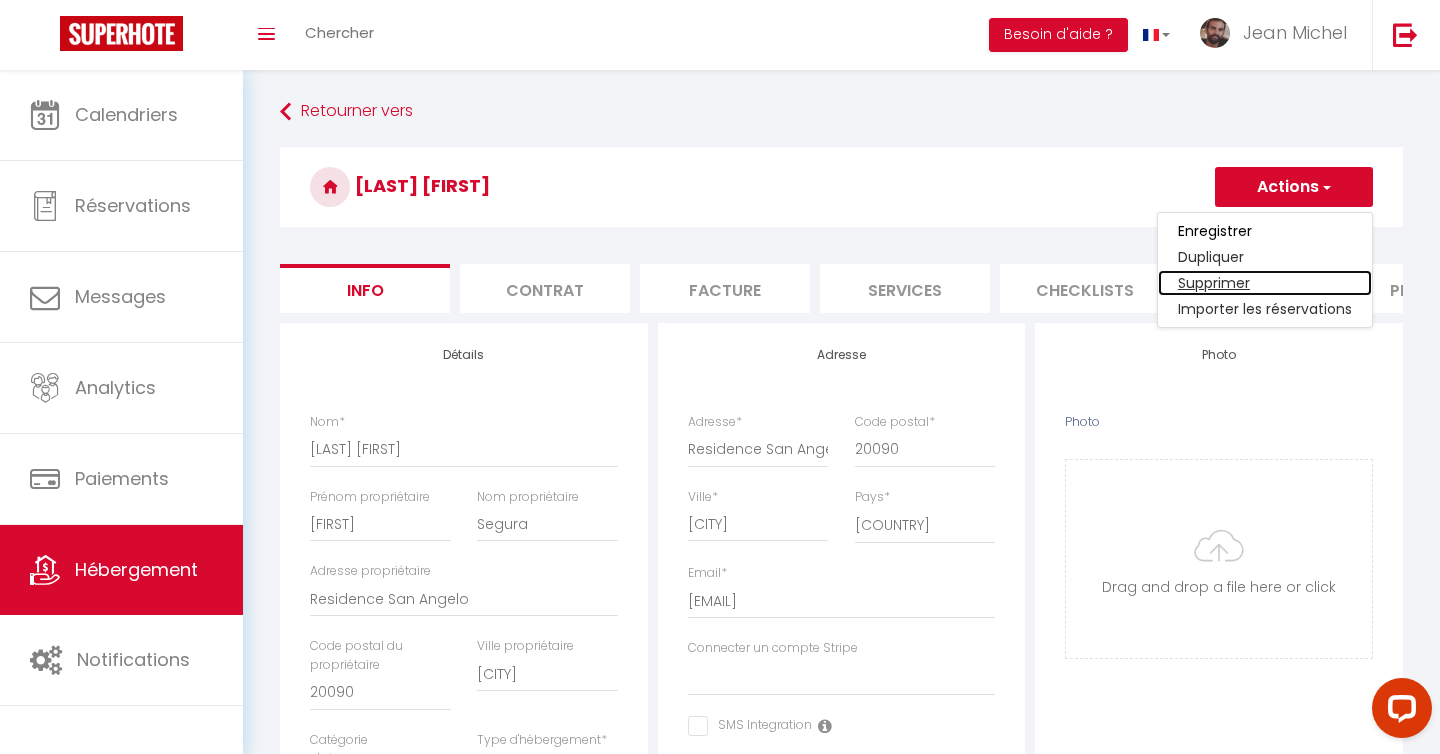 click on "Supprimer" at bounding box center [1265, 257] 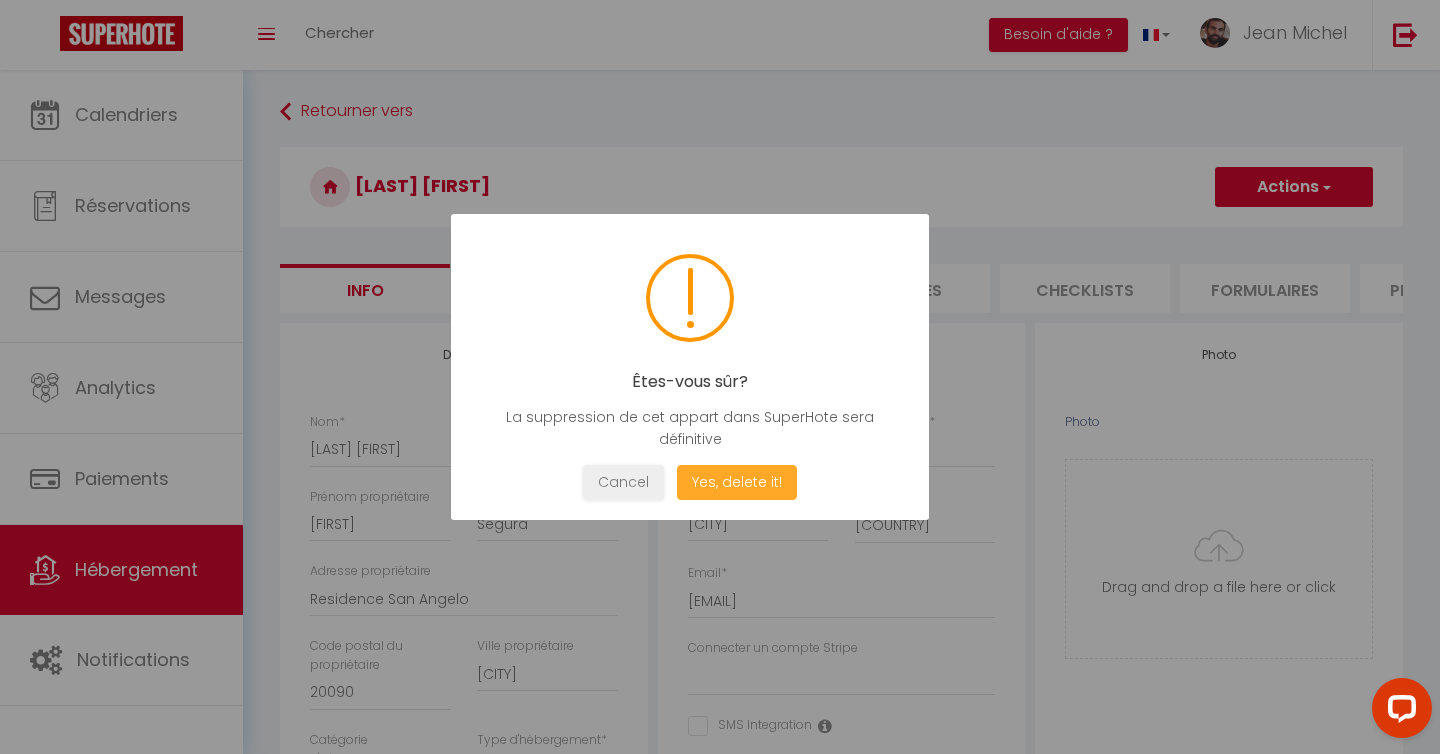 click on "Yes, delete it!" at bounding box center [737, 482] 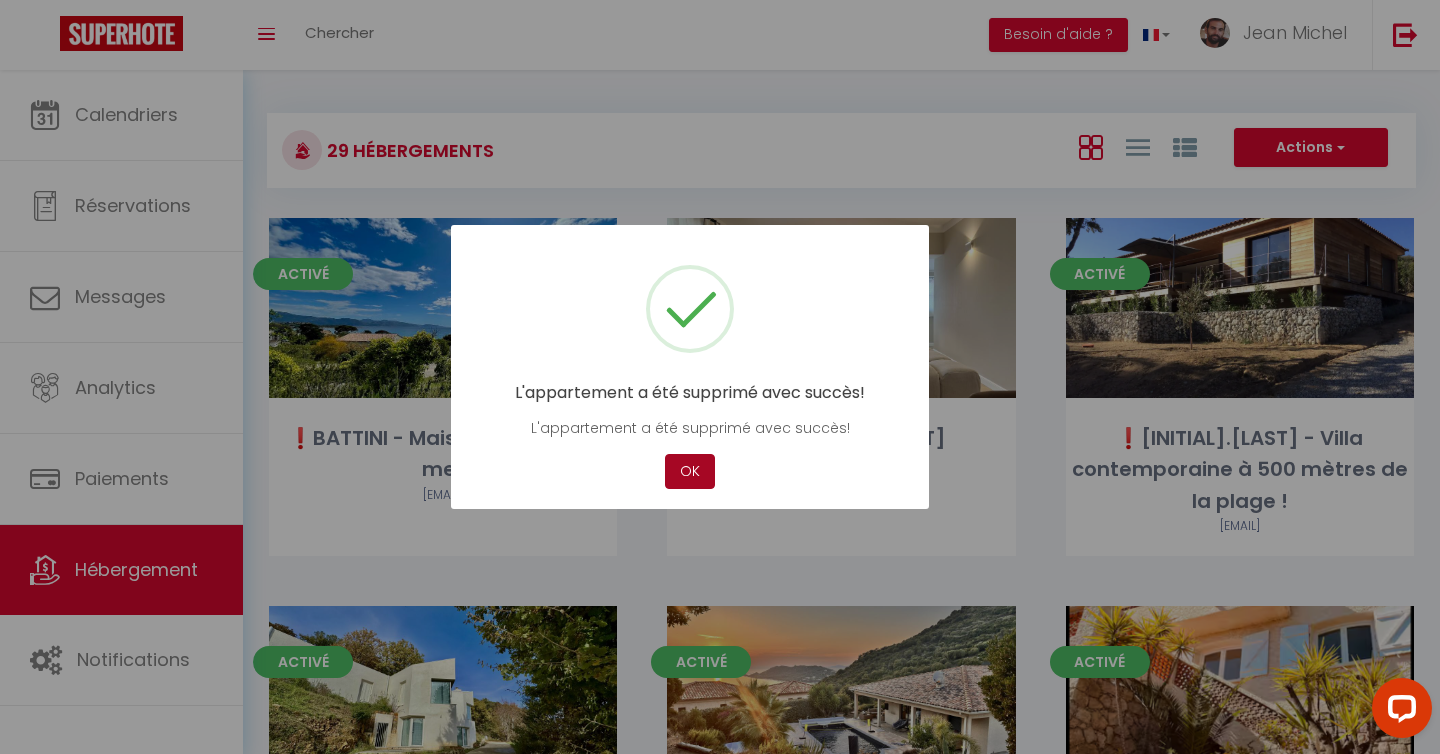 click on "OK" at bounding box center (690, 471) 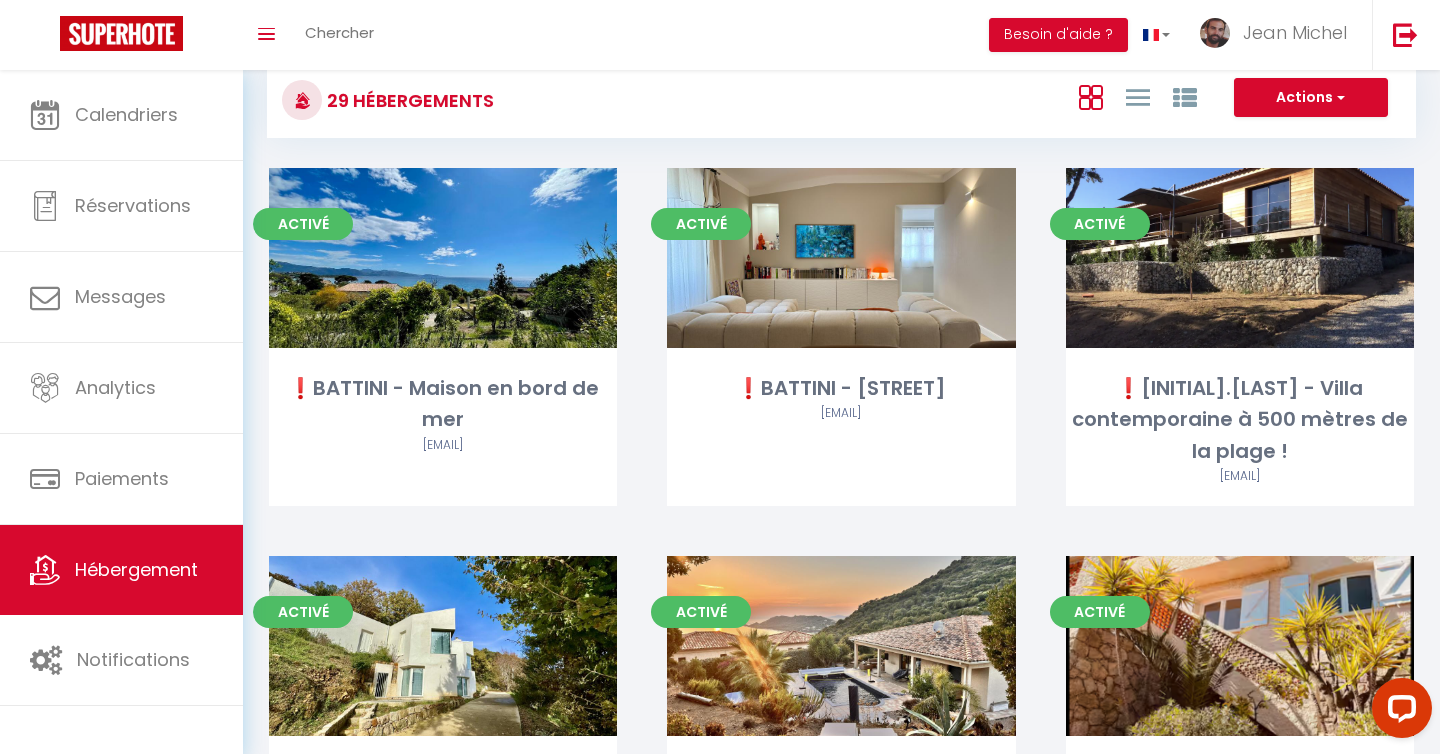 scroll, scrollTop: 0, scrollLeft: 0, axis: both 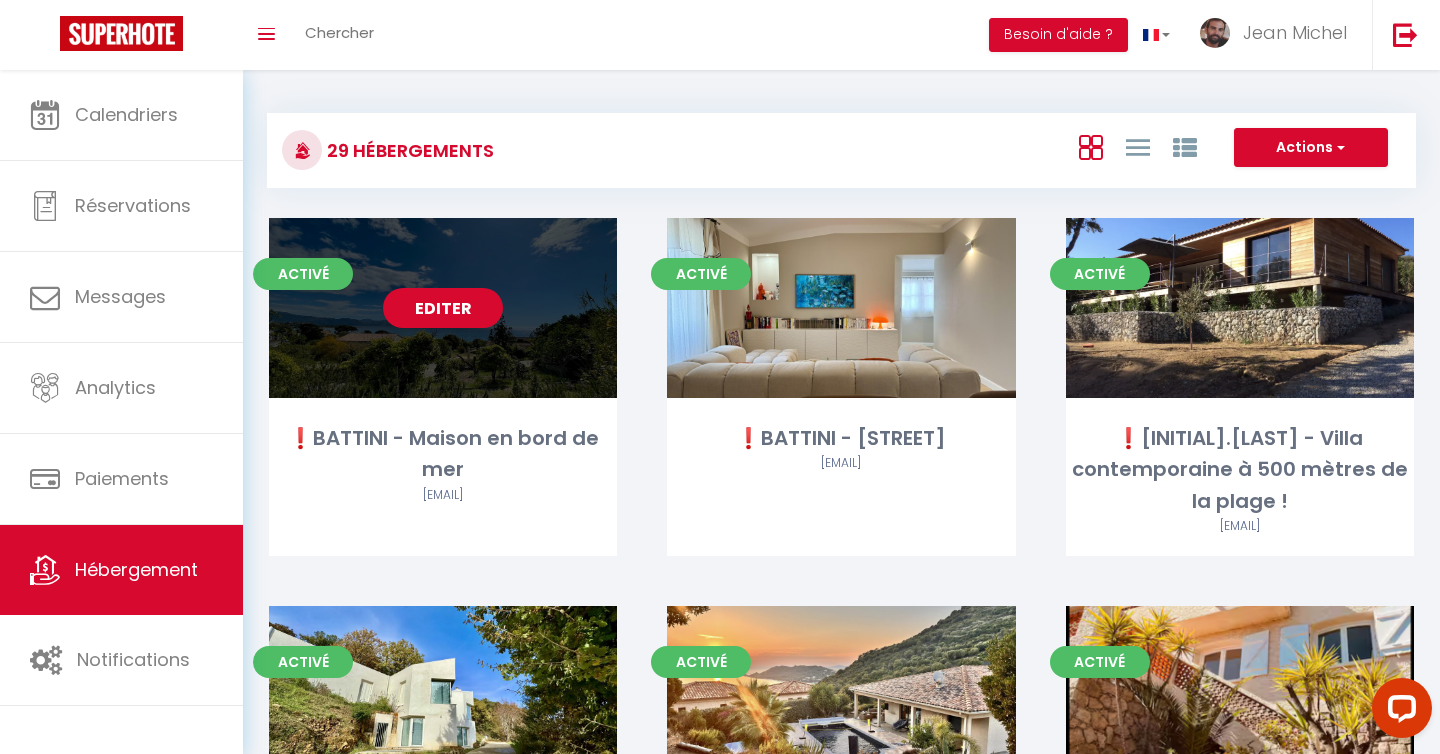 click on "Editer" at bounding box center [443, 308] 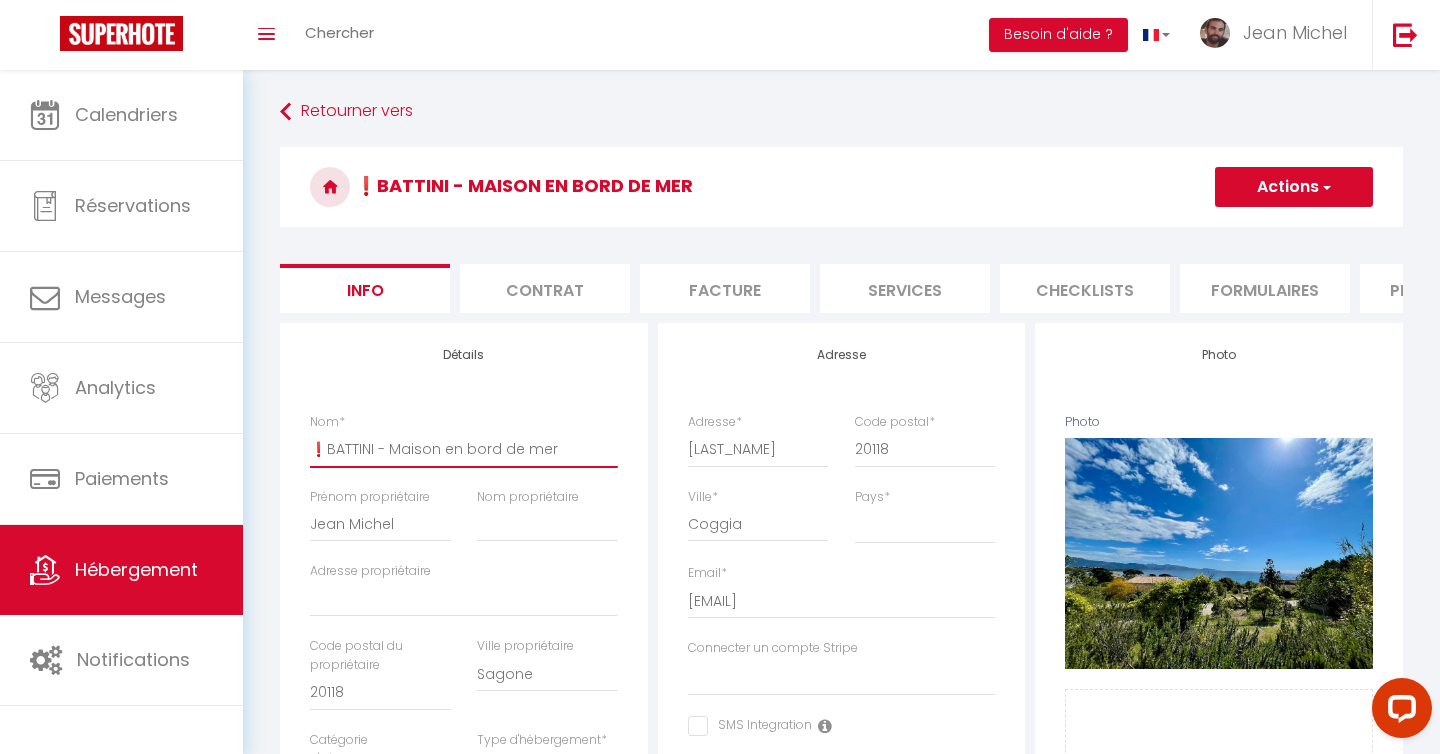 click on "❗️BATTINI - Maison en bord de mer" at bounding box center [464, 449] 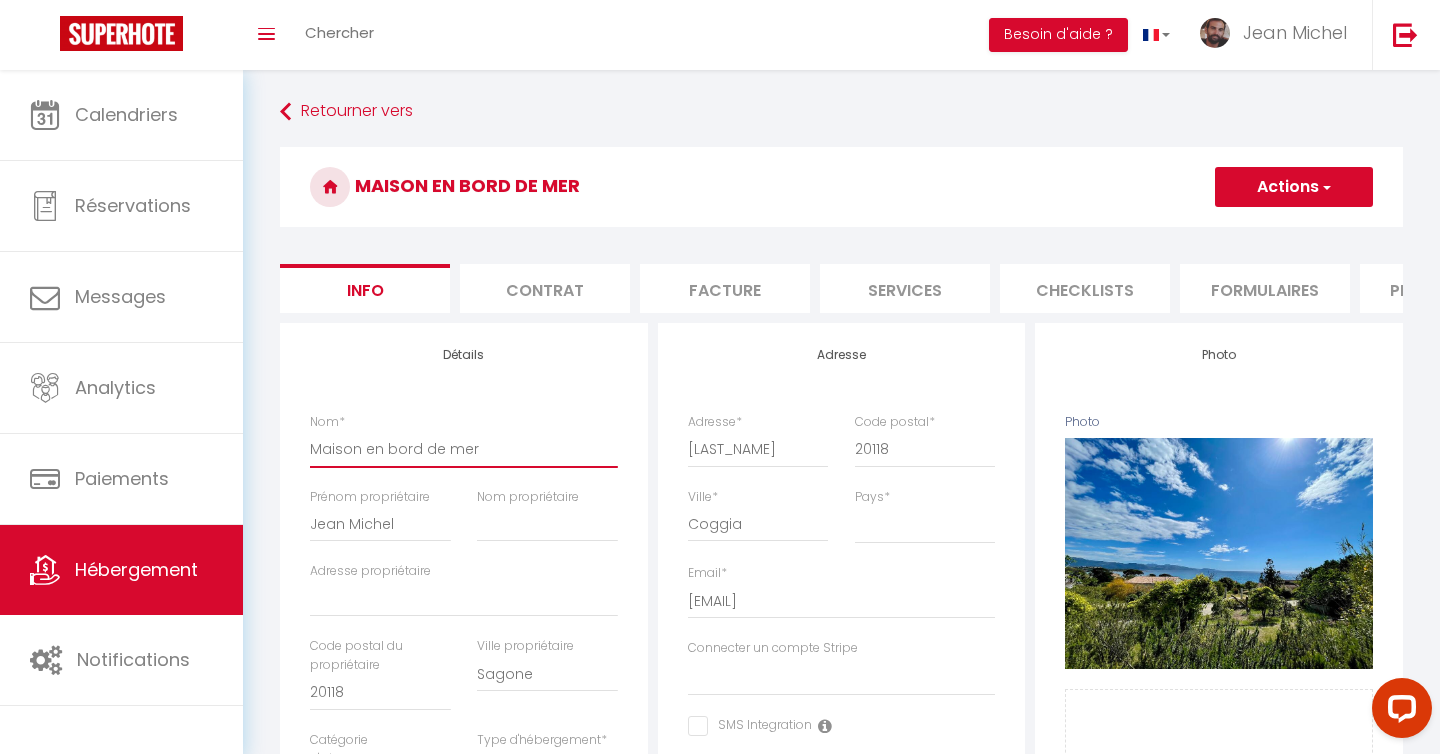 type on "Maison en bord de mer" 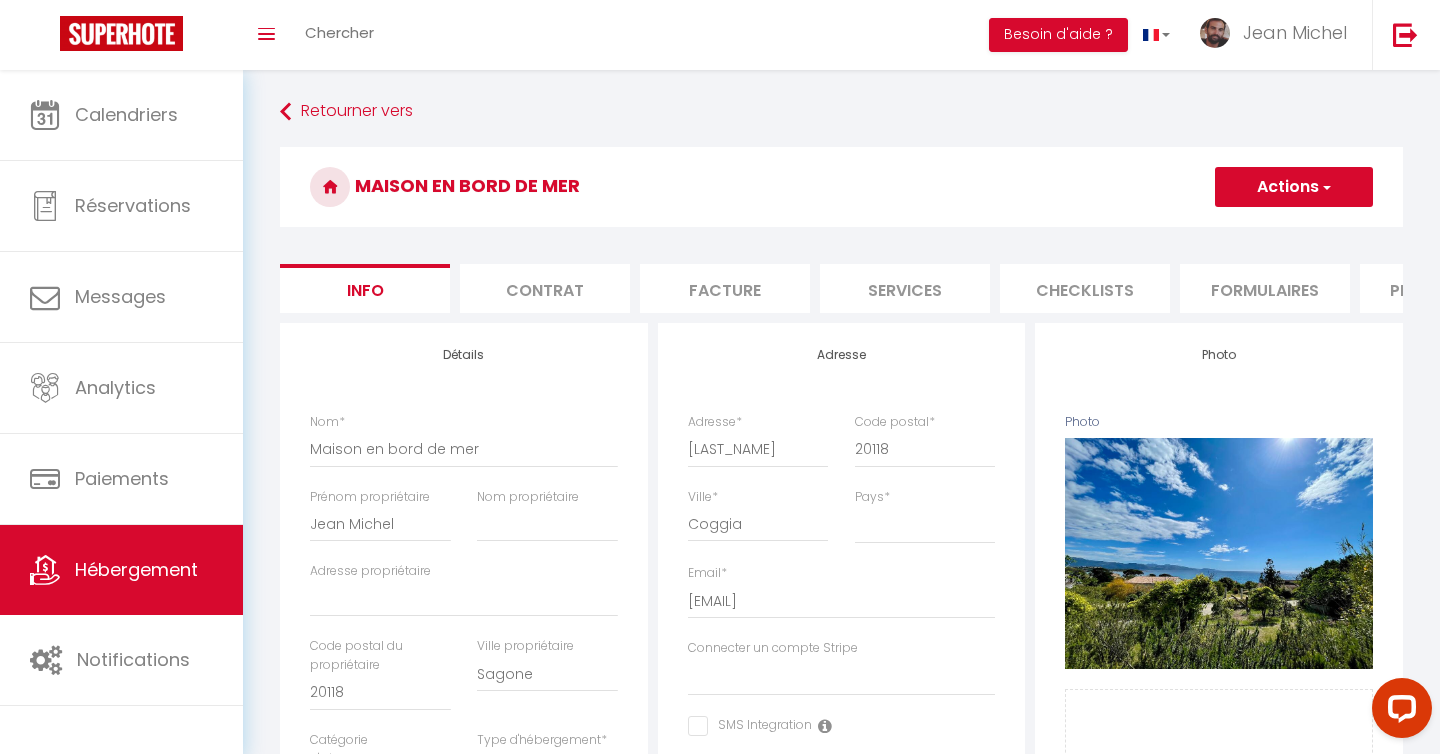 click on "Actions" at bounding box center [1294, 187] 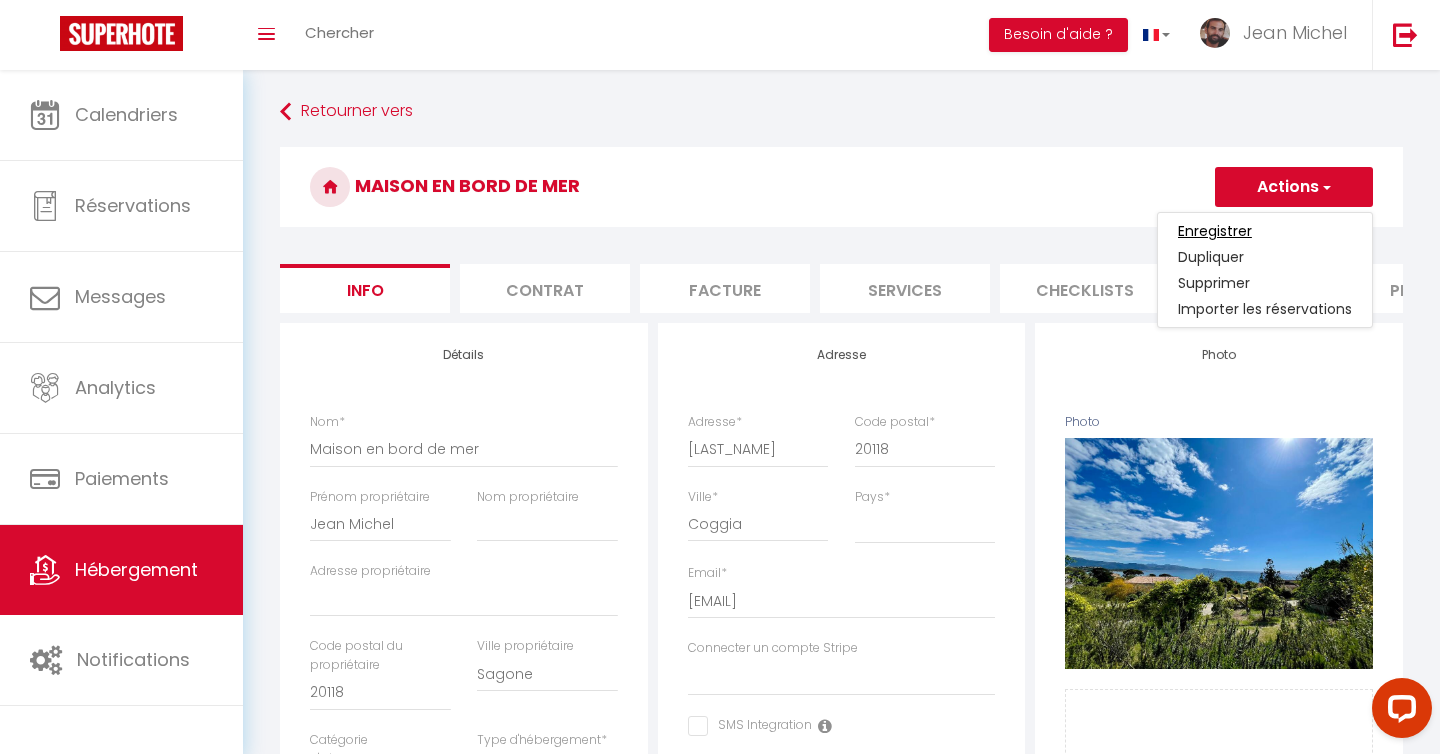 click on "Enregistrer" at bounding box center [1215, 231] 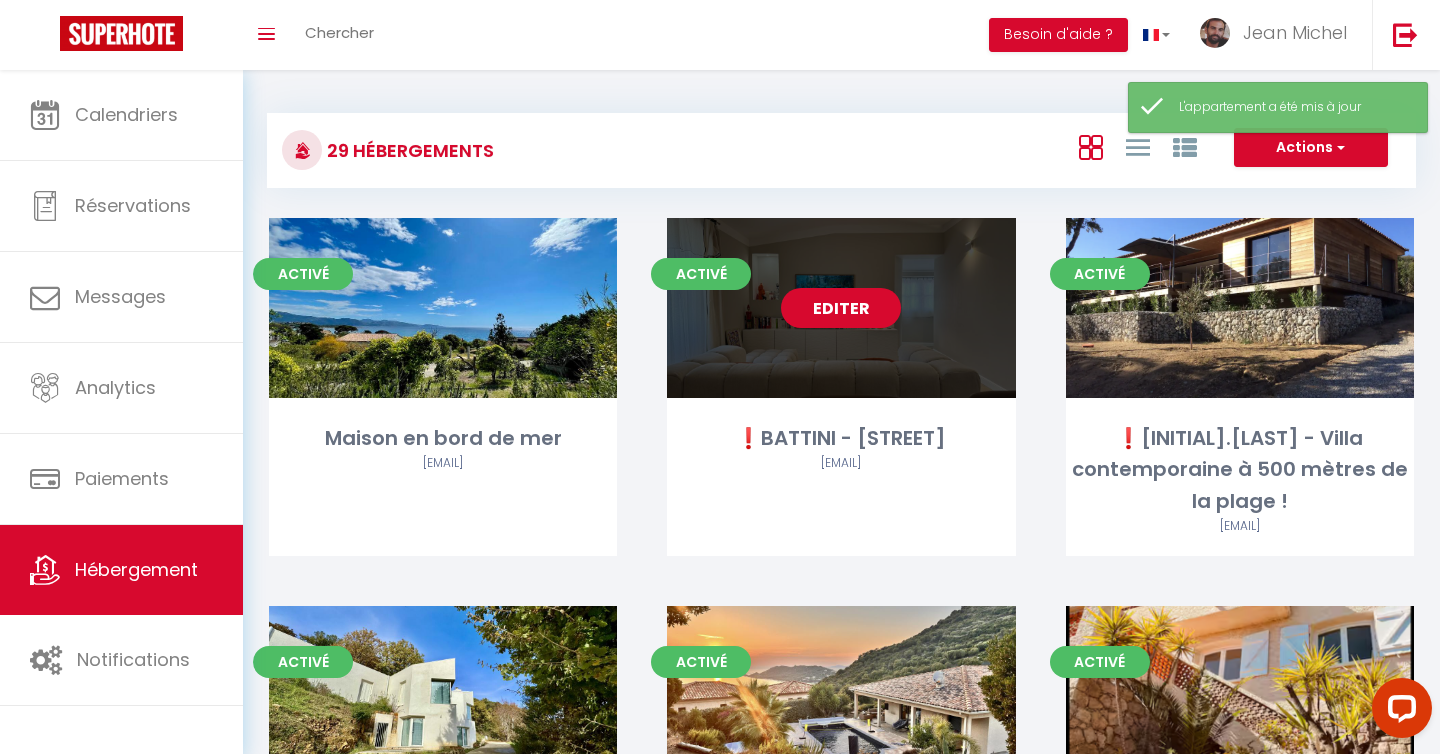 click on "Editer" at bounding box center [841, 308] 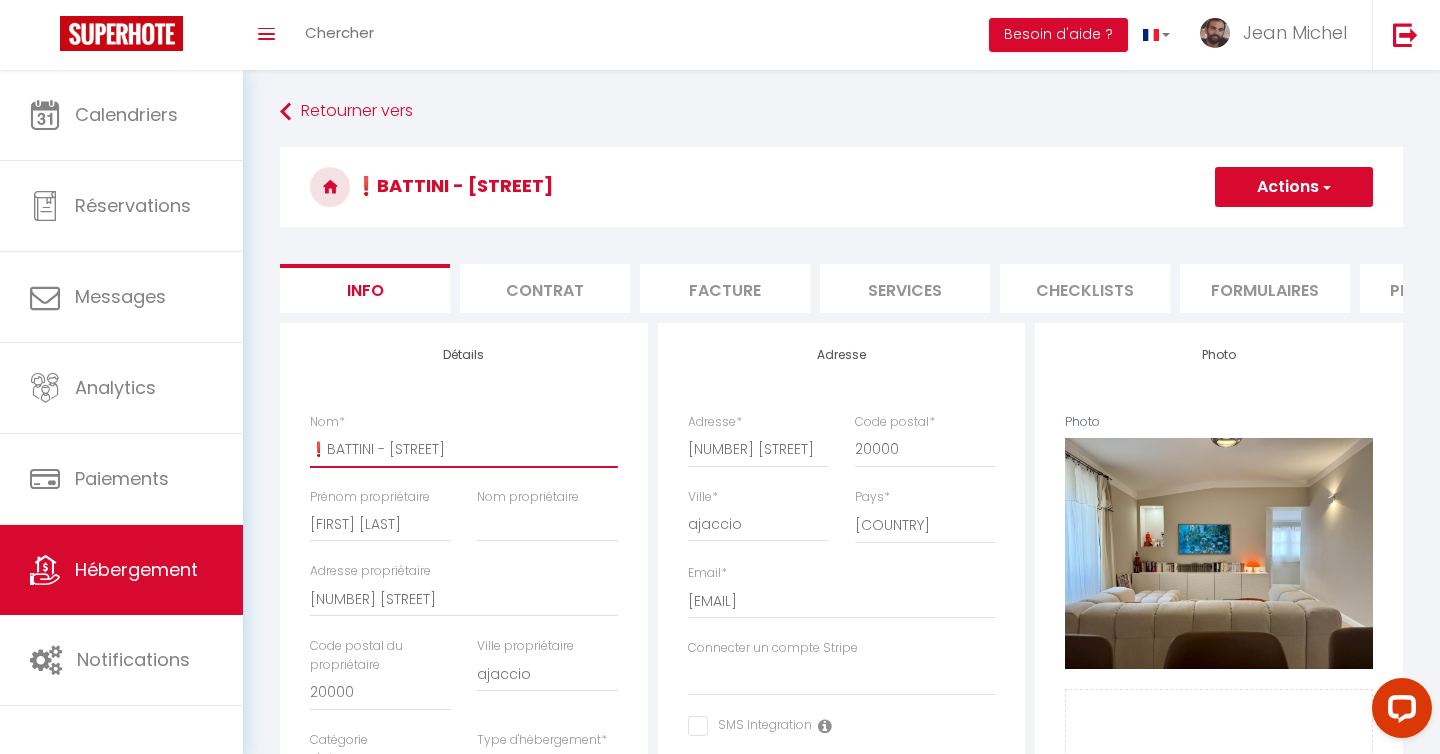 drag, startPoint x: 340, startPoint y: 452, endPoint x: 289, endPoint y: 452, distance: 51 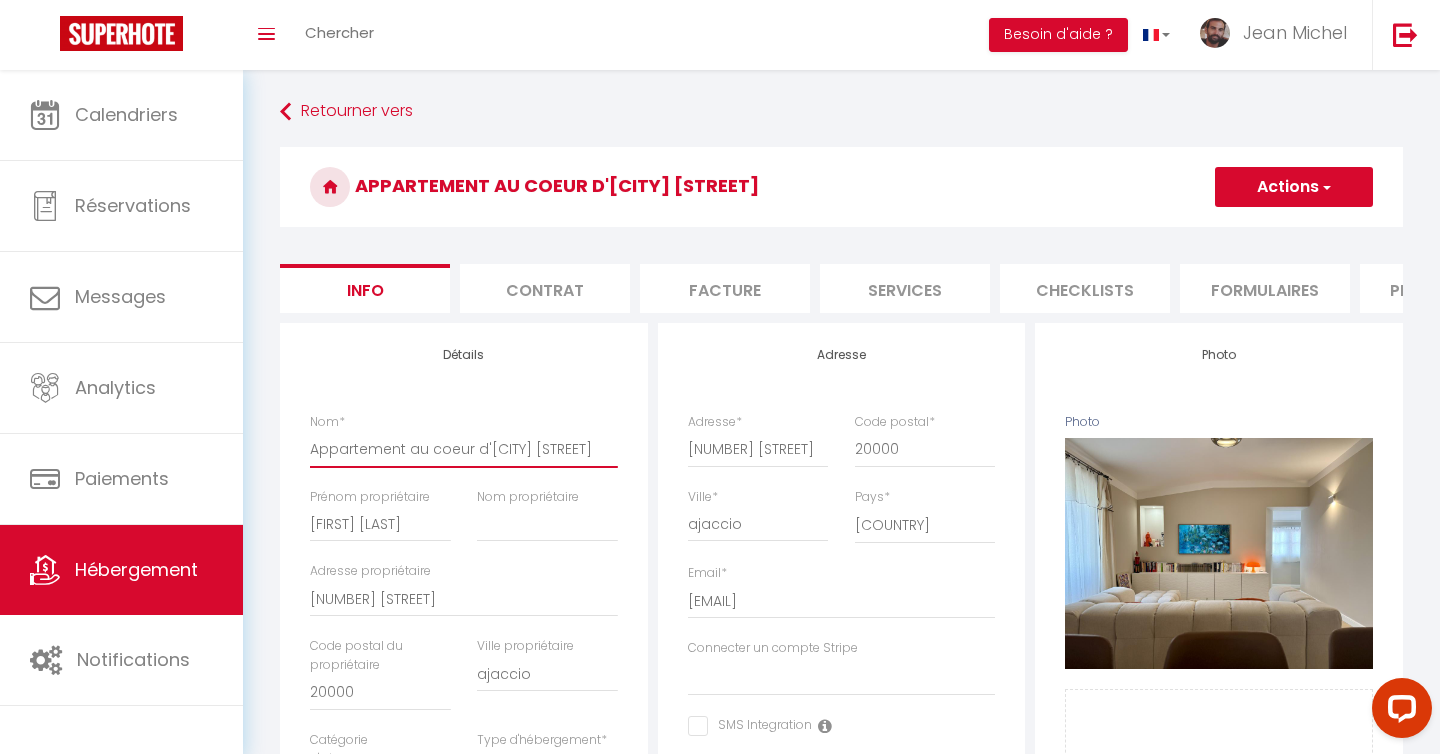 scroll, scrollTop: 0, scrollLeft: 28, axis: horizontal 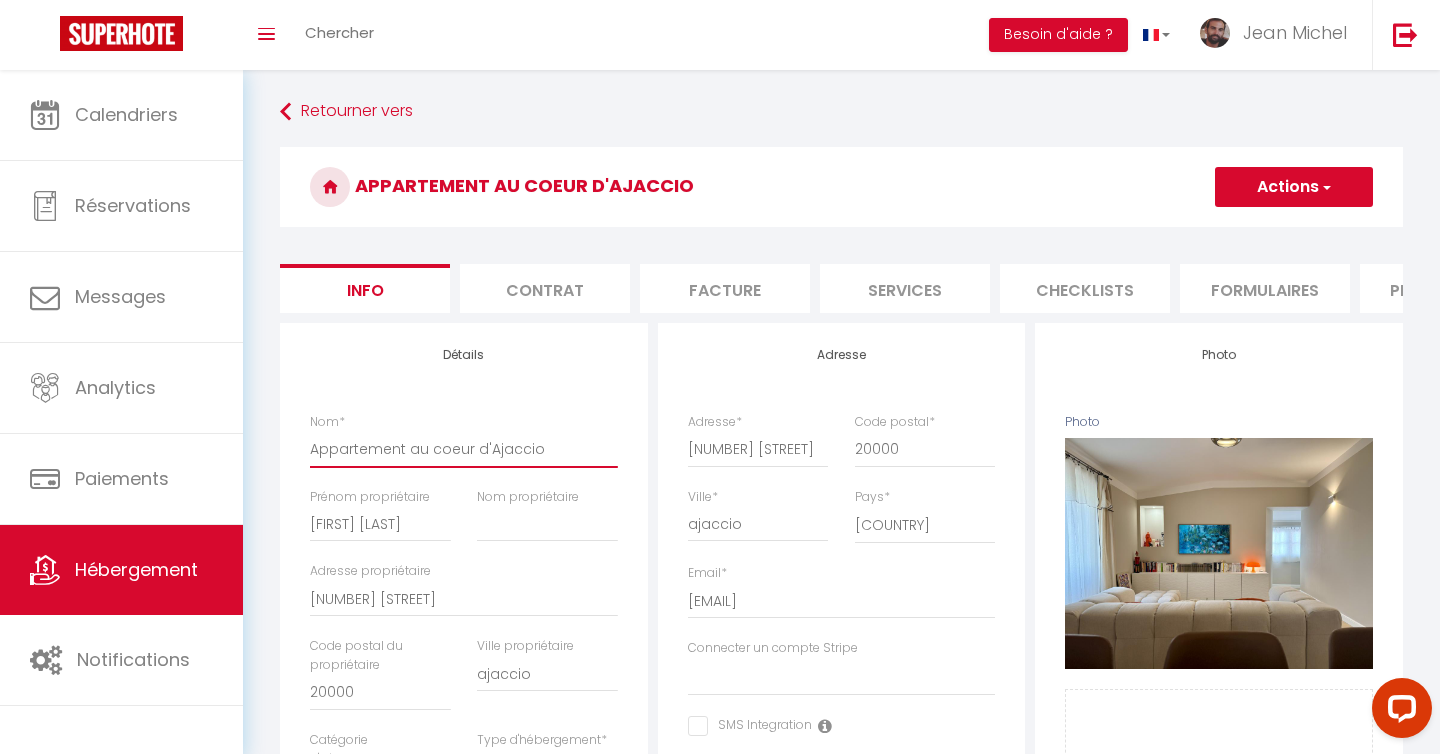 type on "Appartement au coeur d'Ajaccio" 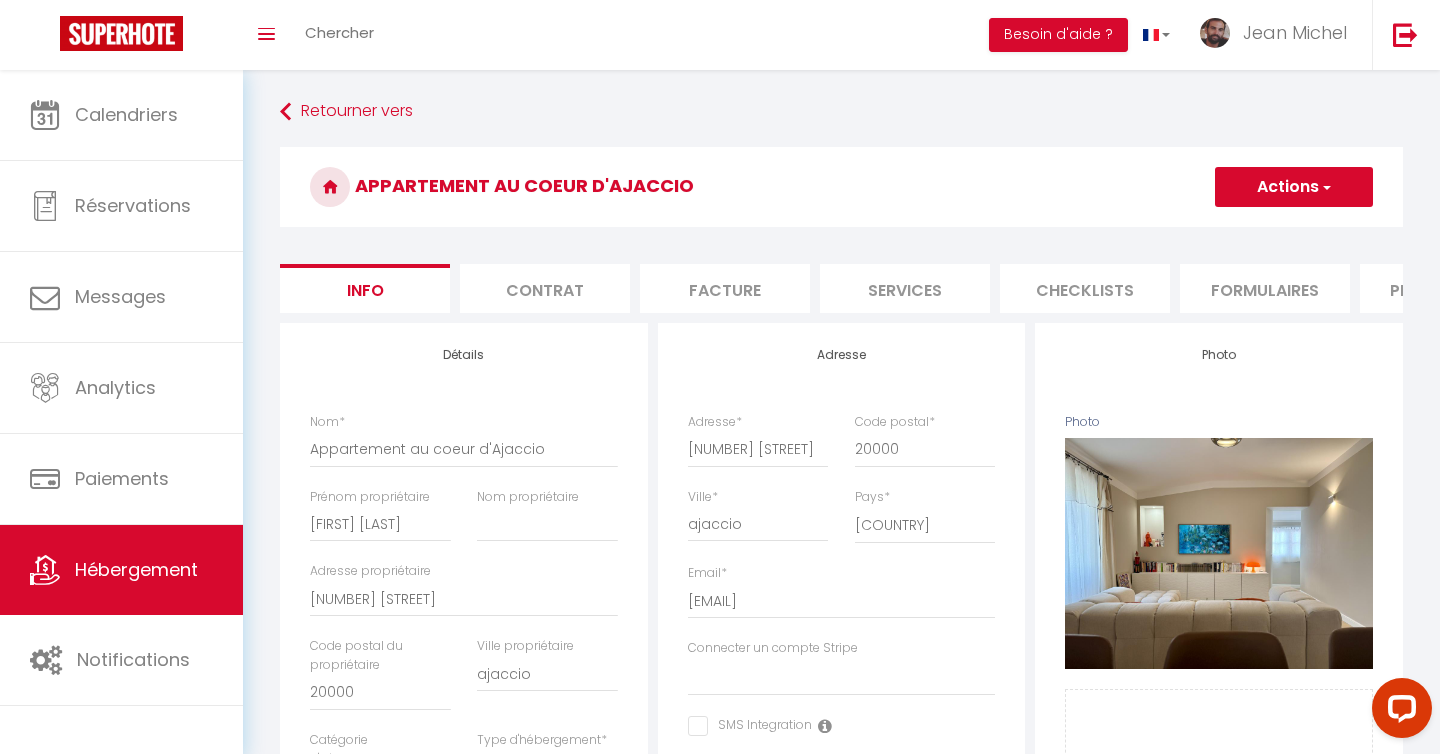 click on "Actions" at bounding box center [1294, 187] 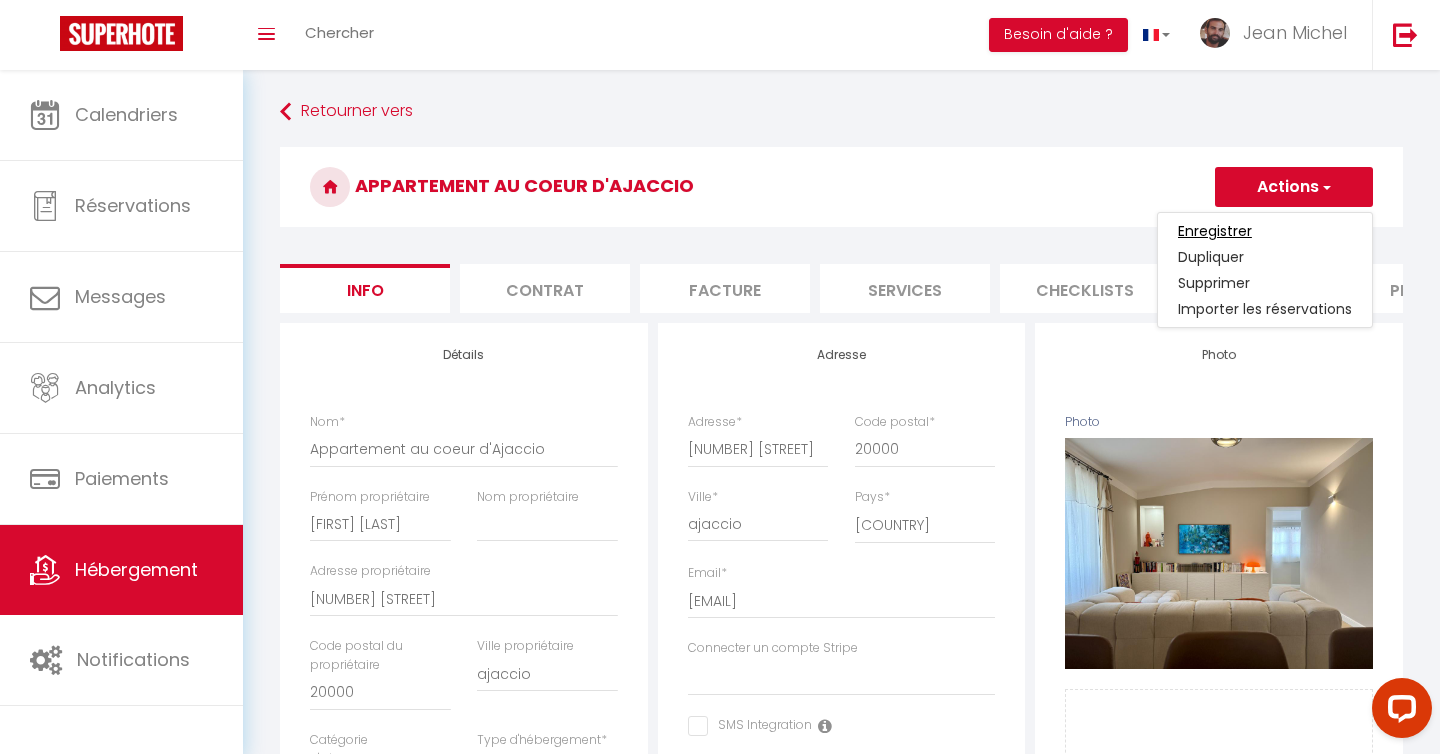 click on "Enregistrer" at bounding box center [1215, 231] 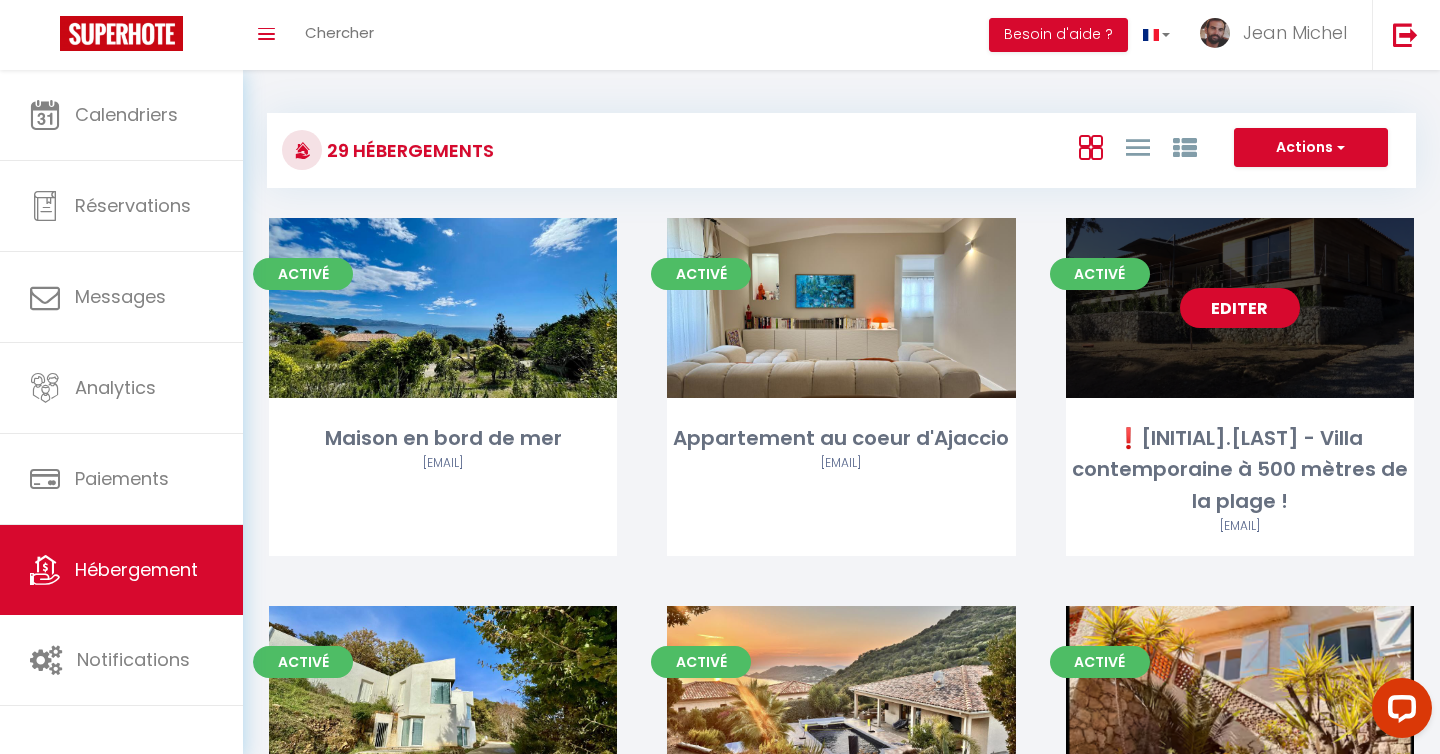 click on "Activé
Editer
❗️J.Gadret - Villa contemporaine à 500 mètres de la plage !   contact@example.com" at bounding box center [443, 387] 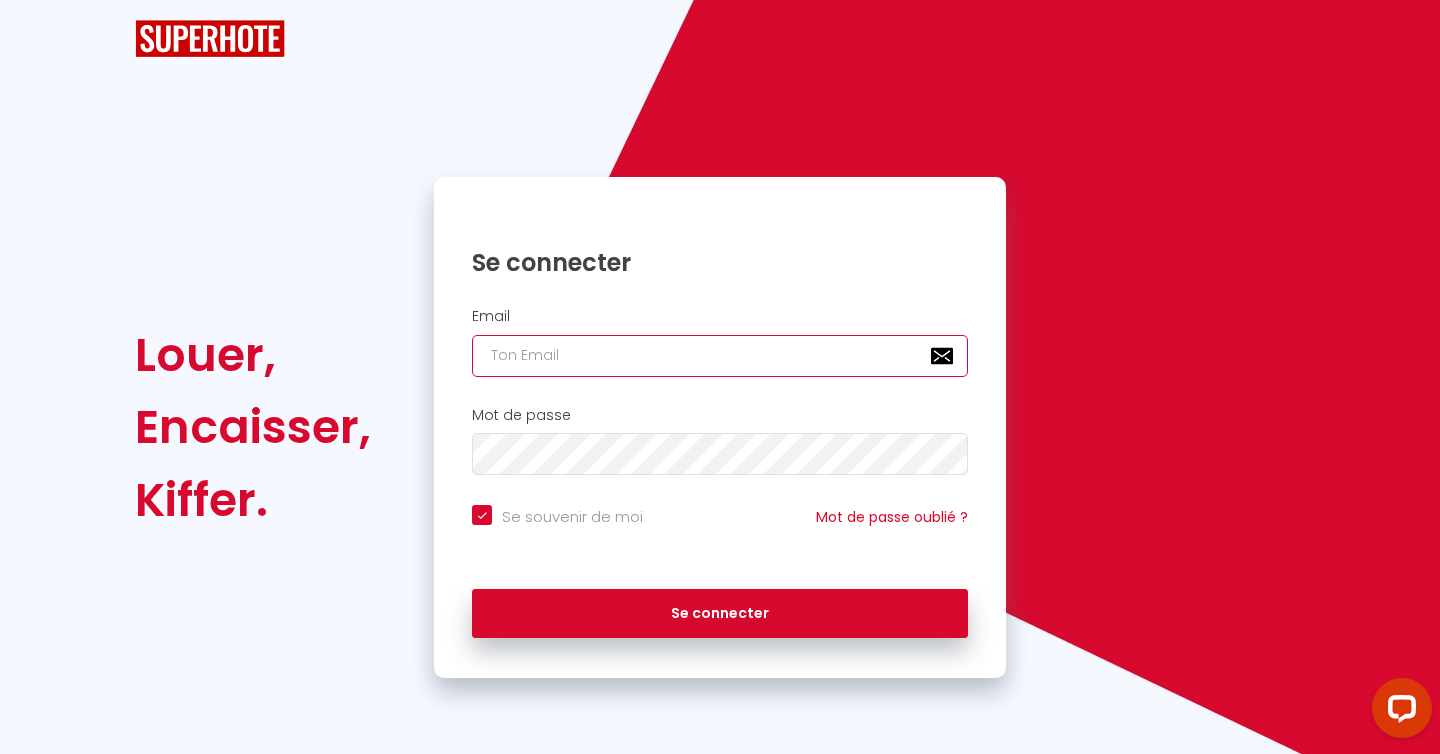 type on "[EMAIL]" 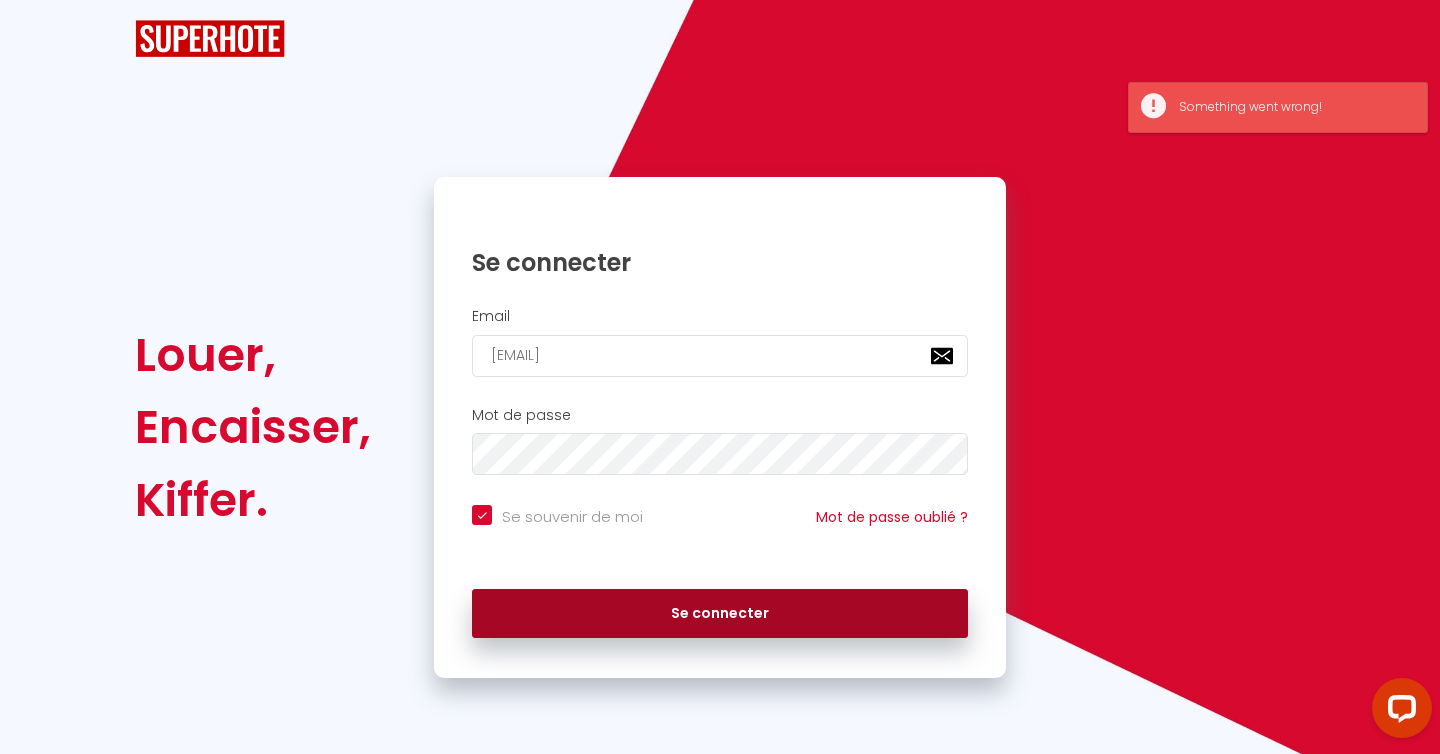 click on "Se connecter" at bounding box center (720, 614) 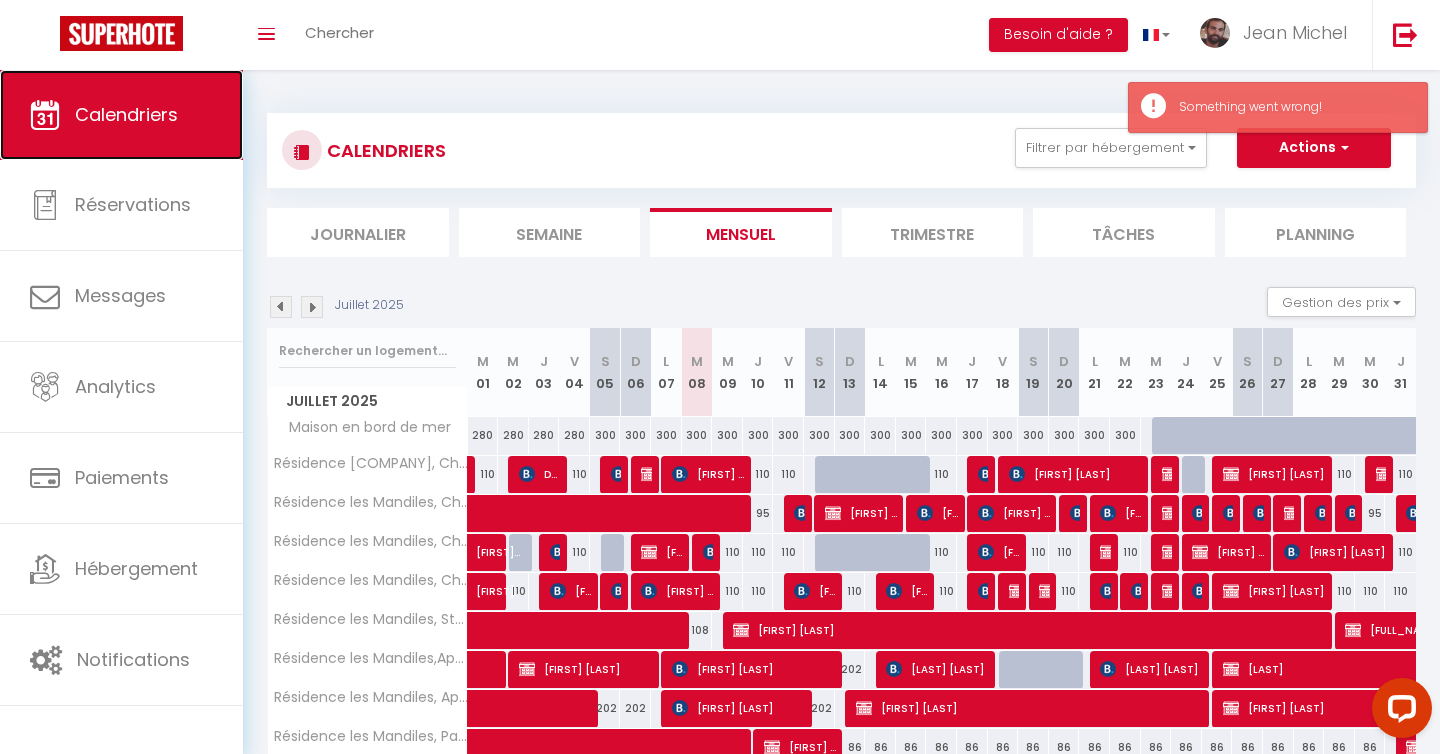 click on "Calendriers" at bounding box center (126, 114) 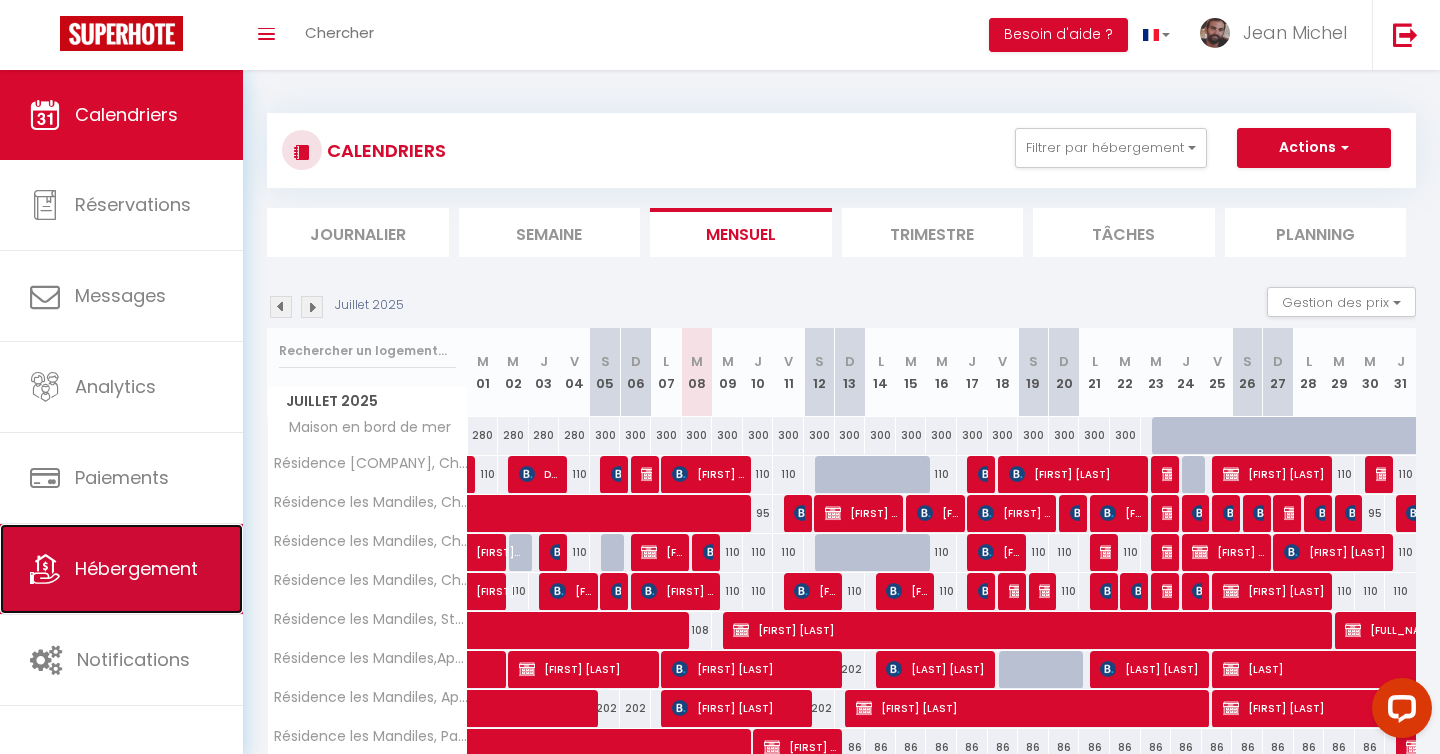 click on "Hébergement" at bounding box center (136, 568) 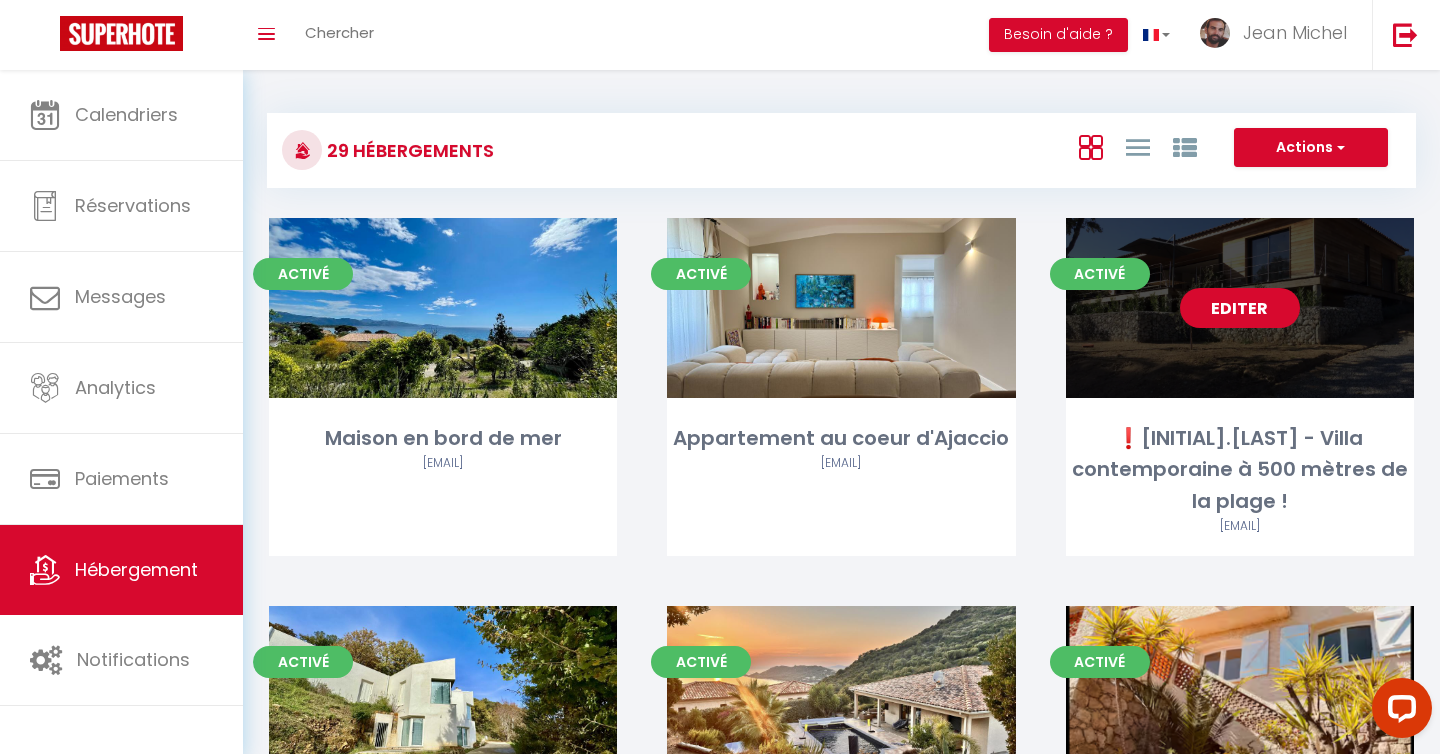 click on "Editer" at bounding box center (1240, 308) 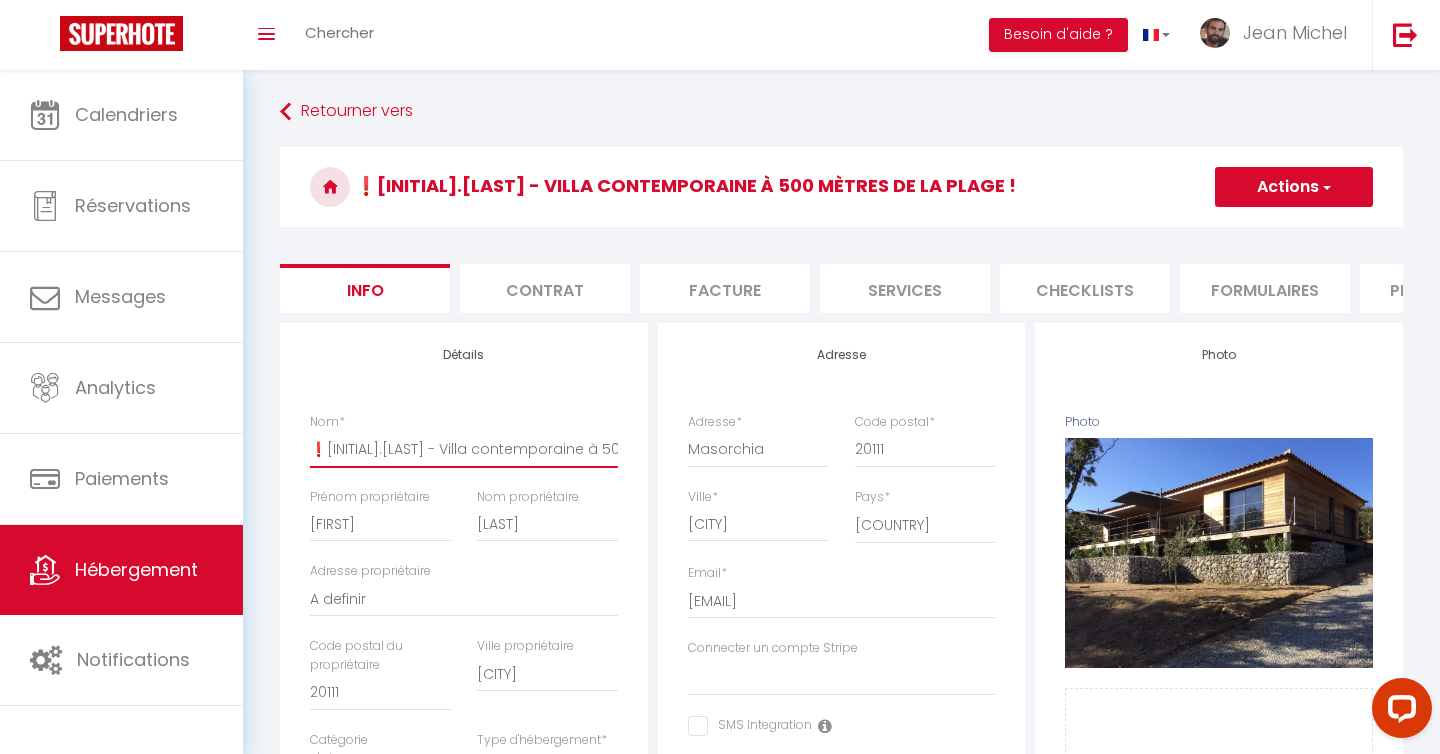 drag, startPoint x: 394, startPoint y: 445, endPoint x: 308, endPoint y: 441, distance: 86.09297 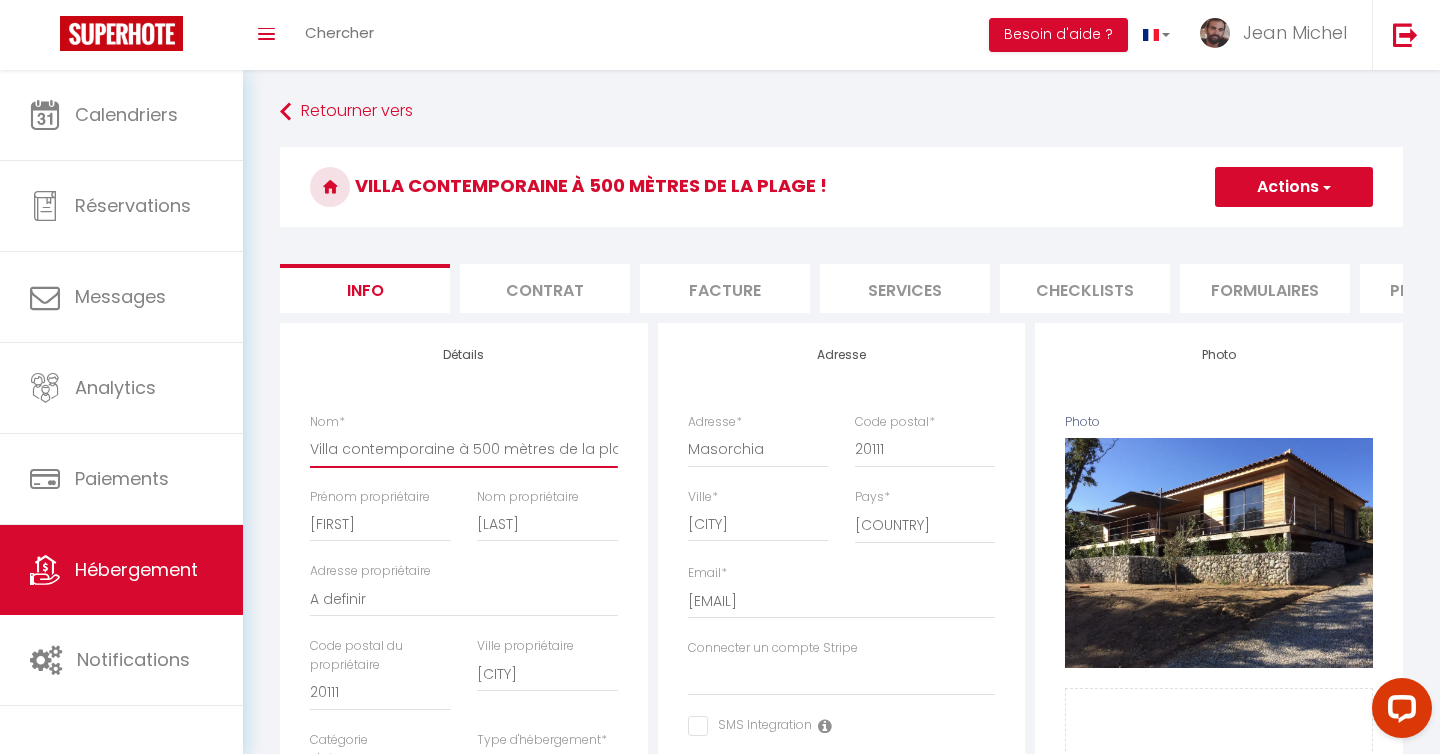 type on "Villa contemporaine à 500 mètres de la plage !" 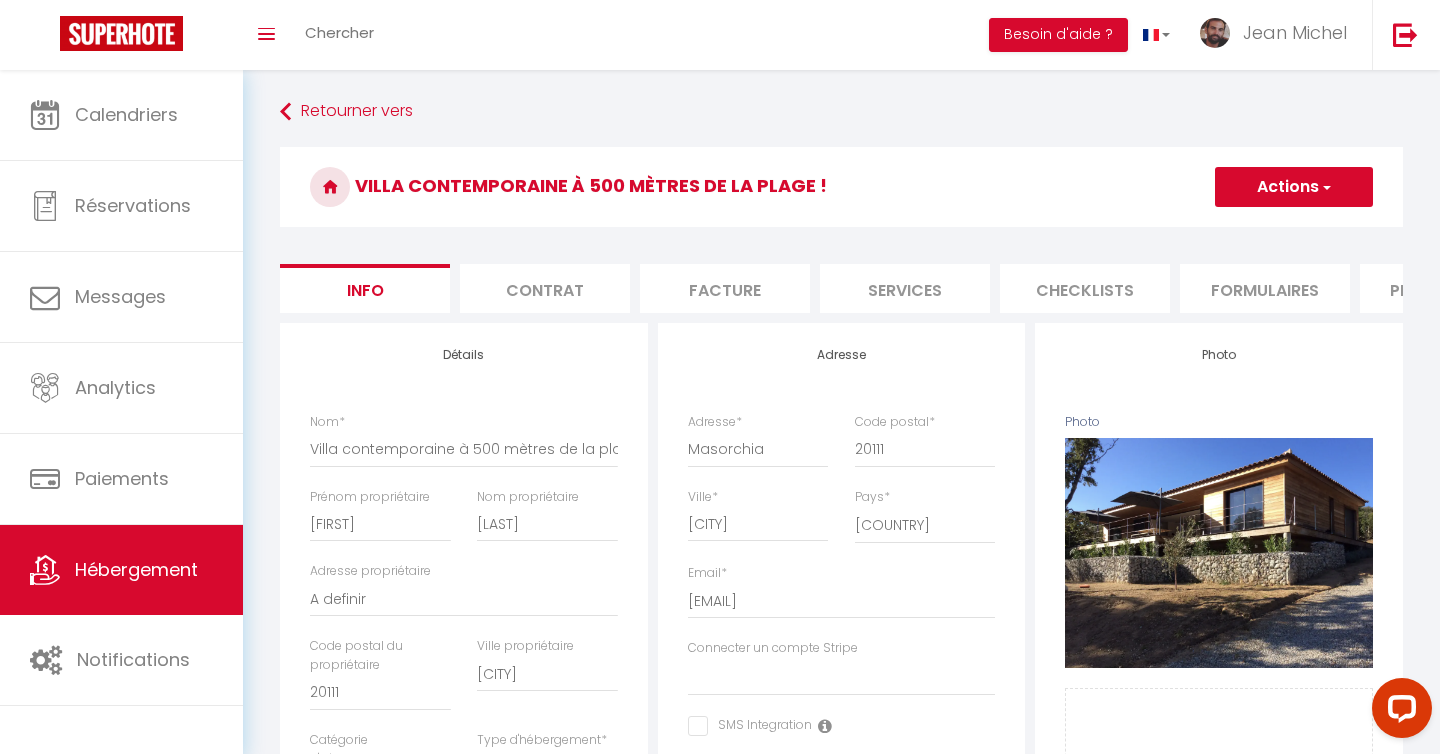 click on "Actions" at bounding box center [1294, 187] 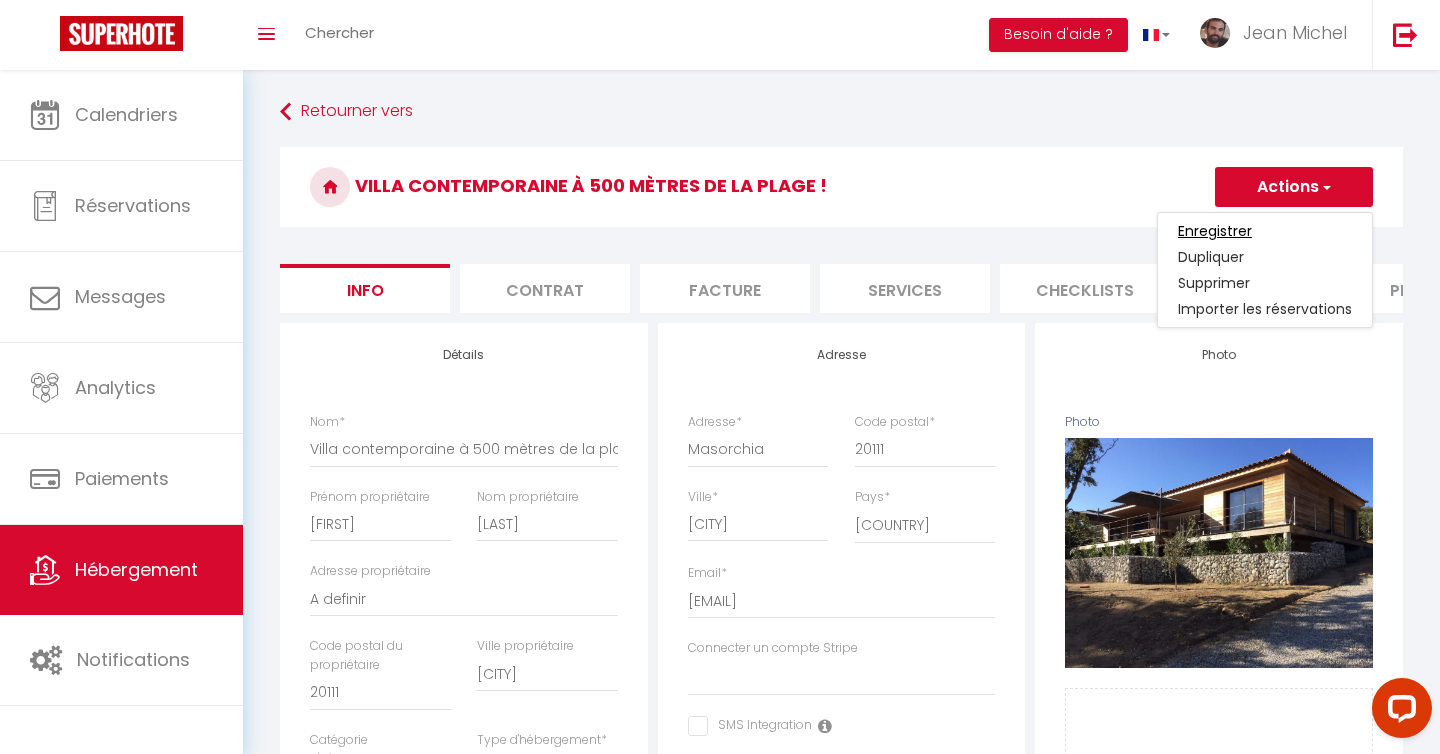 click on "Enregistrer" at bounding box center [1215, 231] 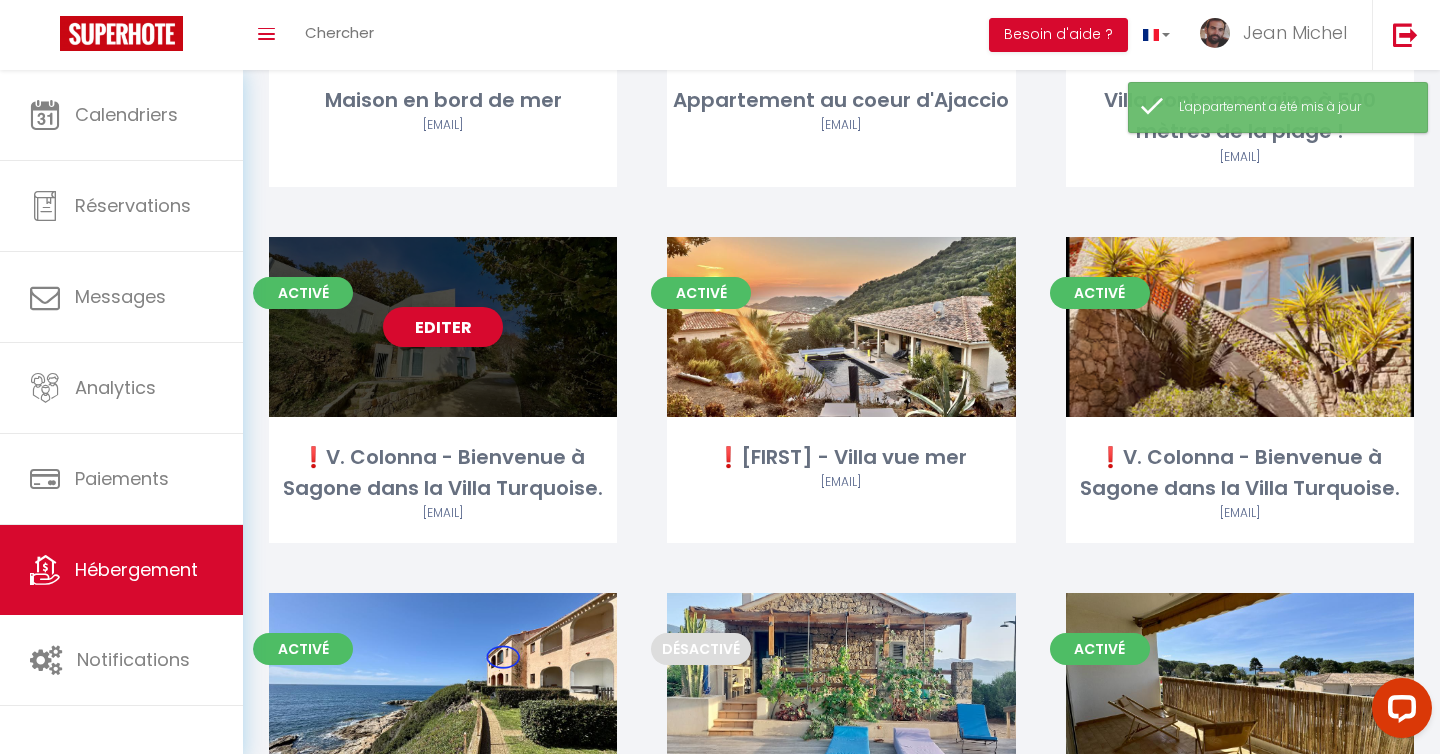 scroll, scrollTop: 328, scrollLeft: 0, axis: vertical 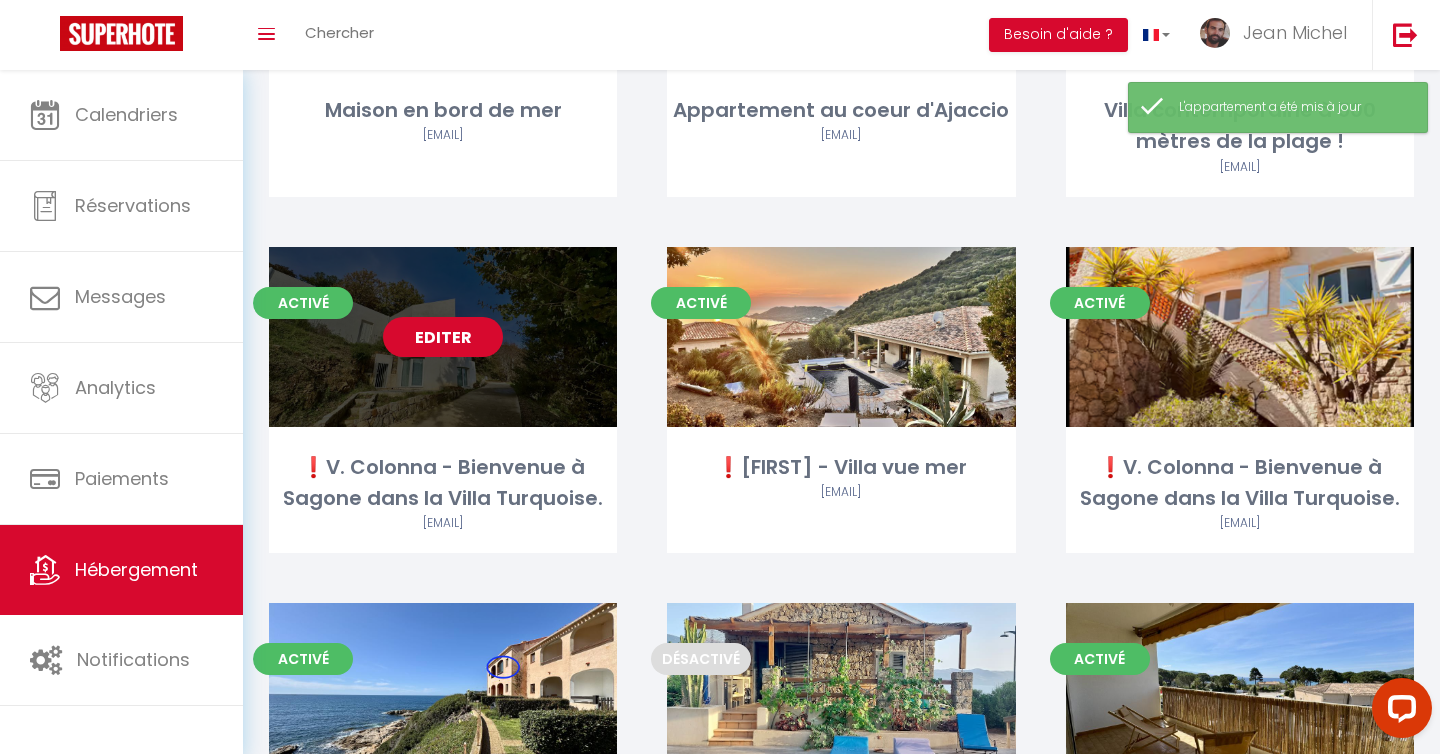 click on "Editer" at bounding box center (443, 337) 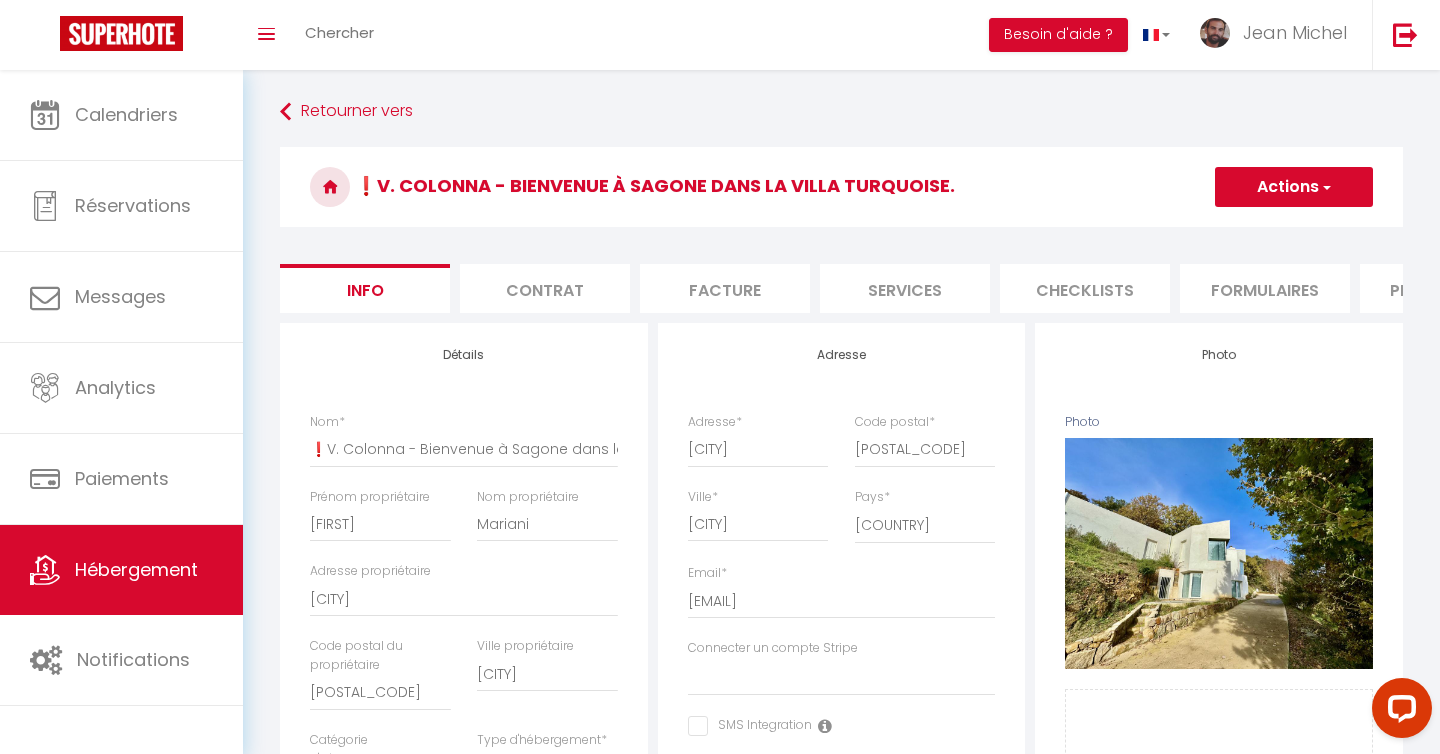 click on "Actions" at bounding box center (1294, 187) 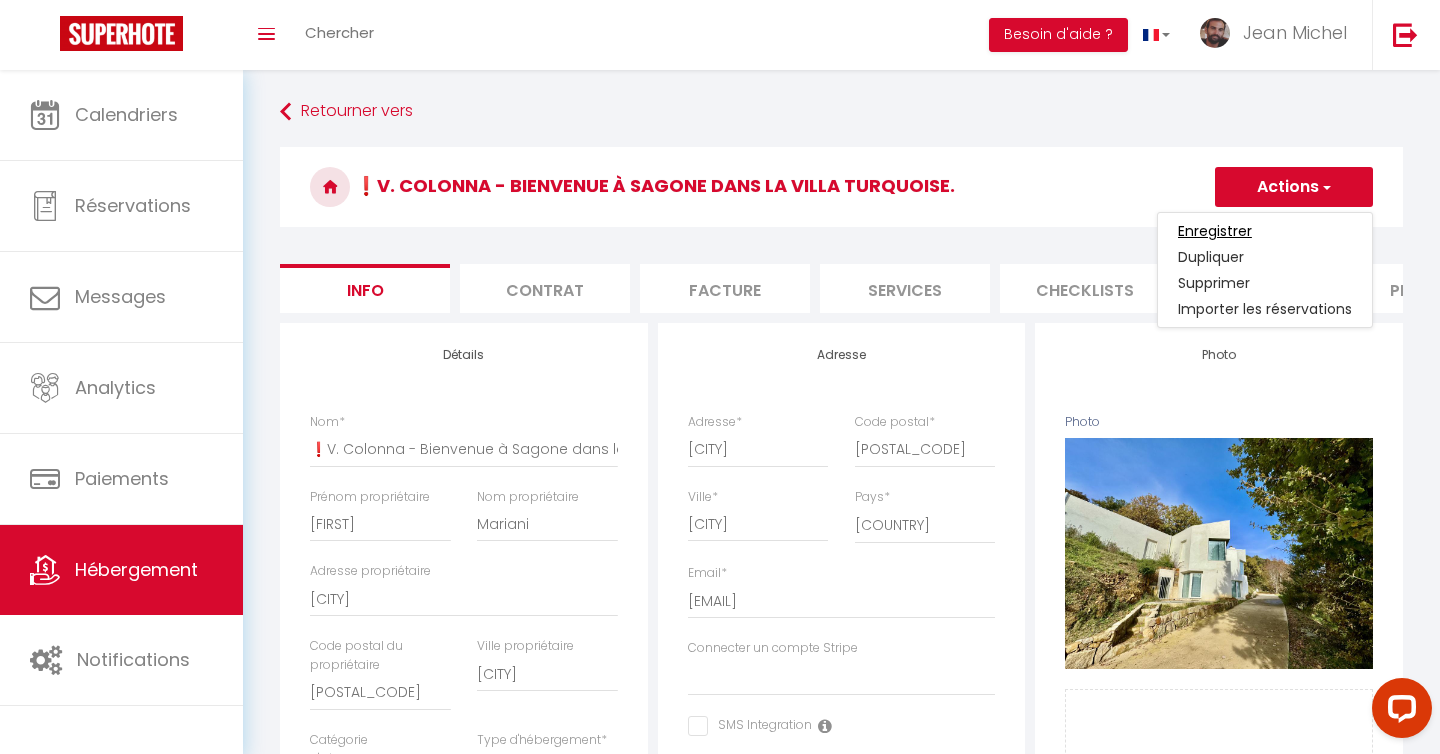 click on "Enregistrer" at bounding box center (1215, 231) 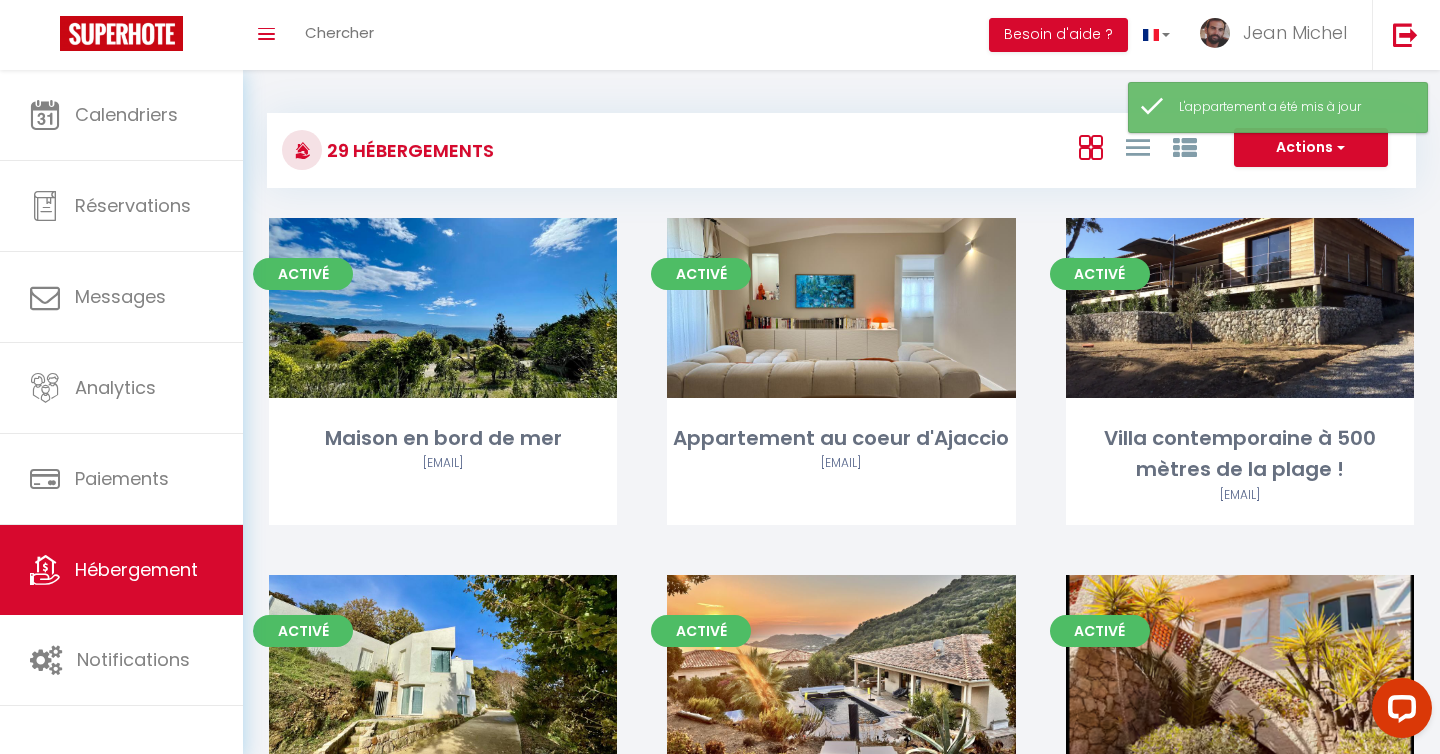 scroll, scrollTop: 259, scrollLeft: 0, axis: vertical 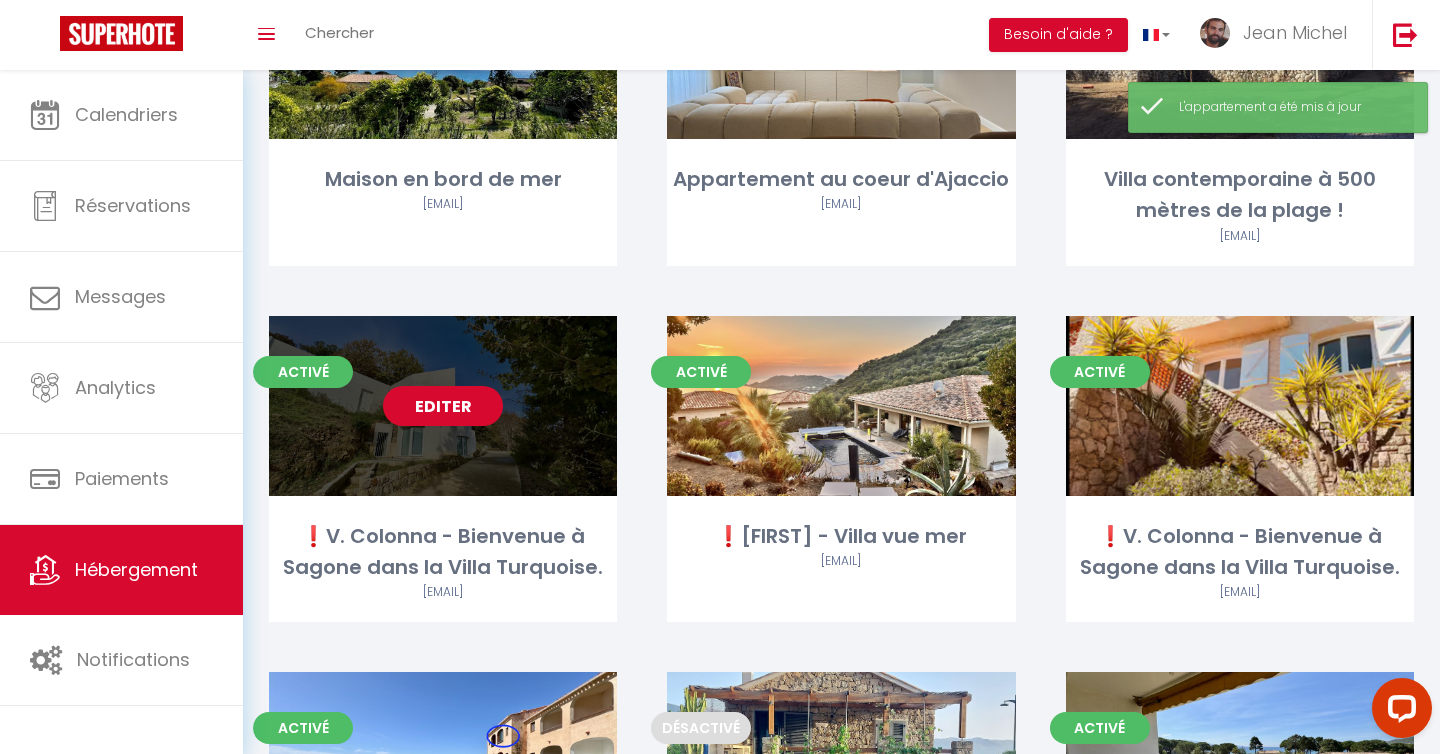 click on "Editer" at bounding box center (443, 406) 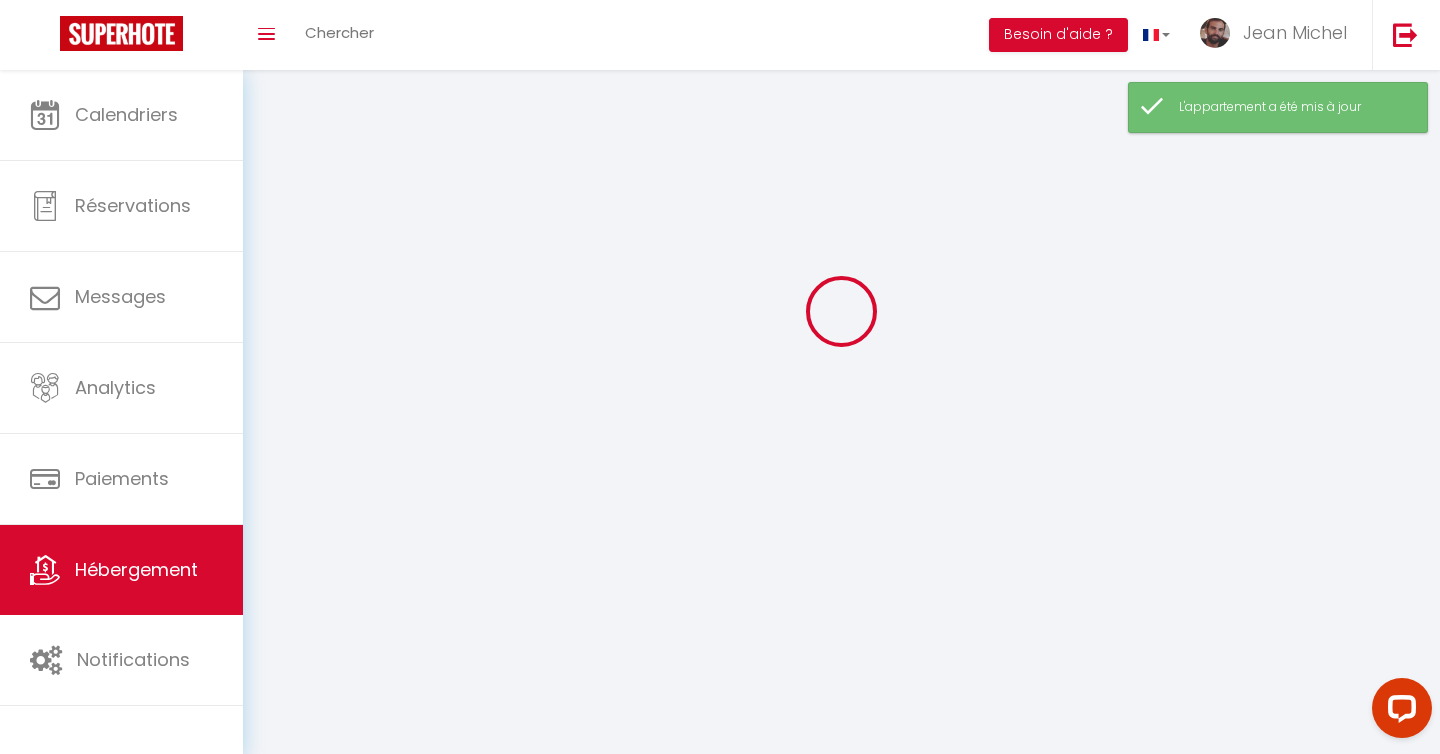 scroll, scrollTop: 0, scrollLeft: 0, axis: both 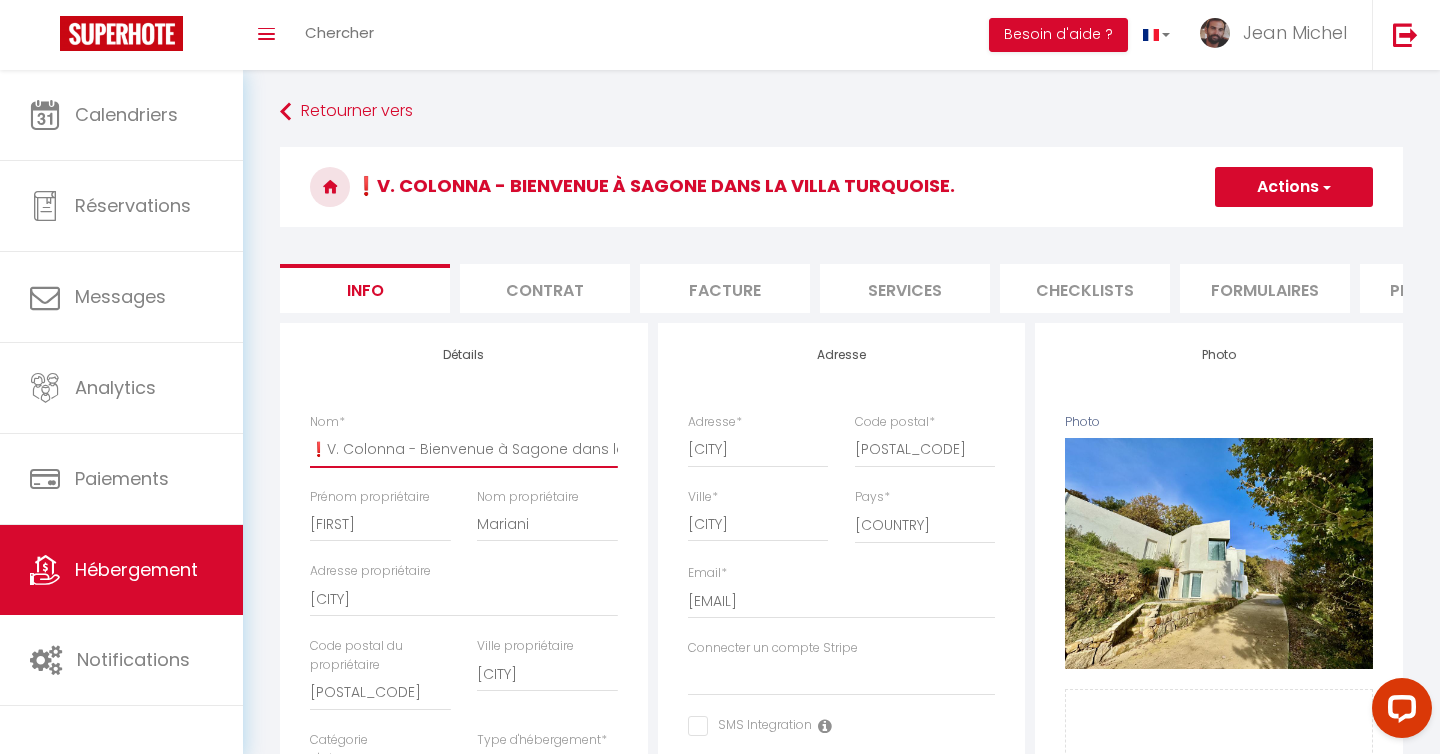 drag, startPoint x: 401, startPoint y: 451, endPoint x: 276, endPoint y: 453, distance: 125.016 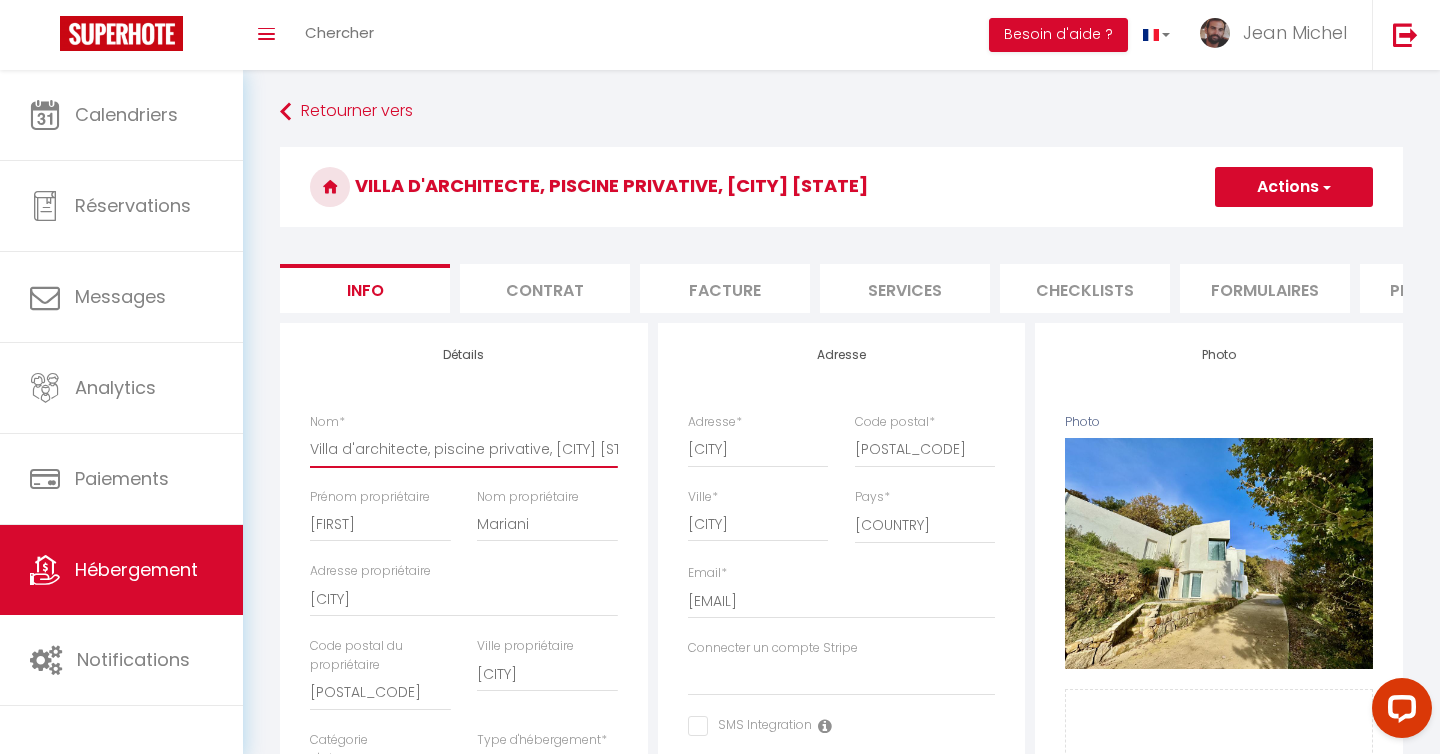 type on "Villa d'architecte, piscine privative, [CITY] [STATE]" 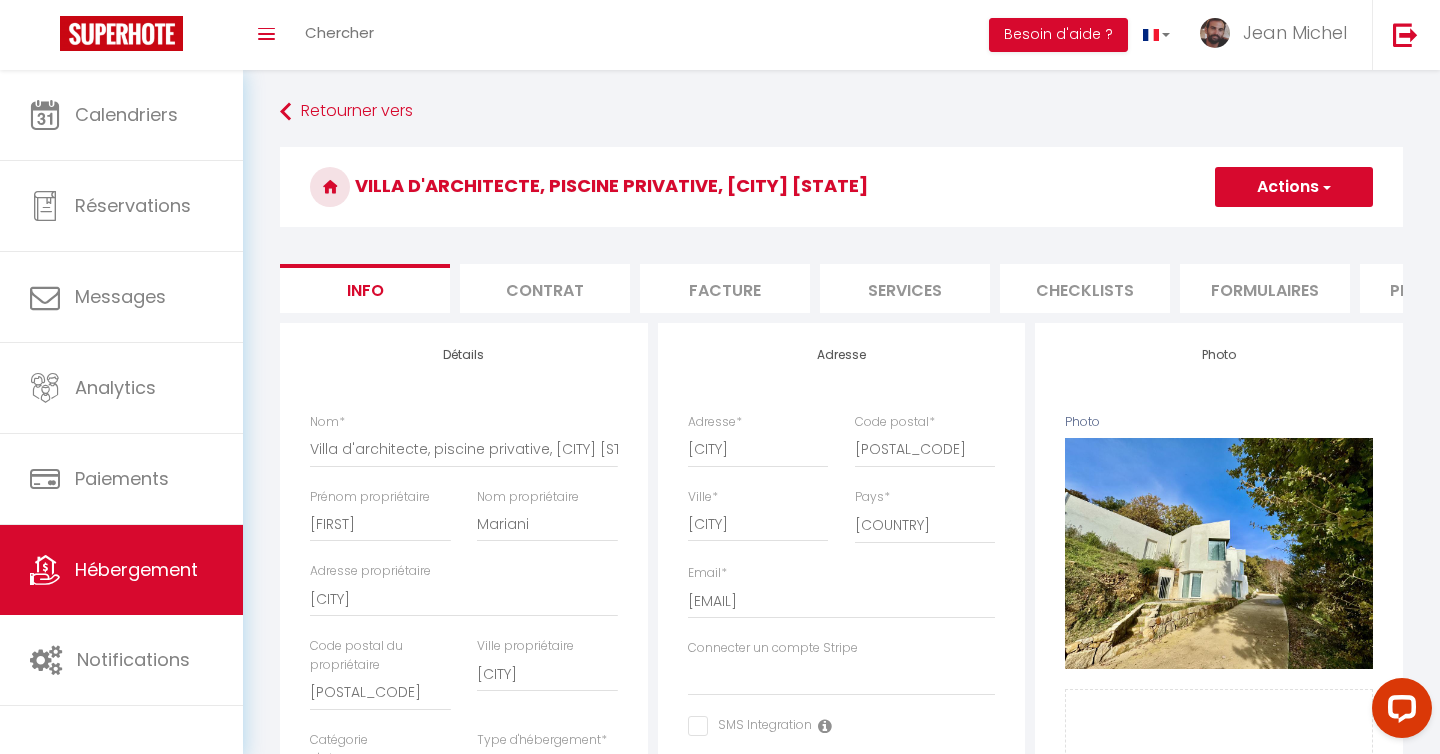 click on "Actions" at bounding box center [1294, 187] 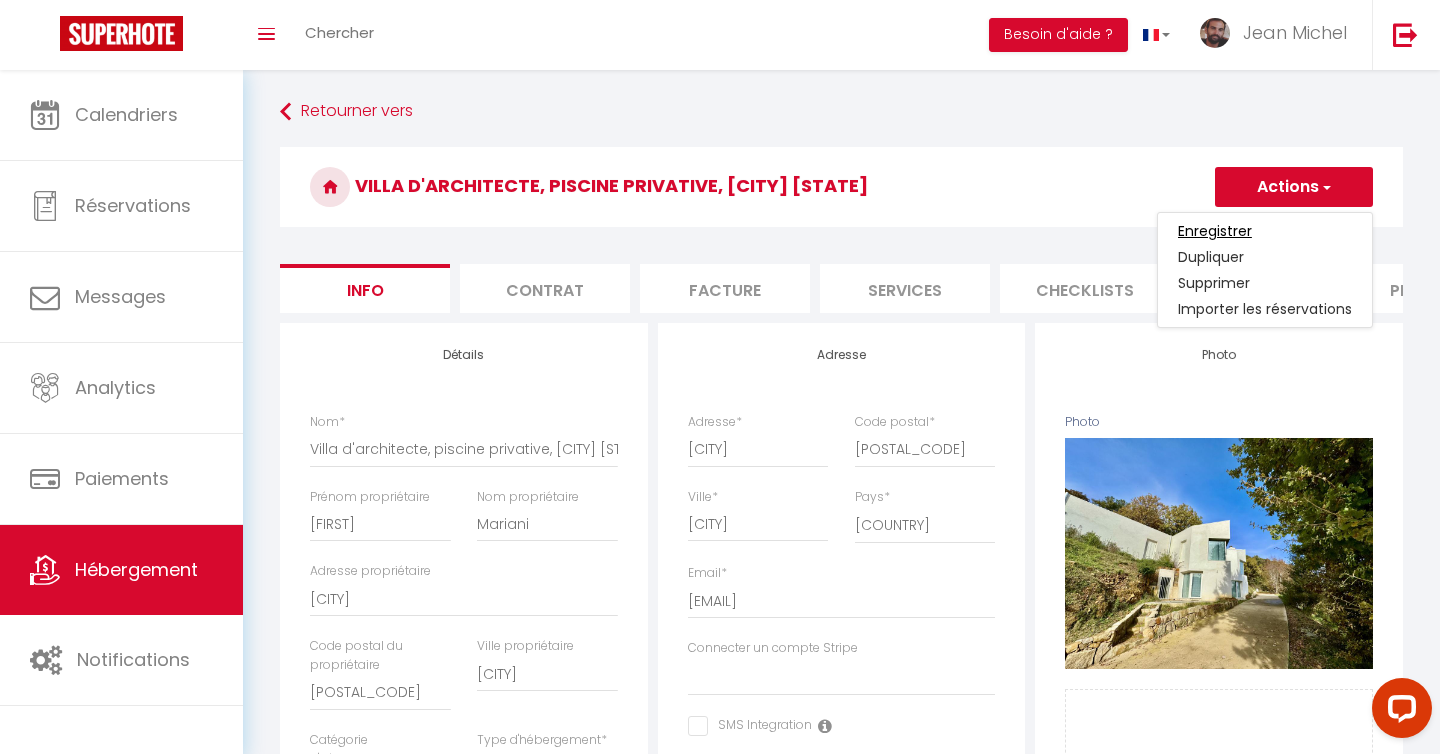 click on "Enregistrer" at bounding box center (1215, 231) 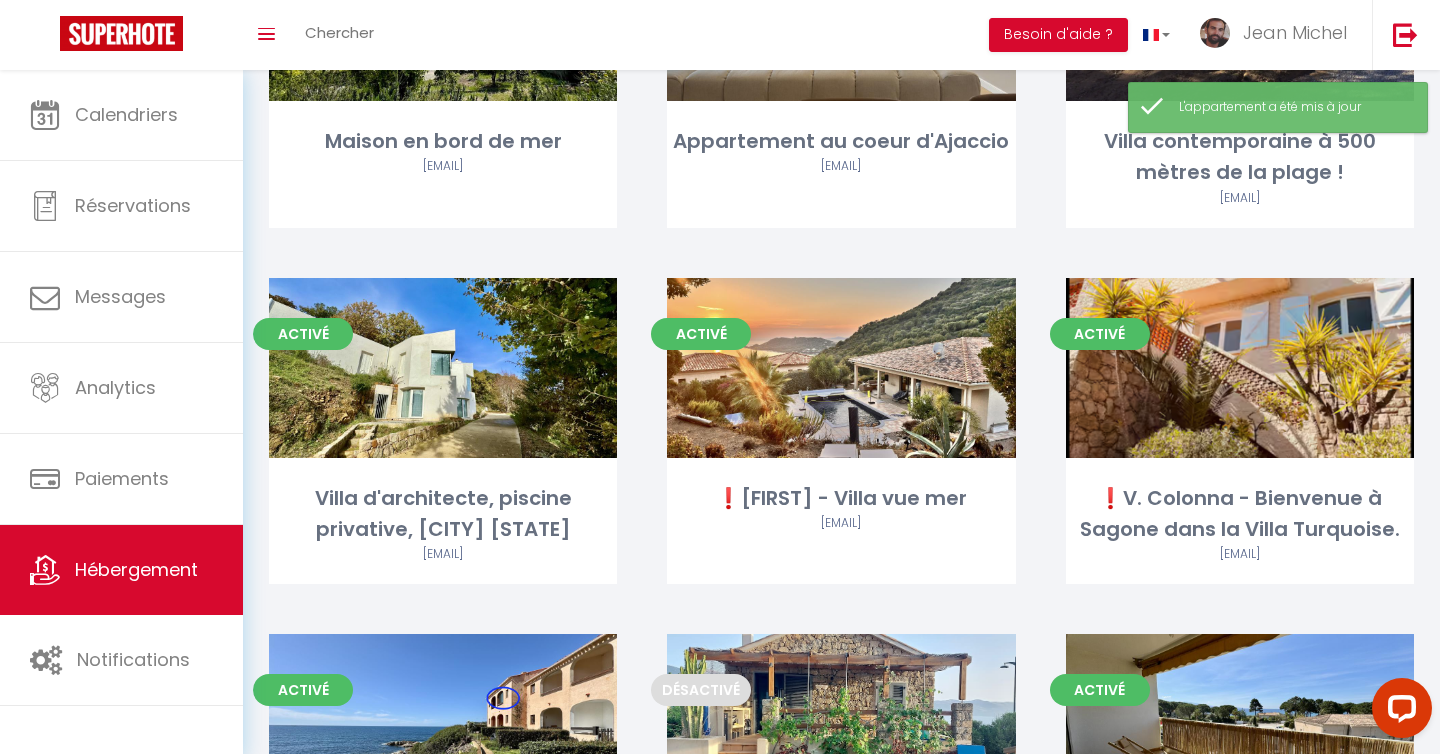 scroll, scrollTop: 296, scrollLeft: 0, axis: vertical 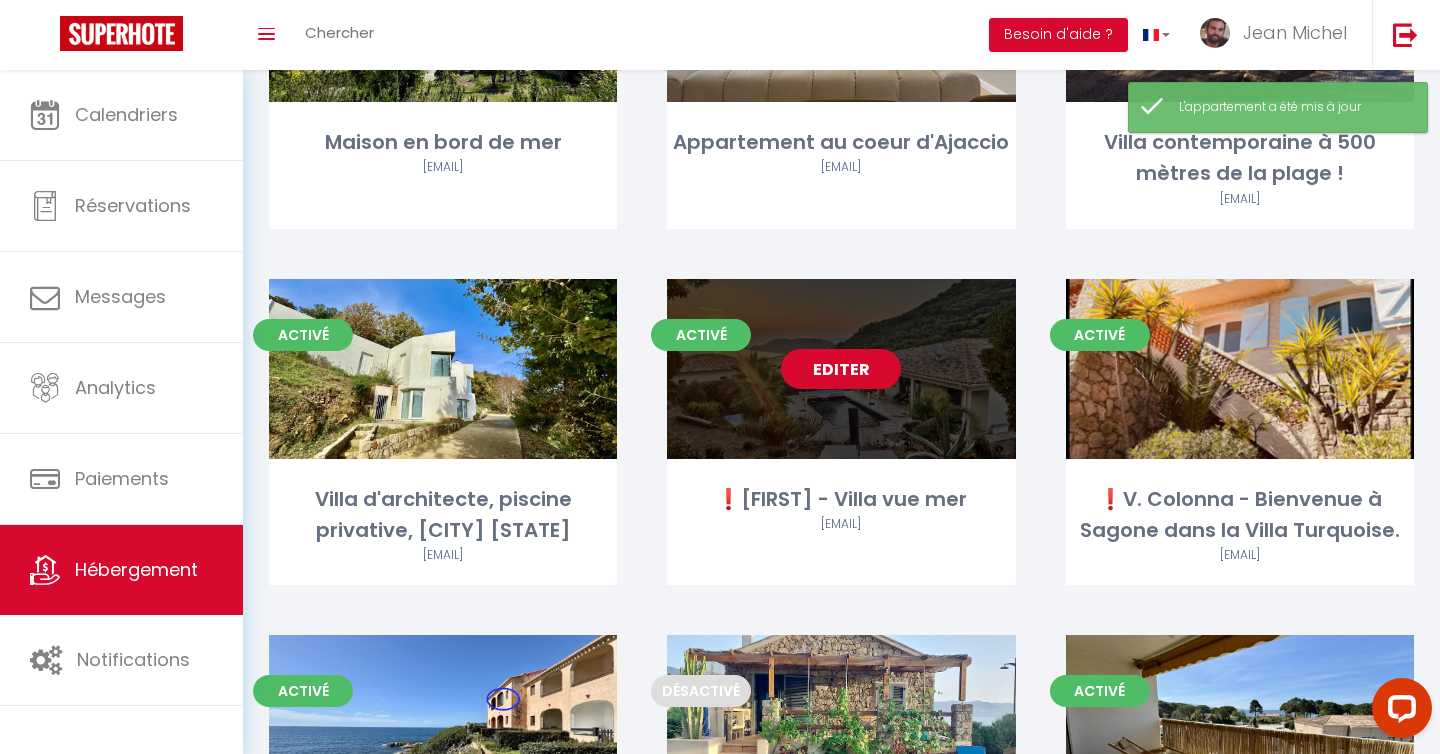 click on "Editer" at bounding box center (841, 369) 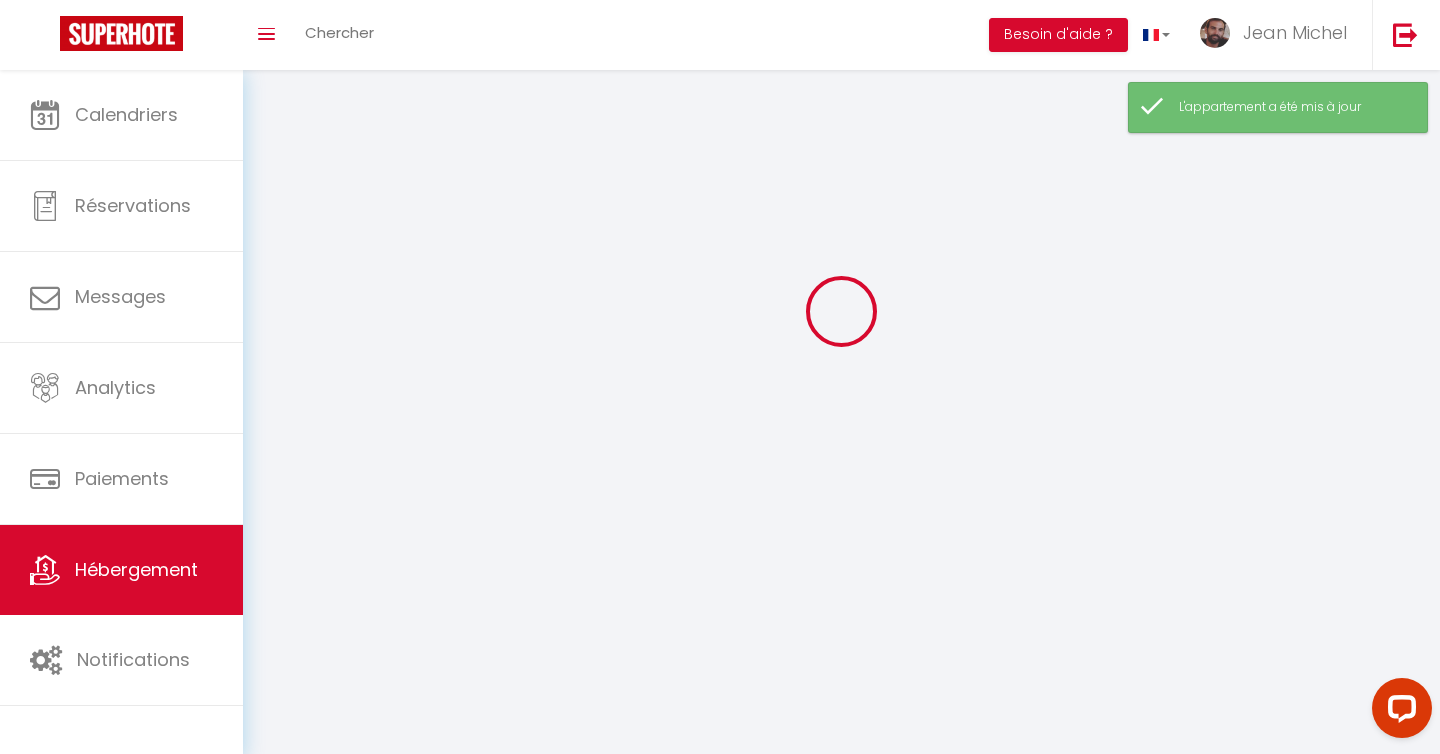 scroll, scrollTop: 0, scrollLeft: 0, axis: both 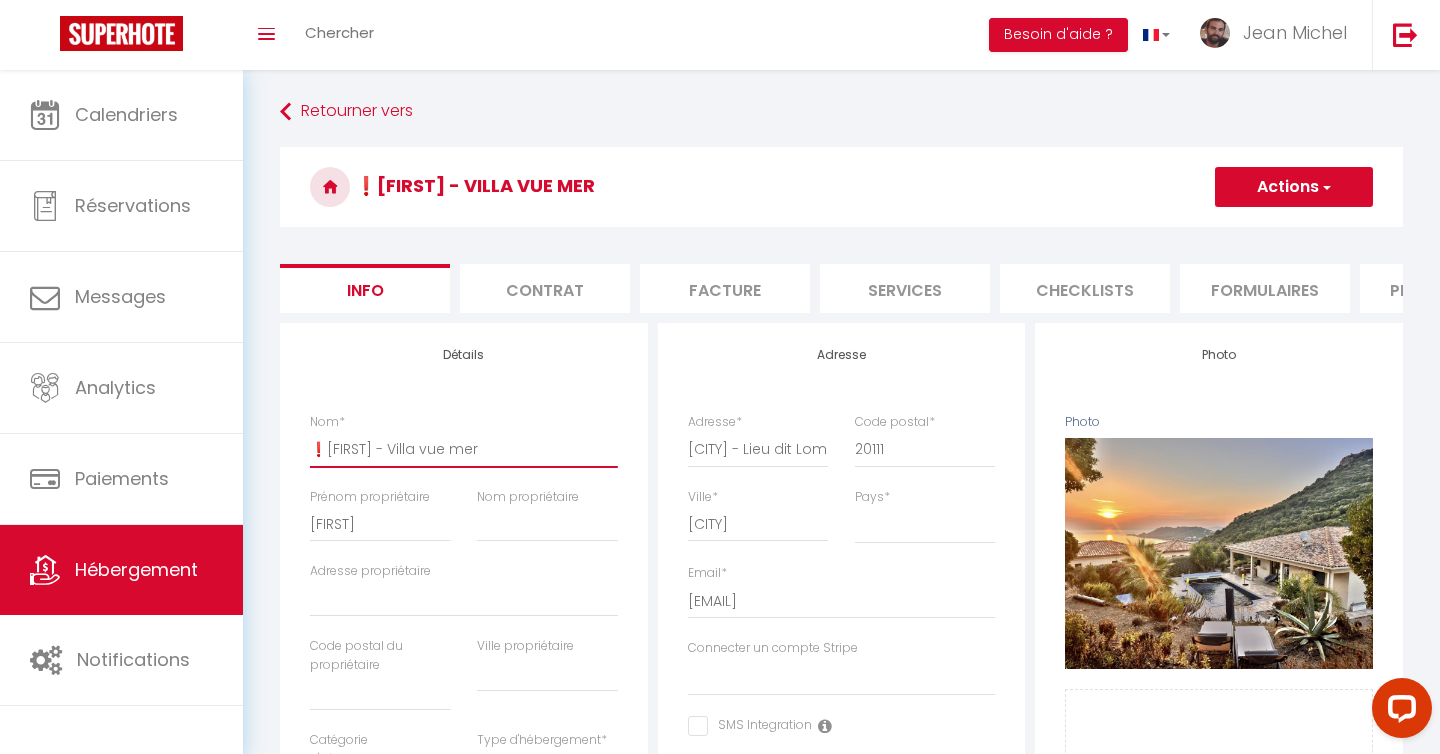 drag, startPoint x: 326, startPoint y: 454, endPoint x: 297, endPoint y: 451, distance: 29.15476 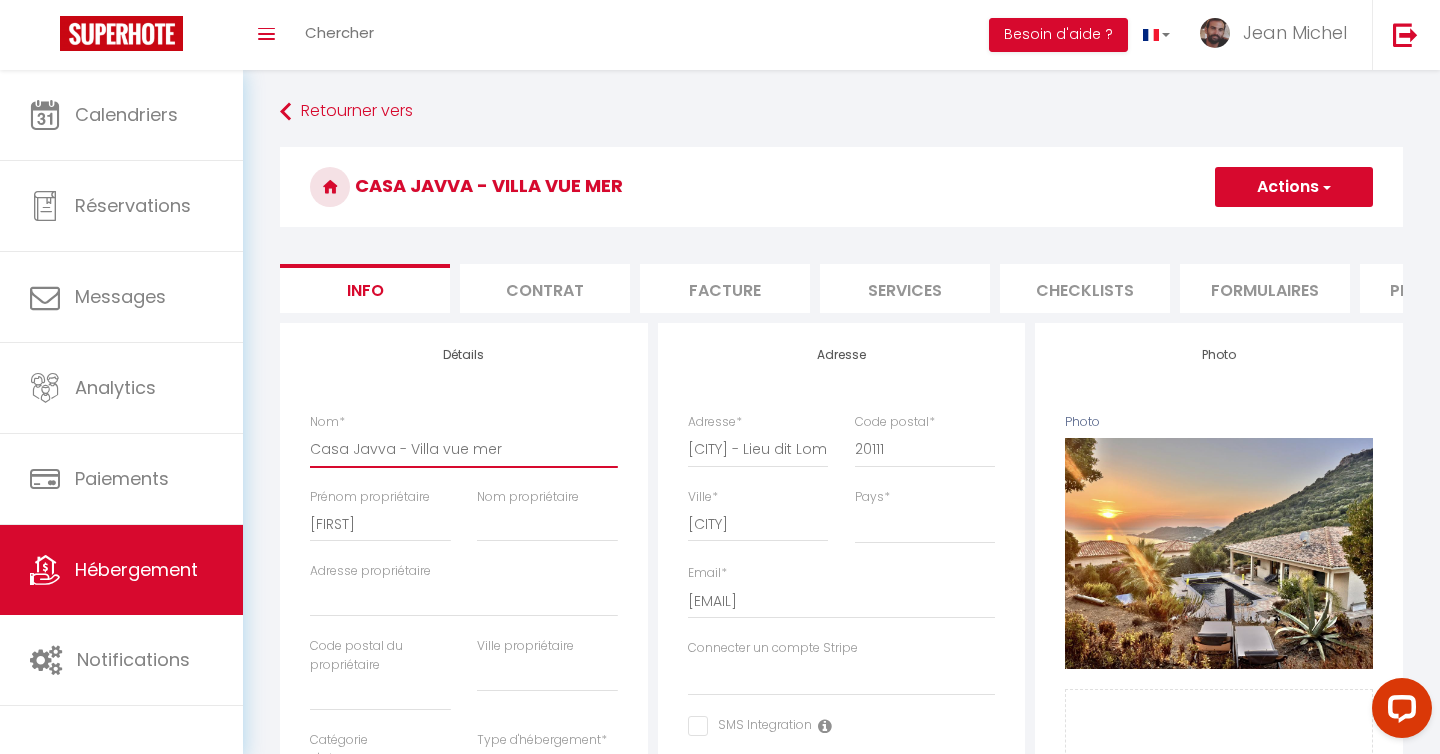 click on "Casa Javva - Villa vue mer" at bounding box center (464, 449) 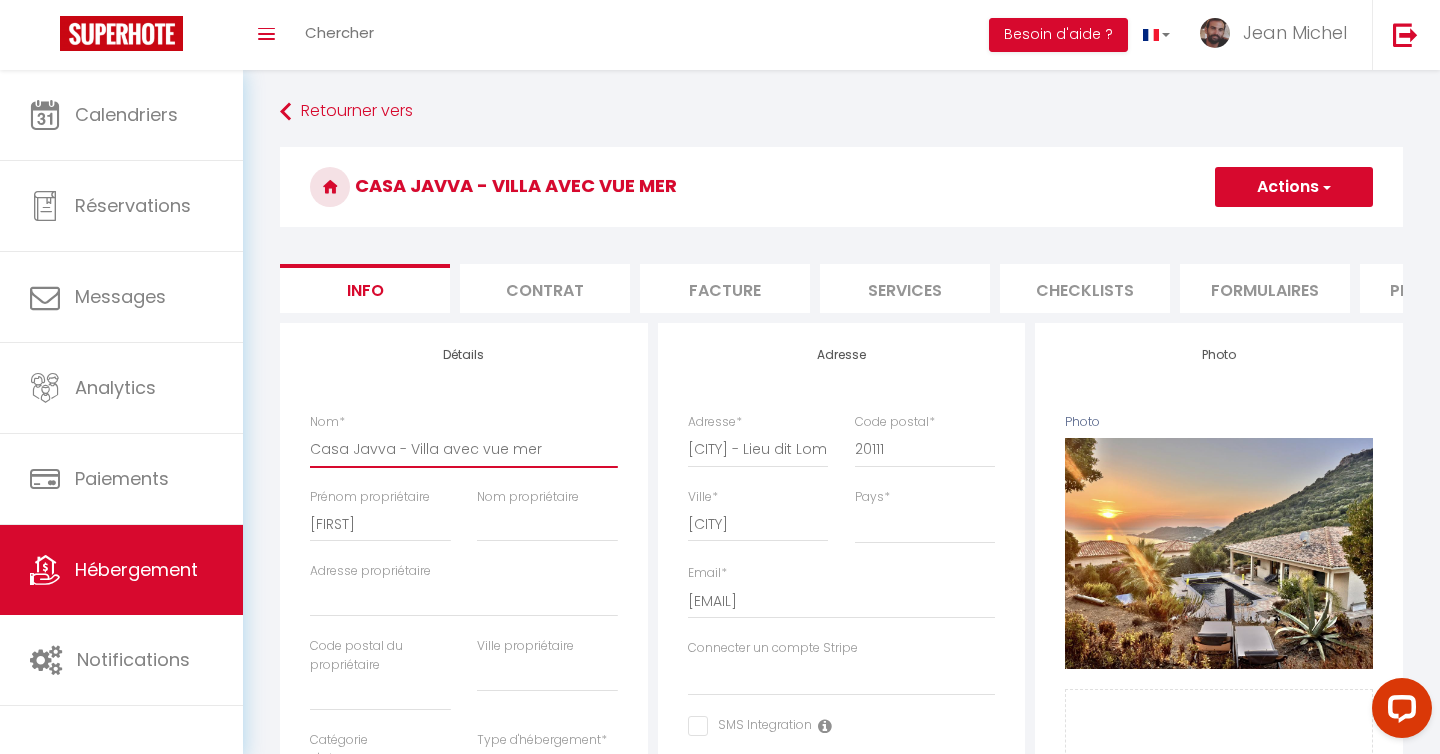 click on "Casa Javva - Villa avec vue mer" at bounding box center (464, 449) 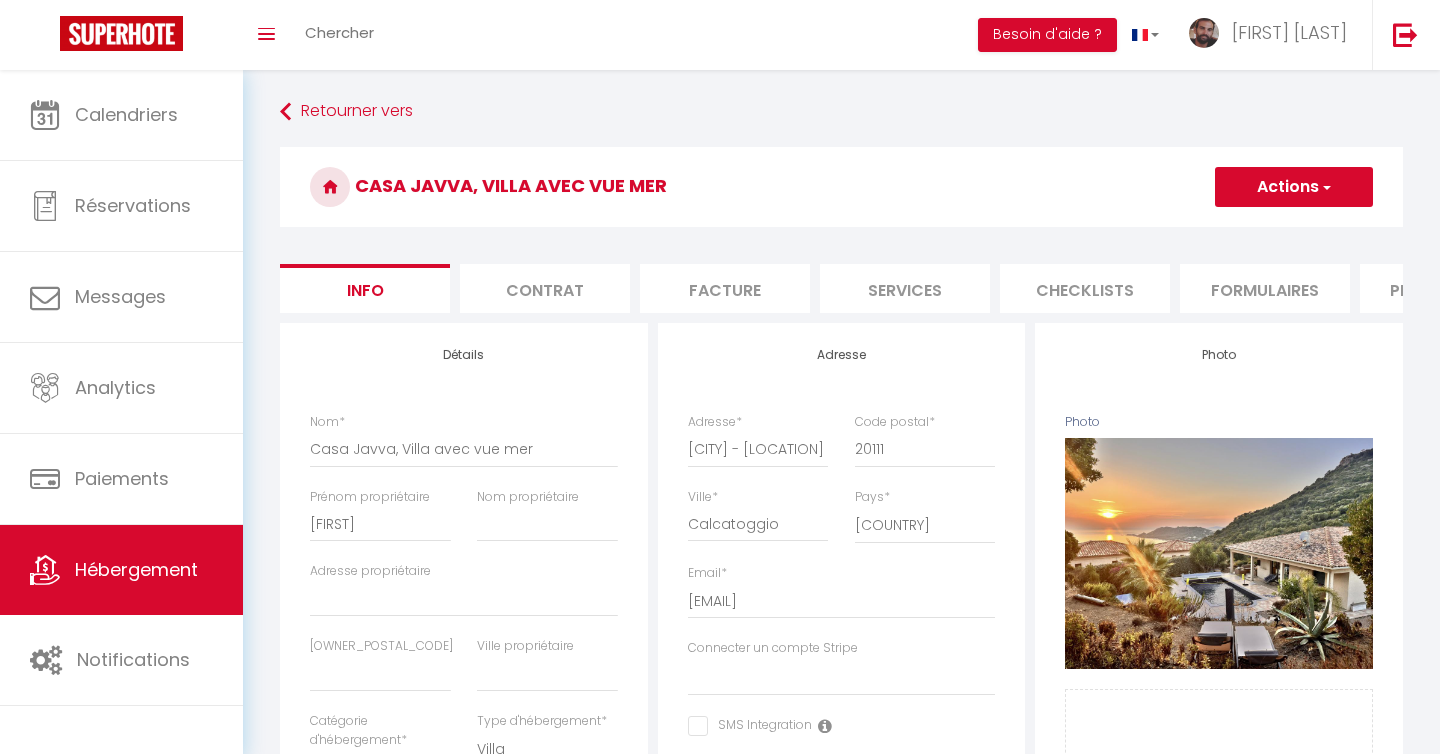 scroll, scrollTop: 0, scrollLeft: 0, axis: both 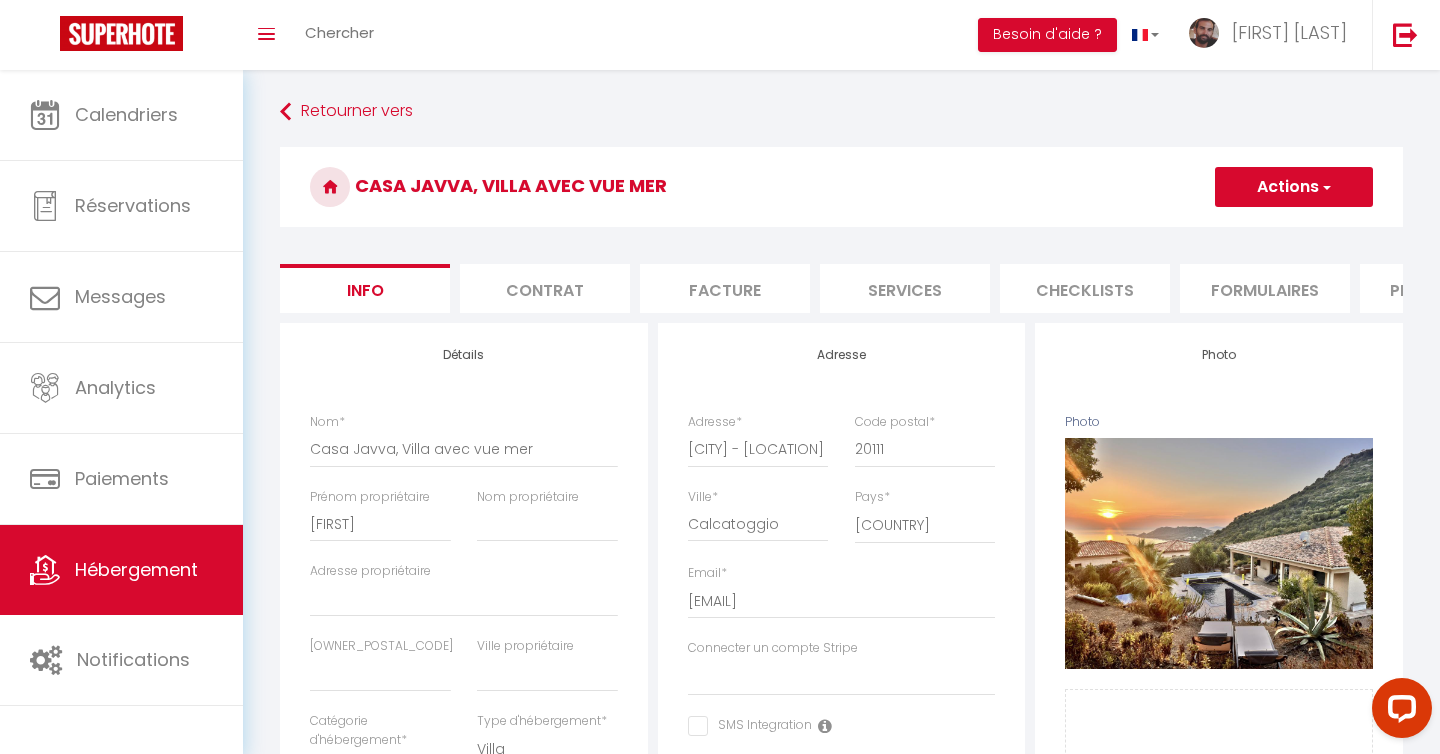 type on "Casa Javva, Villa avec vue mer" 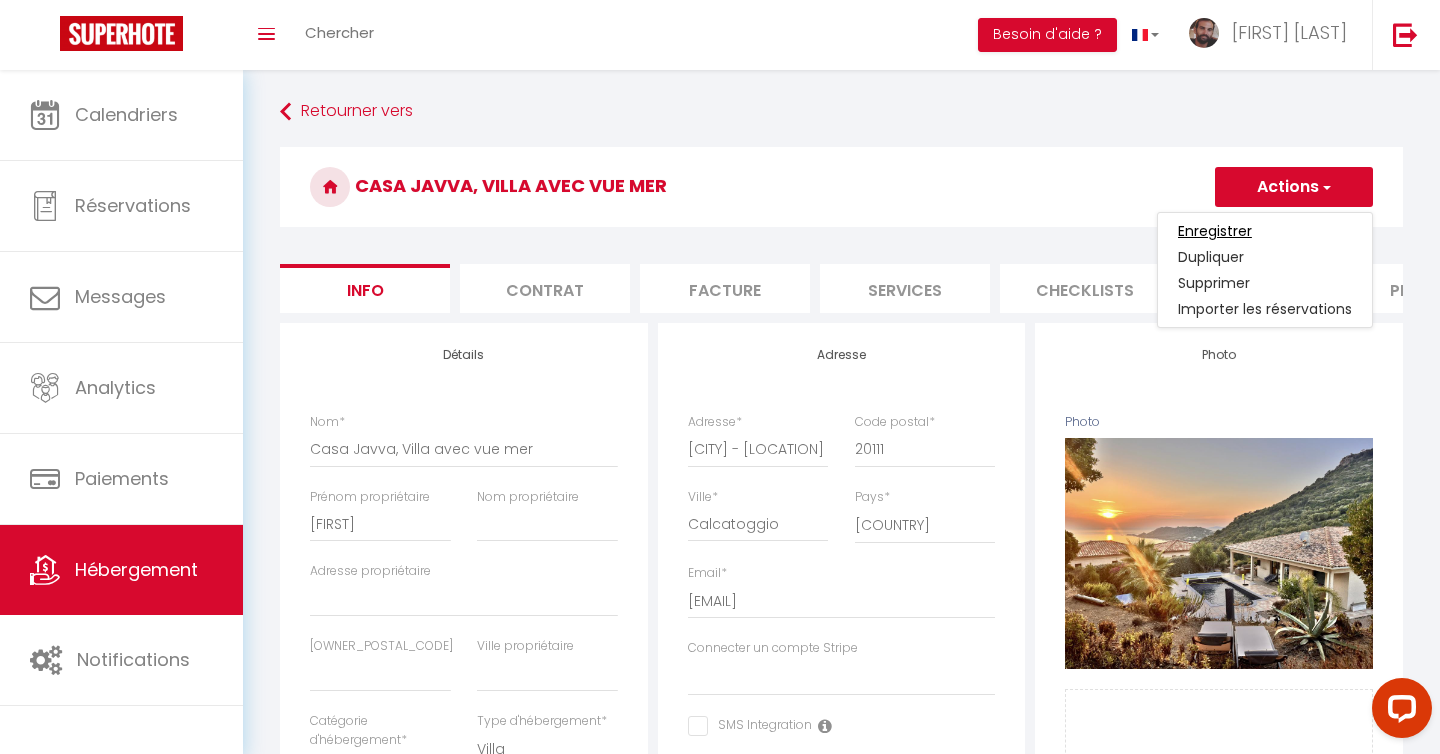 click on "Enregistrer" at bounding box center (1215, 231) 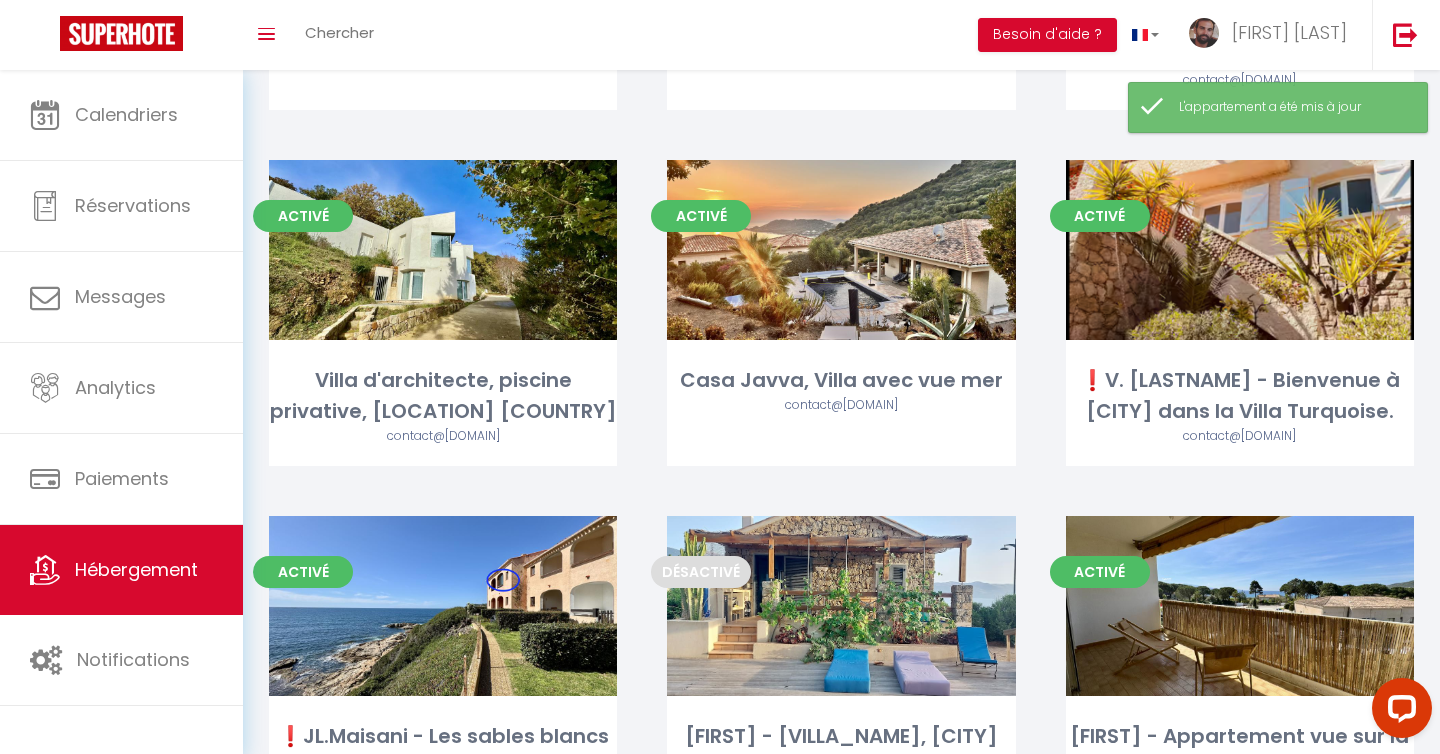 scroll, scrollTop: 428, scrollLeft: 0, axis: vertical 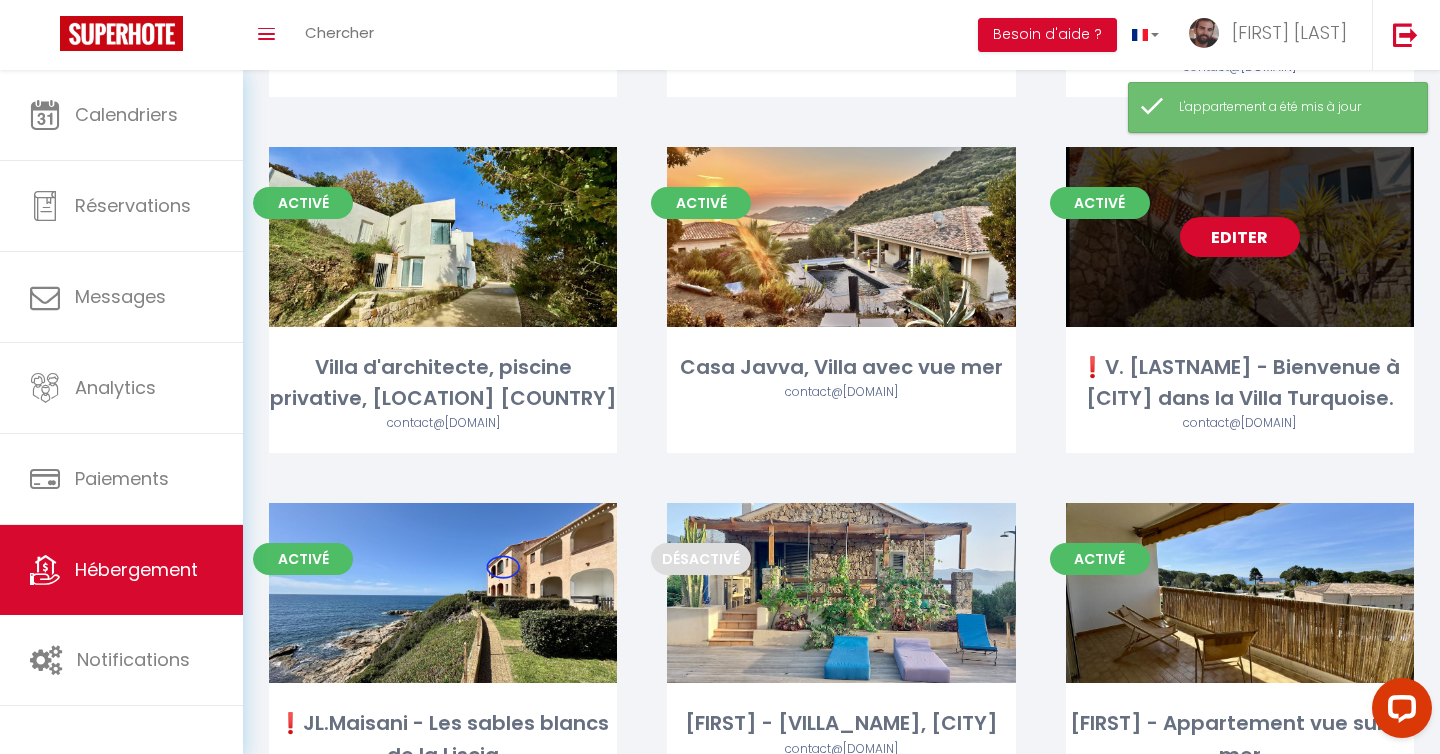 click on "Editer" at bounding box center [1240, 237] 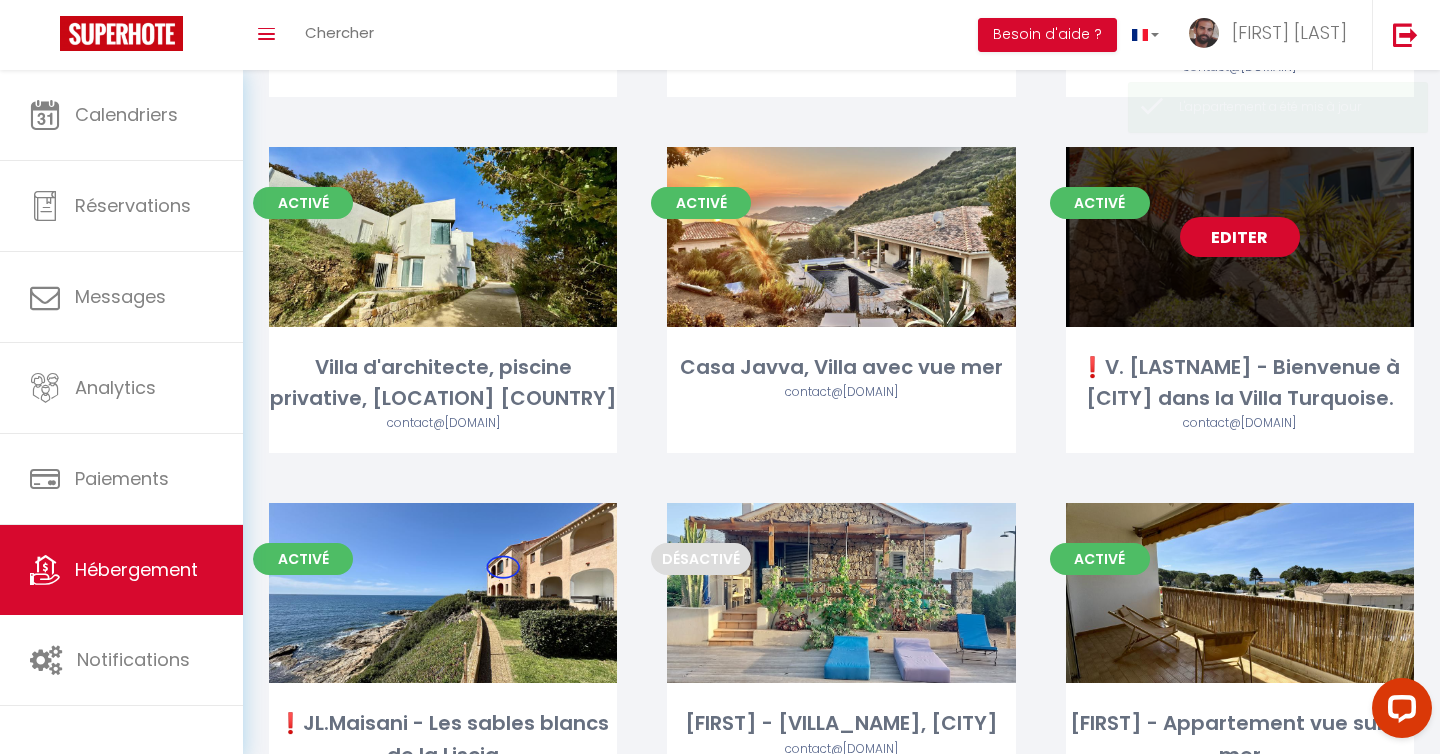 click on "Editer" at bounding box center (1240, 237) 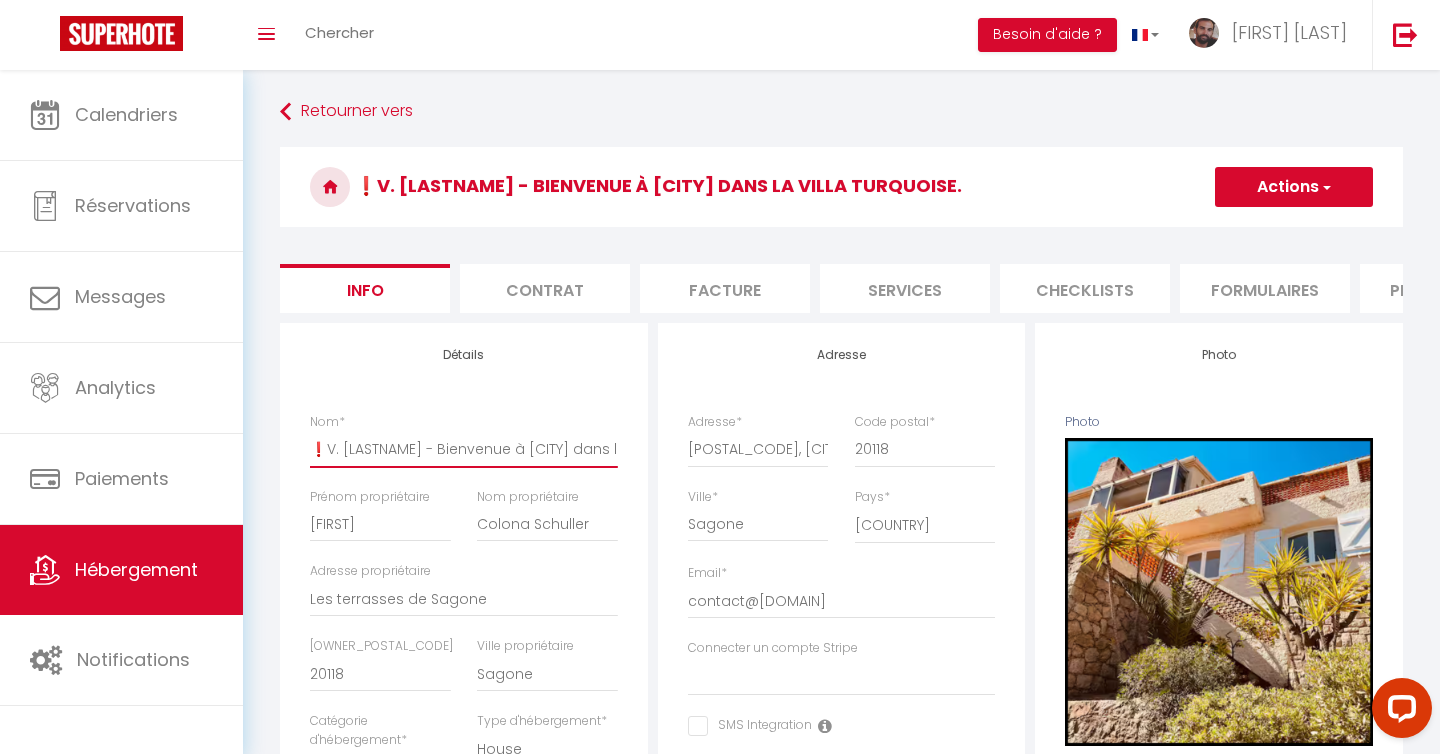 drag, startPoint x: 414, startPoint y: 448, endPoint x: 317, endPoint y: 447, distance: 97.00516 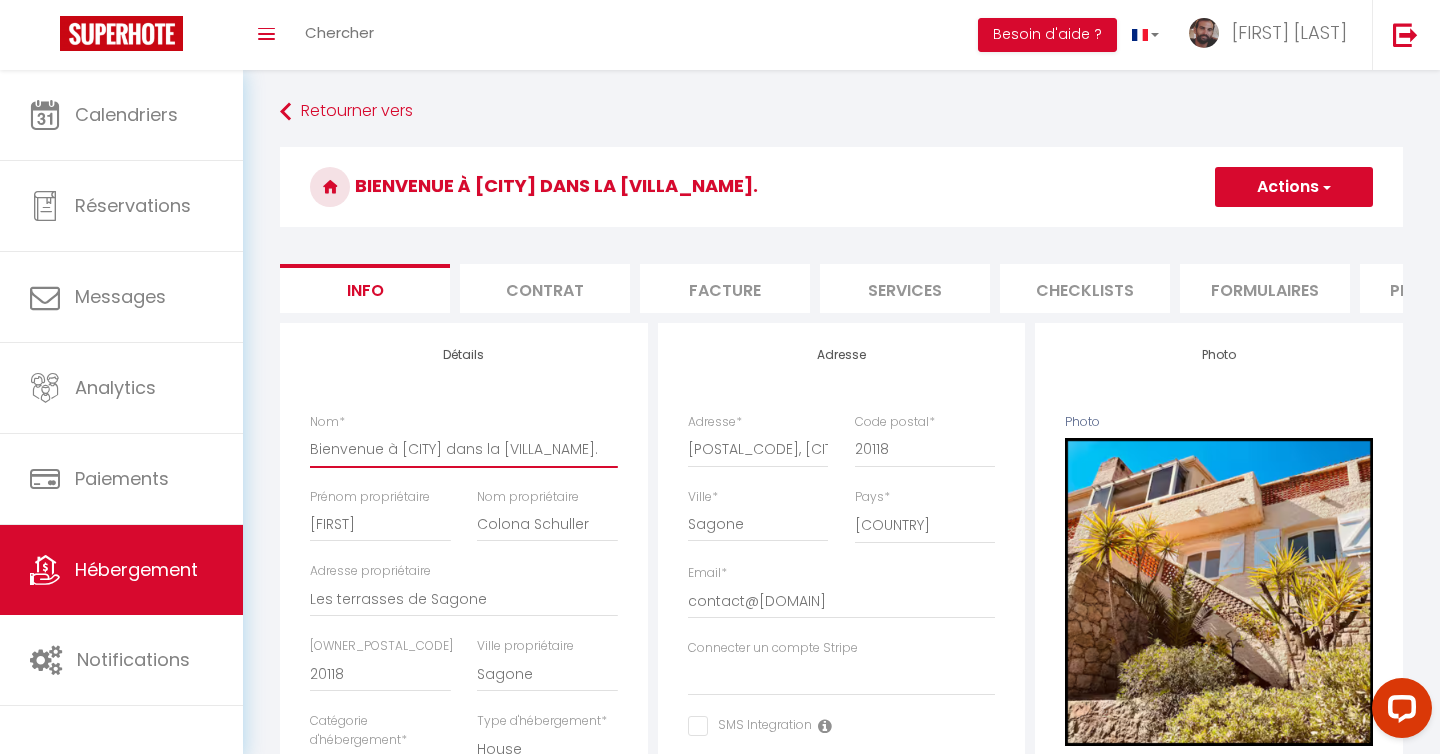 click on "Bienvenue à Sagone dans la Villa Turquoise." at bounding box center [464, 449] 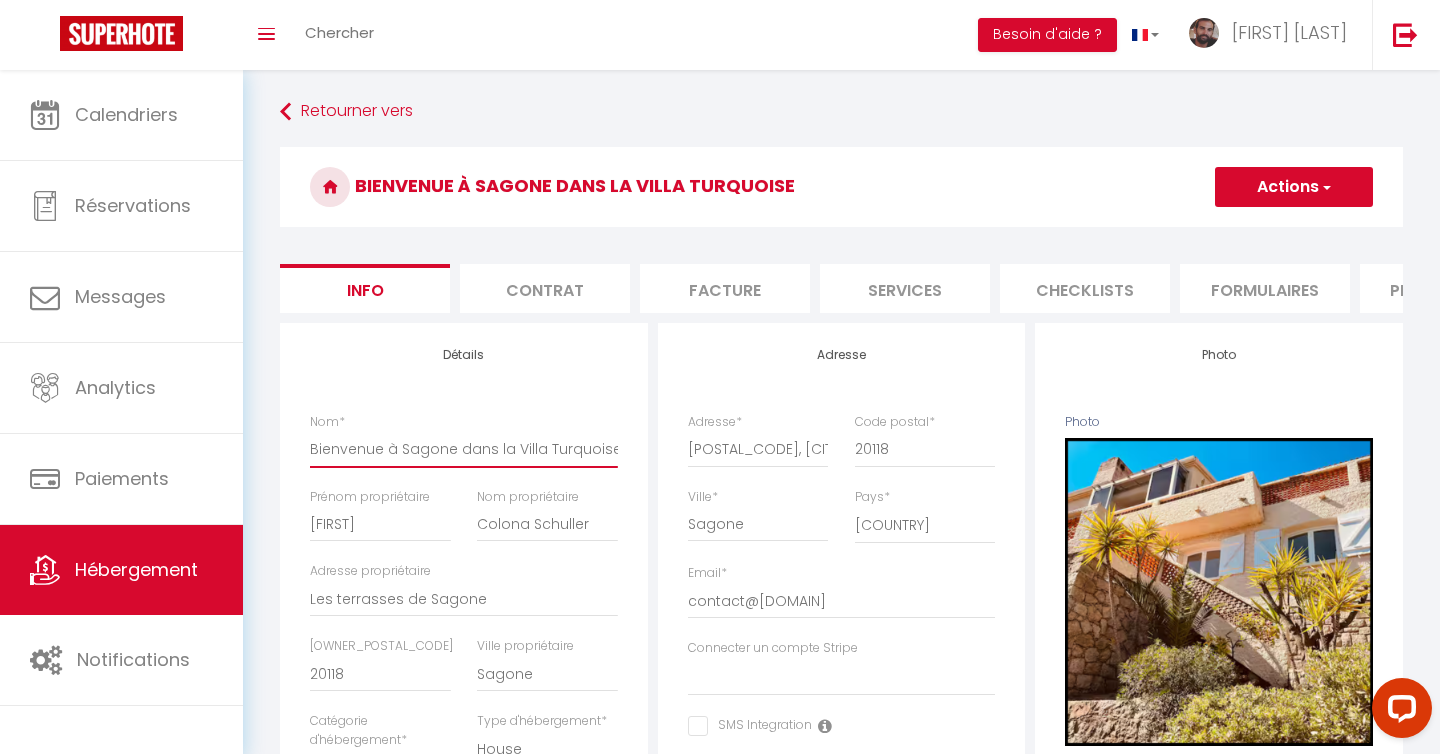 type on "Bienvenue à Sagone dans la Villa Turquoise" 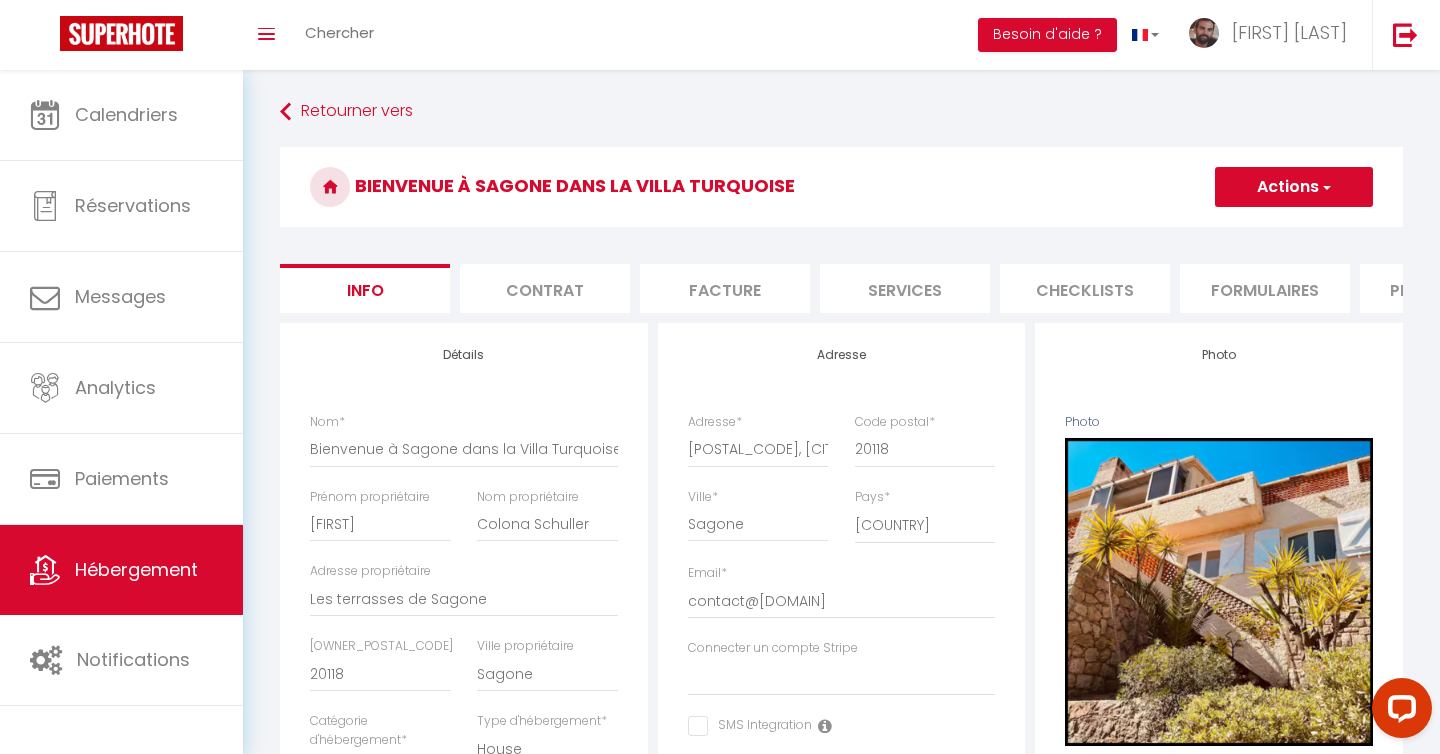 click on "Actions" at bounding box center [1294, 187] 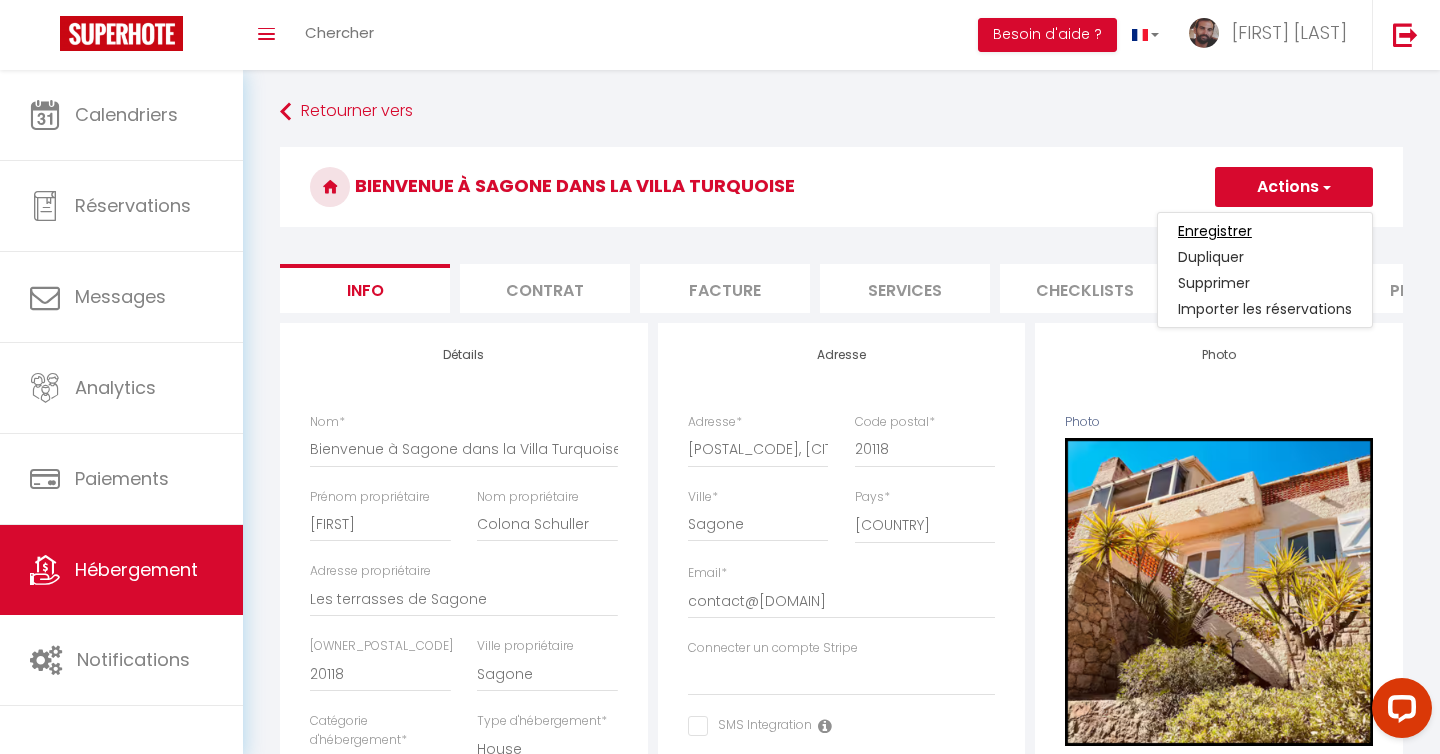 click on "Enregistrer" at bounding box center [1215, 231] 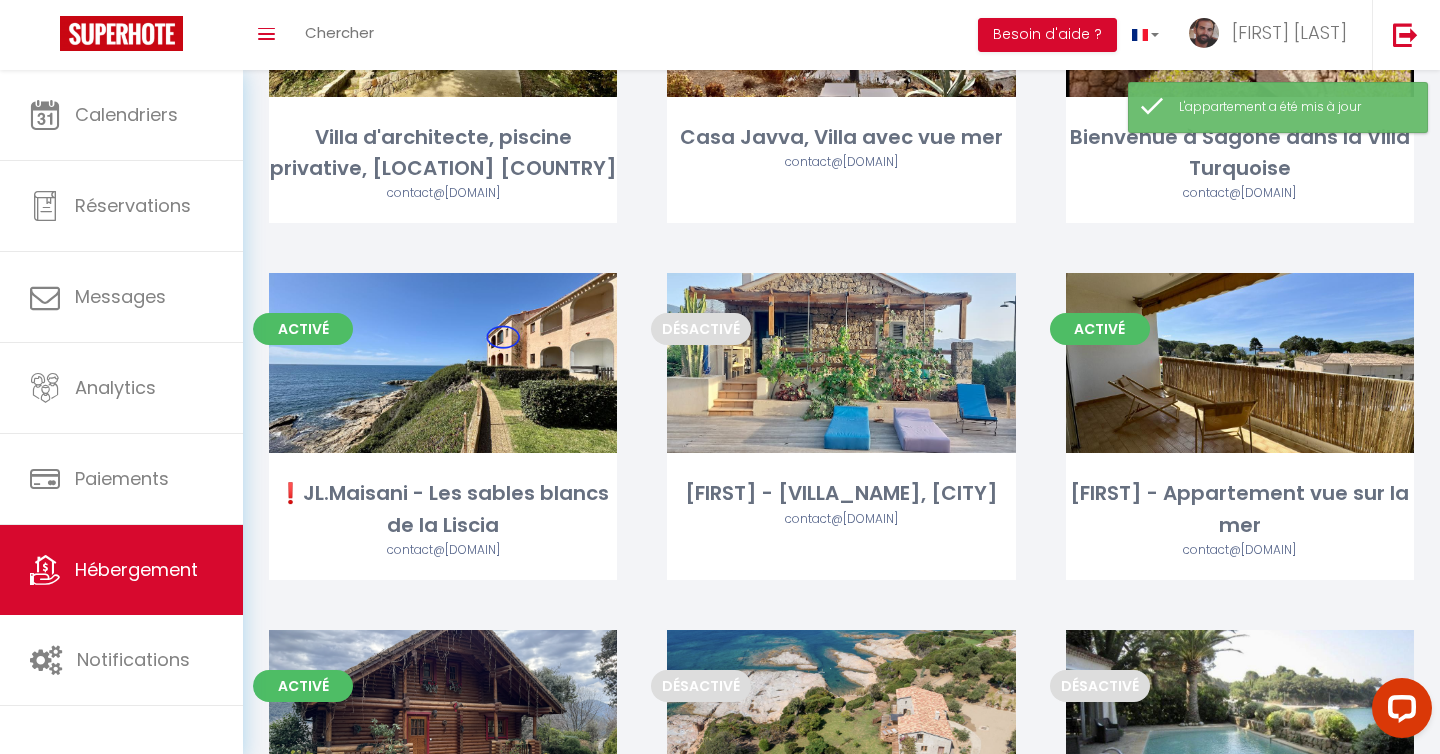 scroll, scrollTop: 663, scrollLeft: 0, axis: vertical 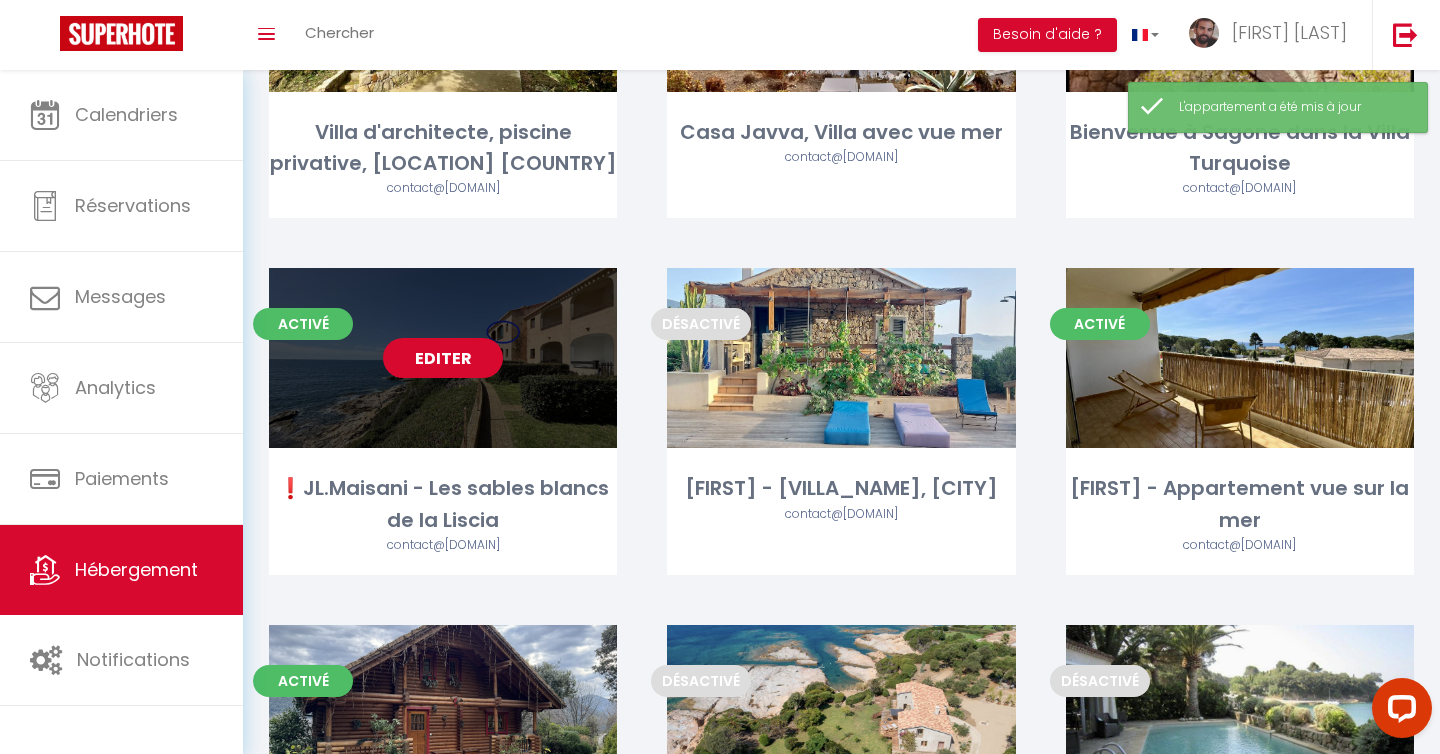 click on "Editer" at bounding box center [443, 358] 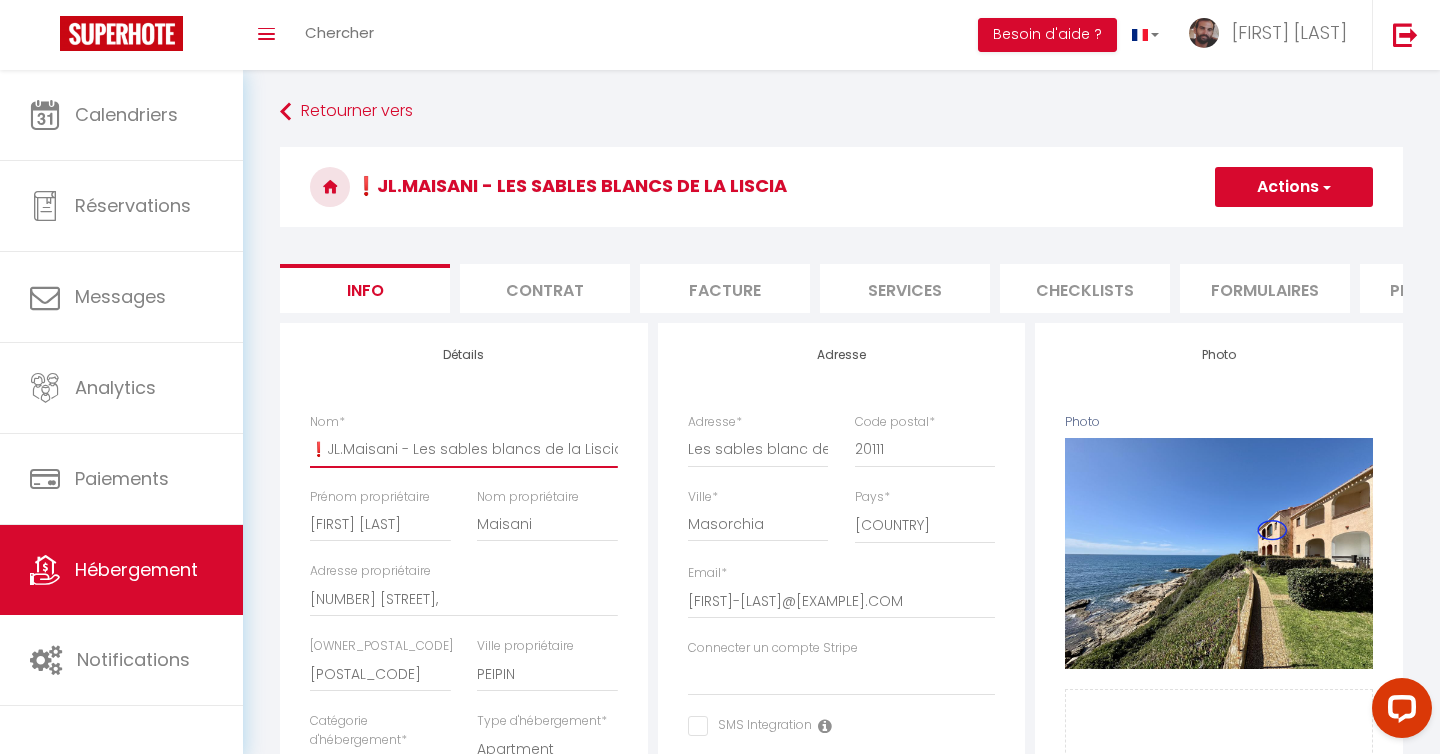 click on "❗️JL.Maisani - Les sables blancs de la Liscia" at bounding box center [464, 449] 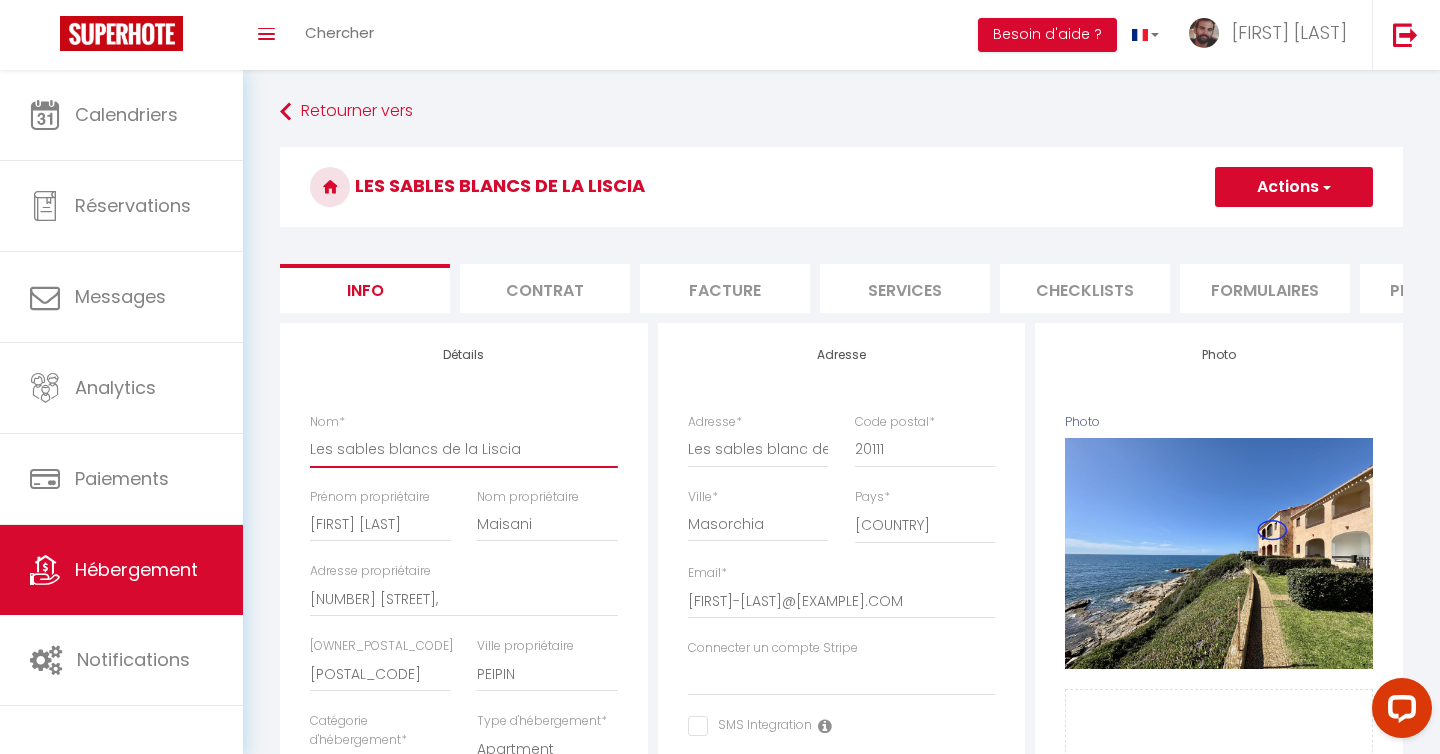 type on "Les sables blancs de la Liscia" 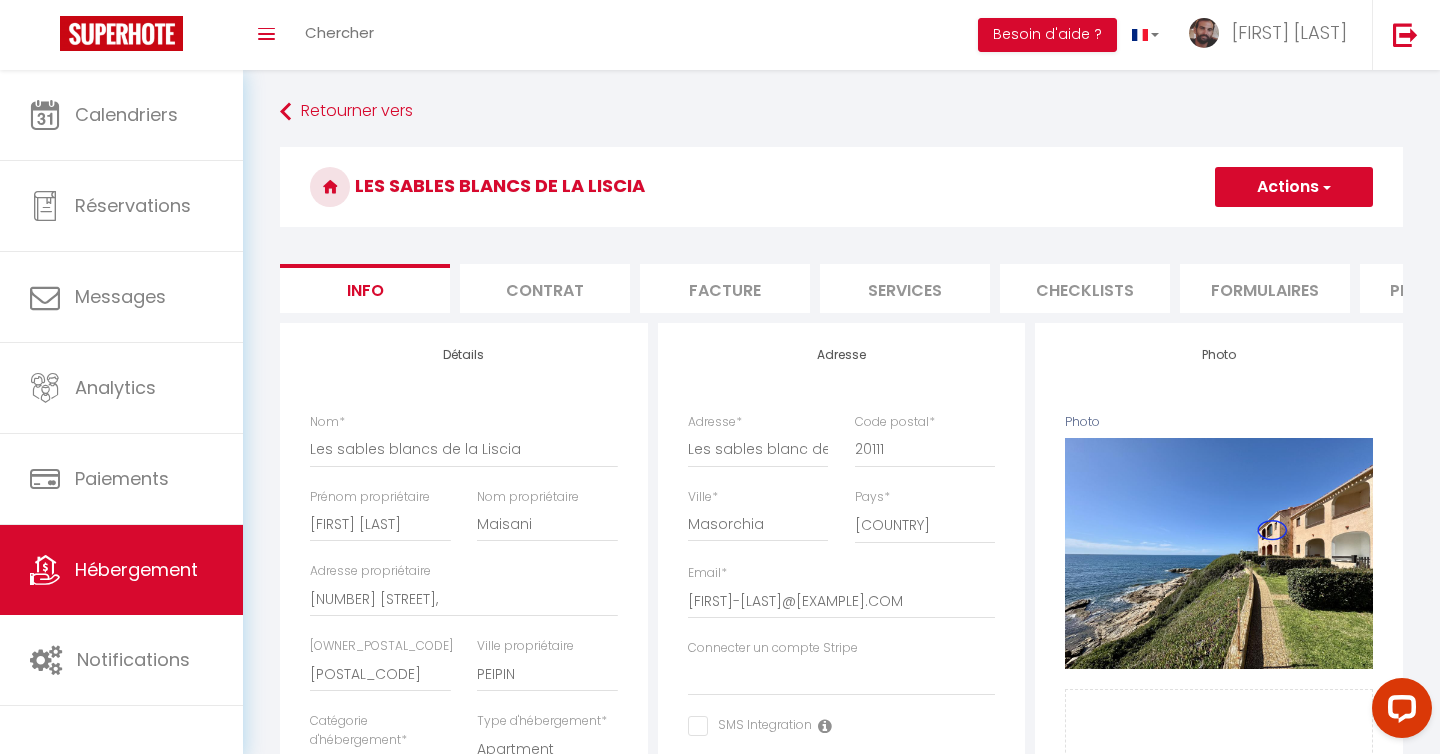 click on "Actions" at bounding box center (1294, 187) 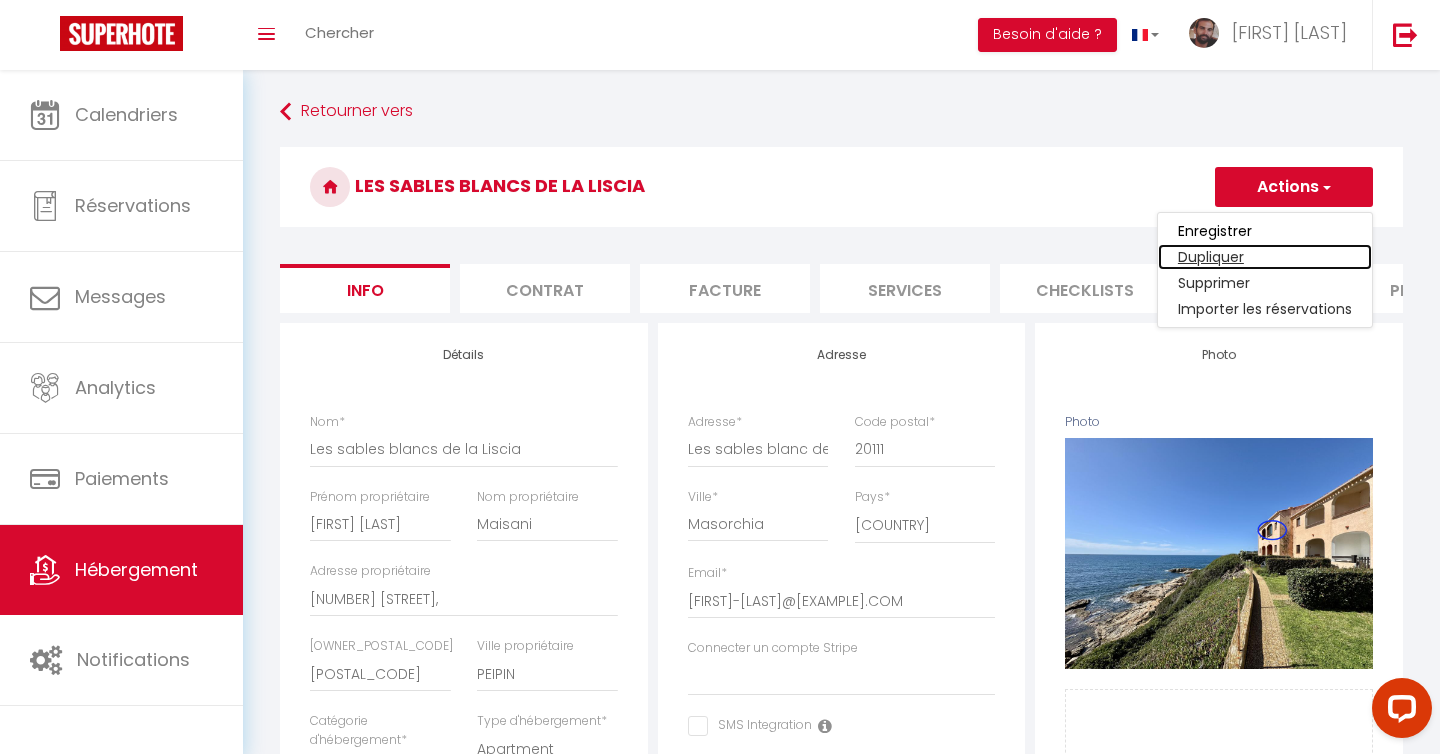 click on "Dupliquer" at bounding box center [1265, 257] 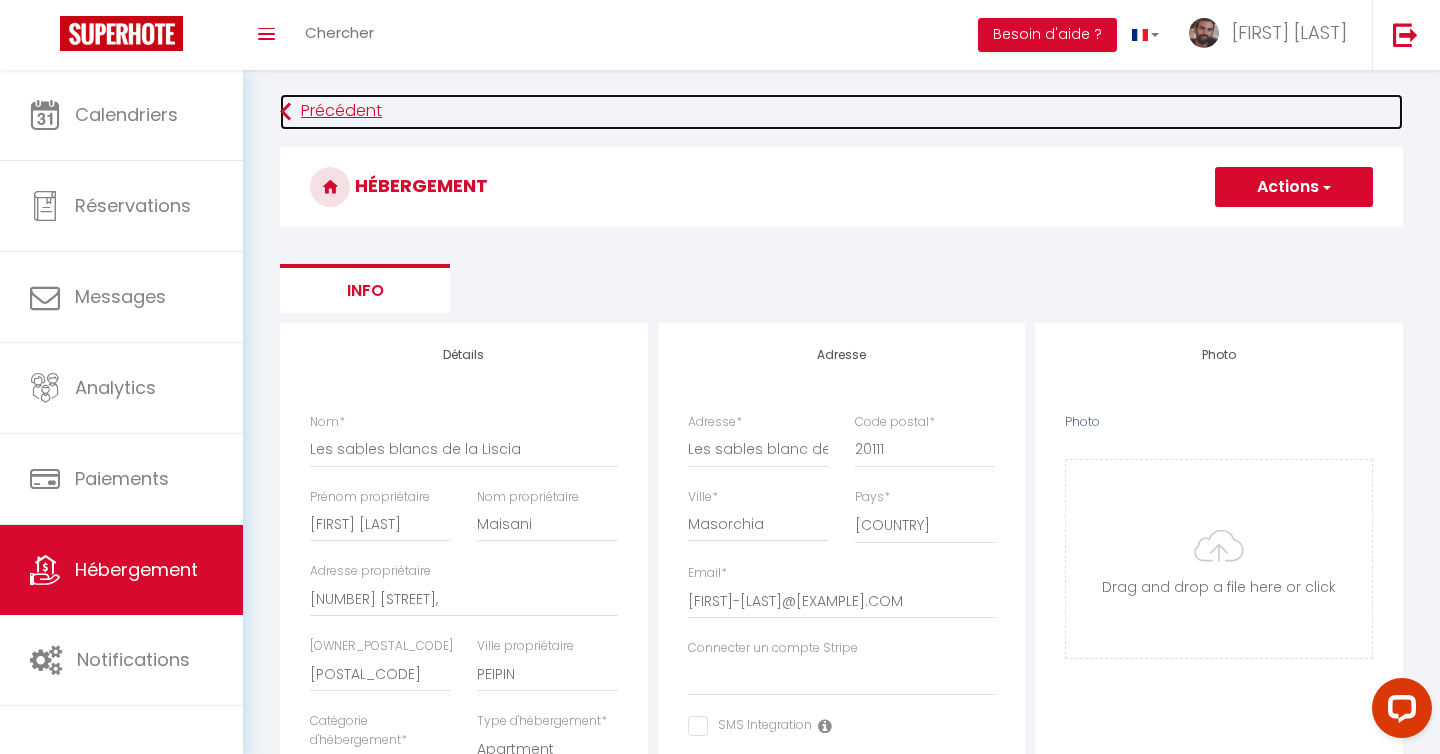 click on "Précédent" at bounding box center [841, 112] 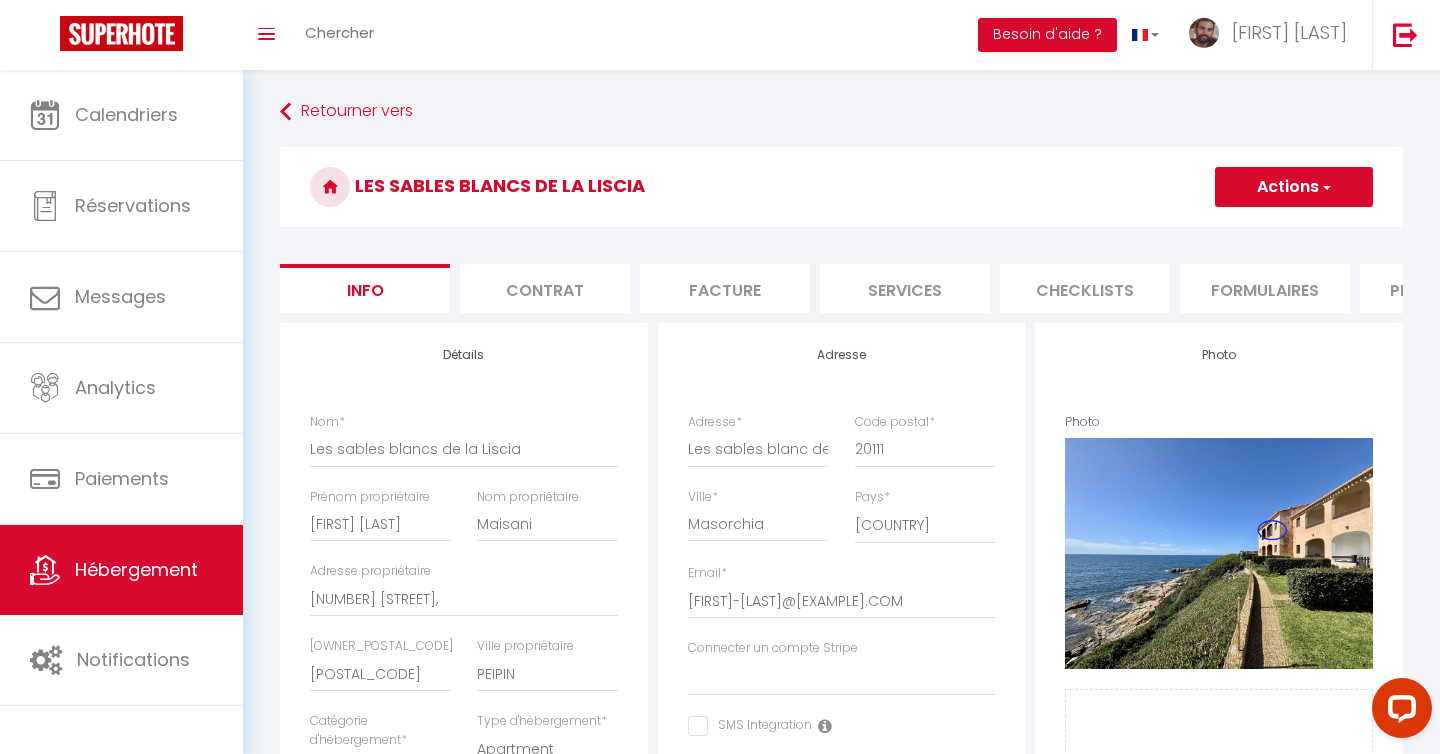 click on "Actions" at bounding box center [1294, 187] 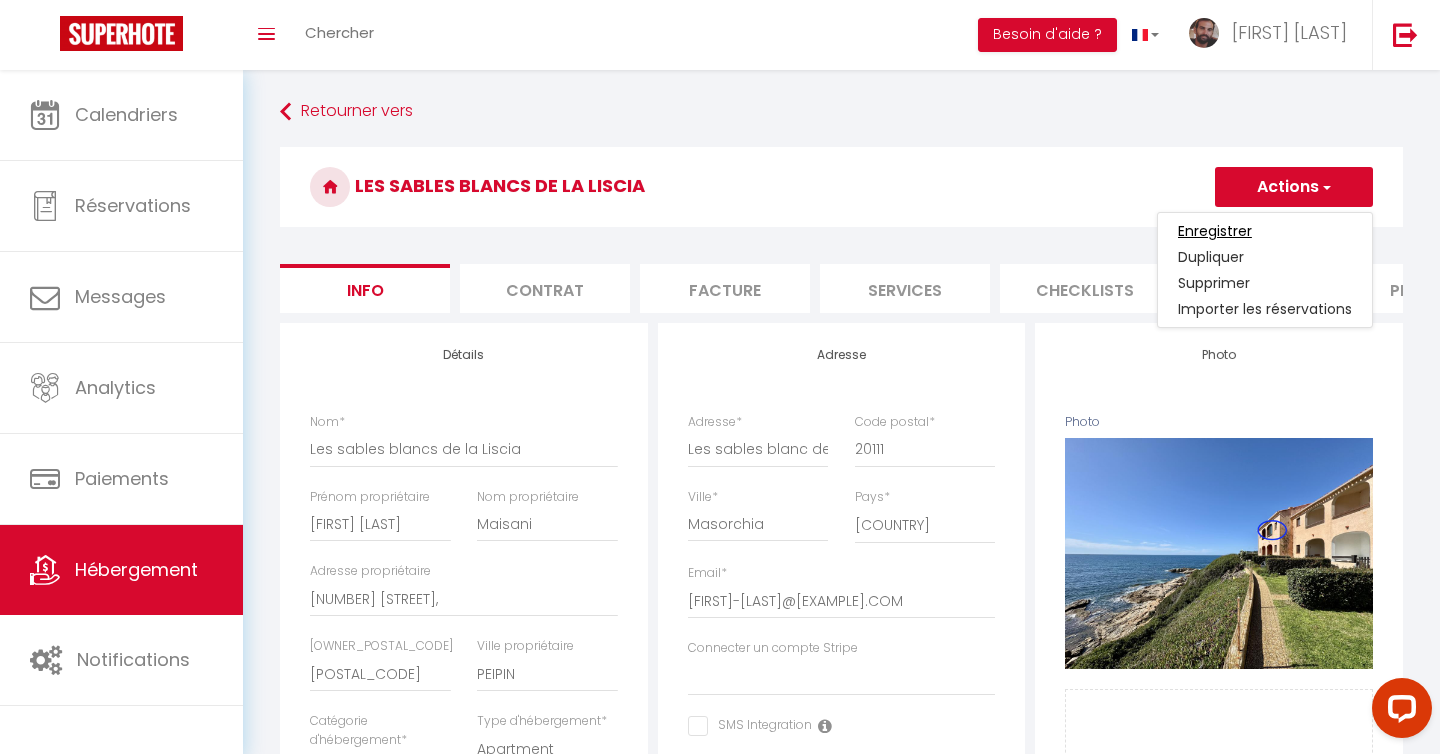 click on "Enregistrer" at bounding box center (1215, 231) 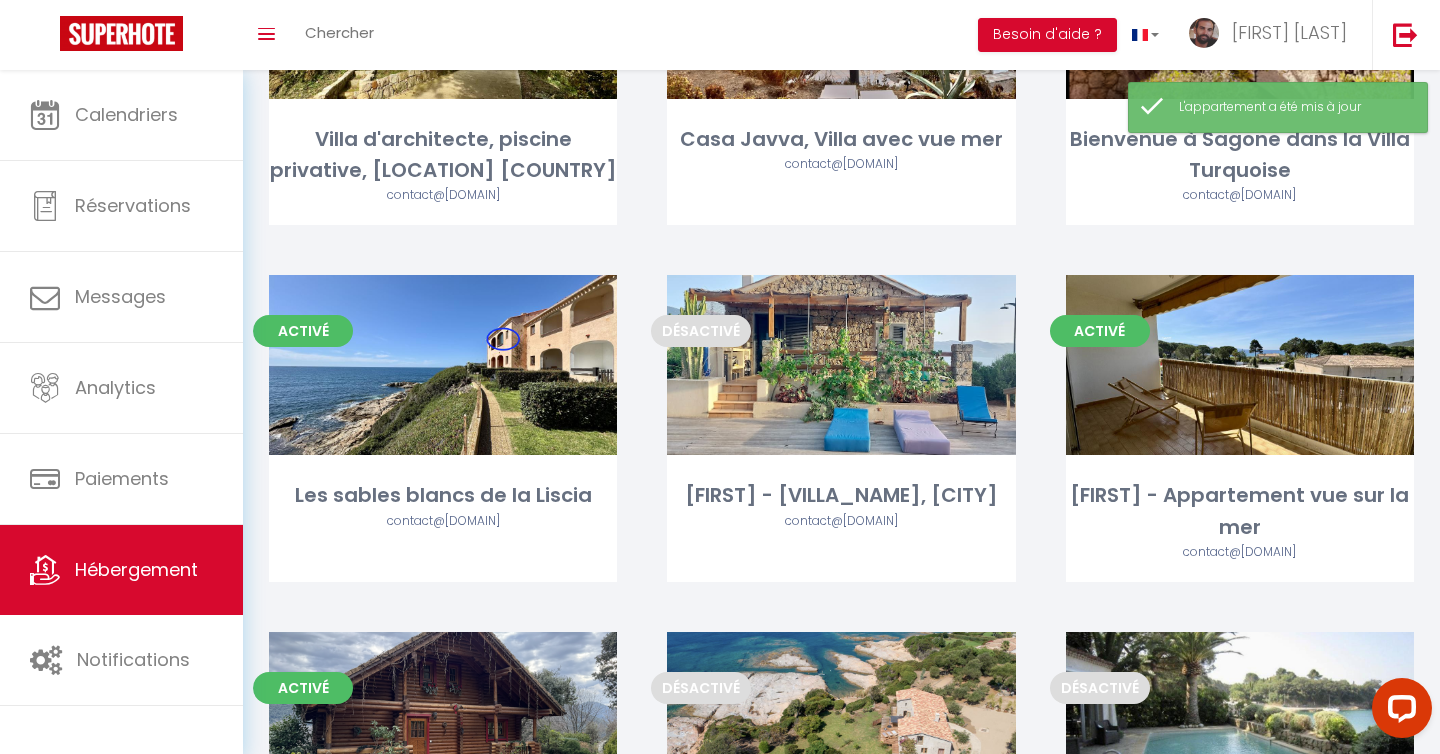 scroll, scrollTop: 658, scrollLeft: 0, axis: vertical 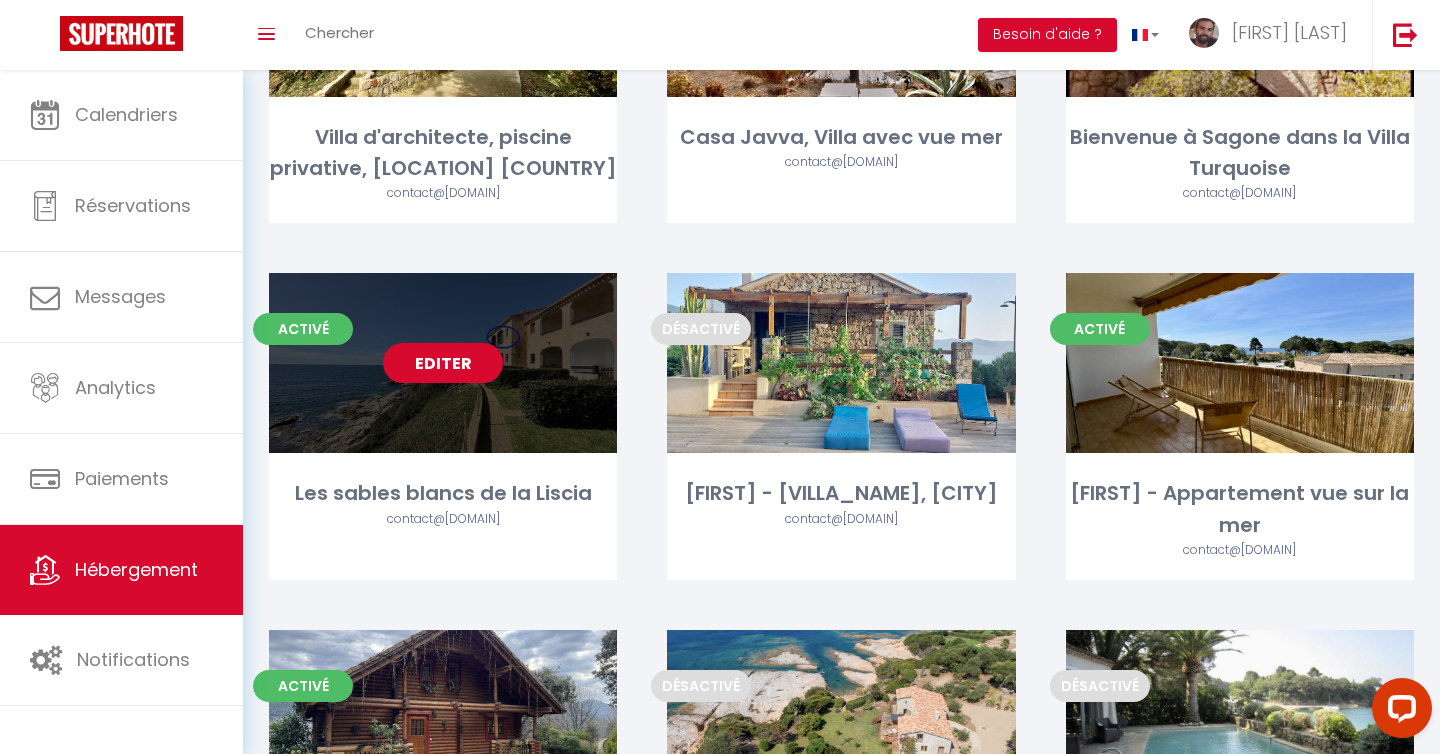 click on "Editer" at bounding box center (443, 363) 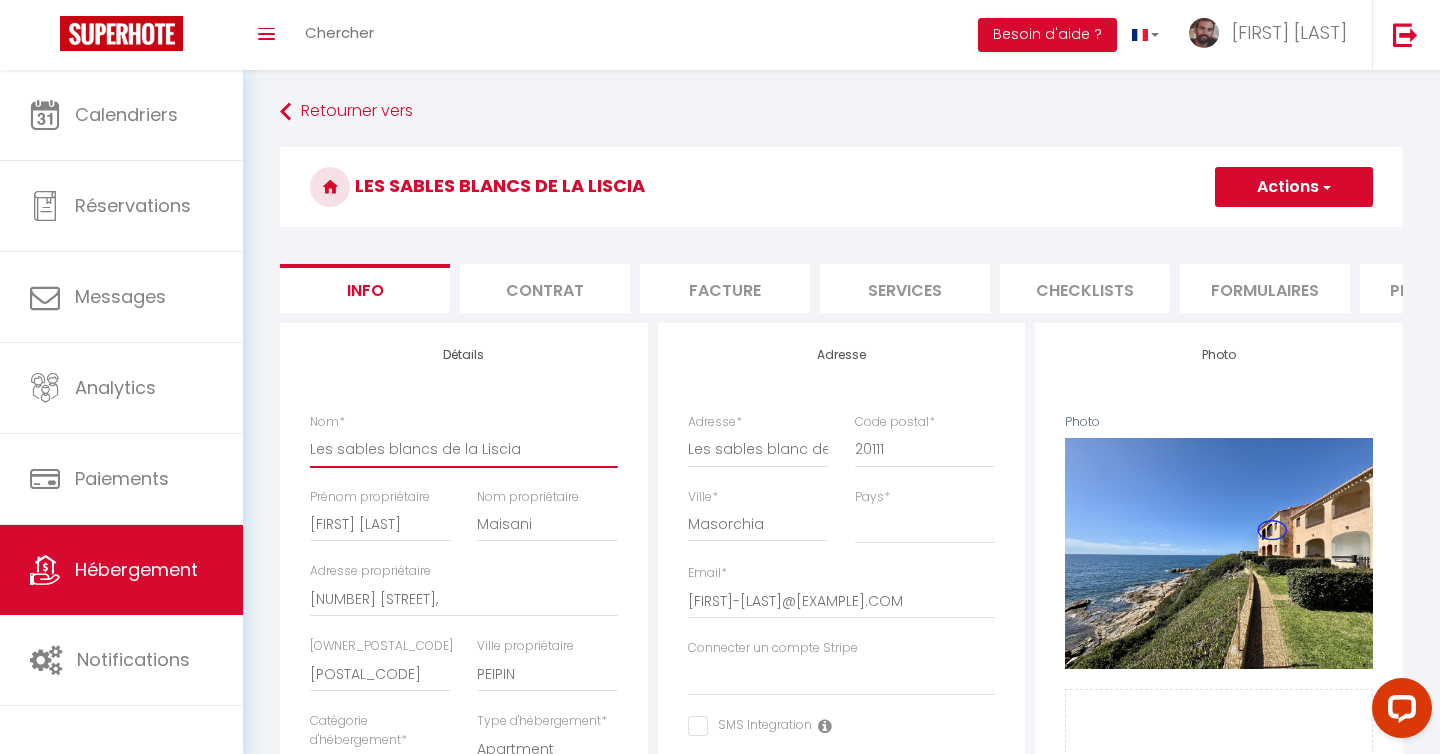 drag, startPoint x: 517, startPoint y: 445, endPoint x: 309, endPoint y: 444, distance: 208.00241 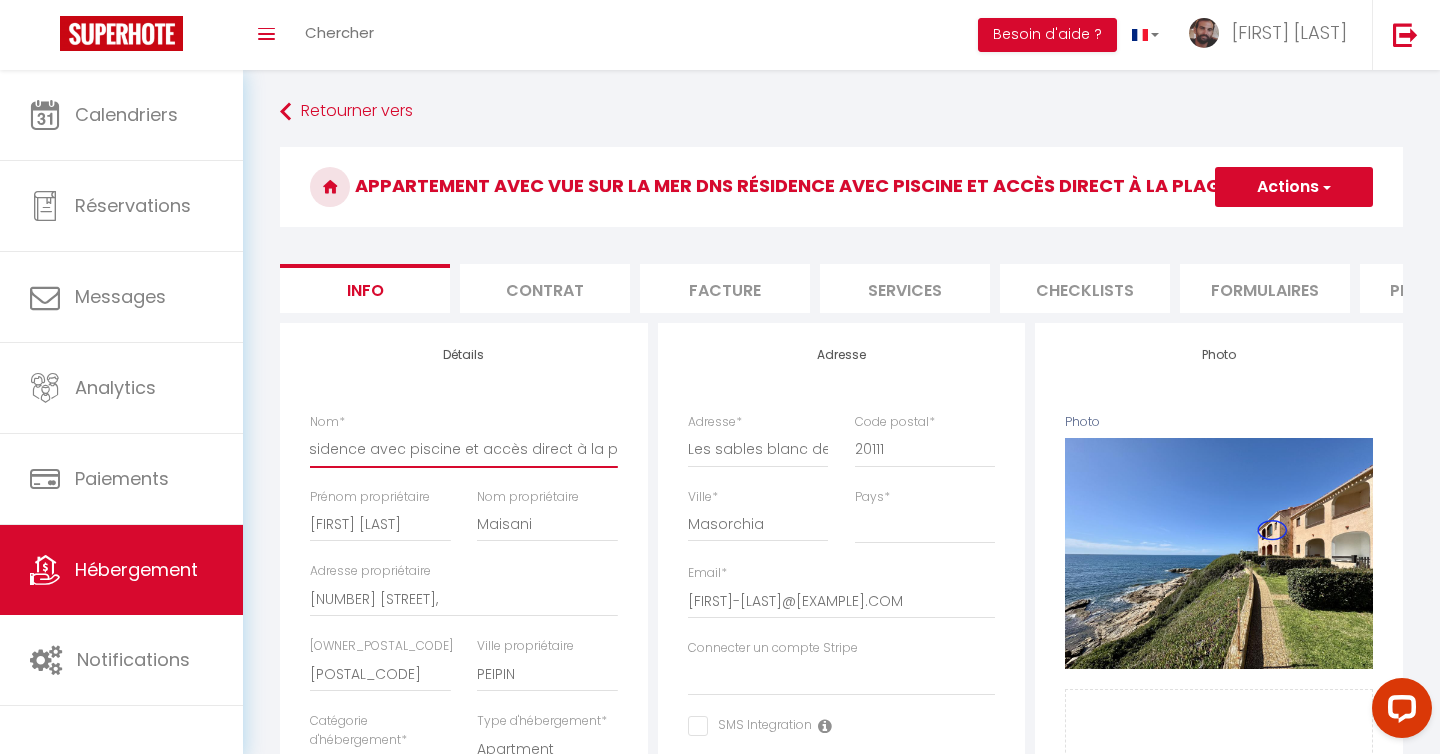 scroll, scrollTop: 0, scrollLeft: 300, axis: horizontal 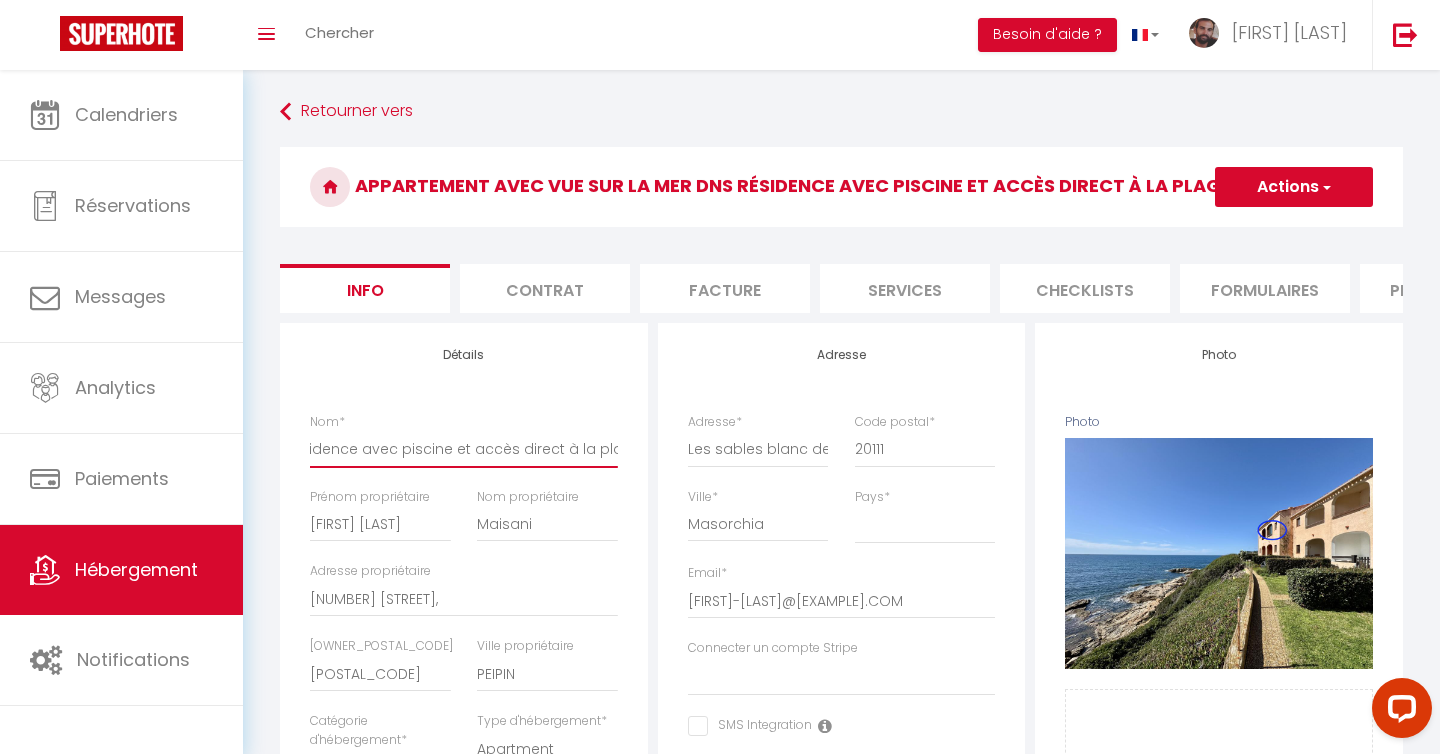 type on "Appartement avec vue sur la mer dns résidence avec piscine et accès direct à la plage" 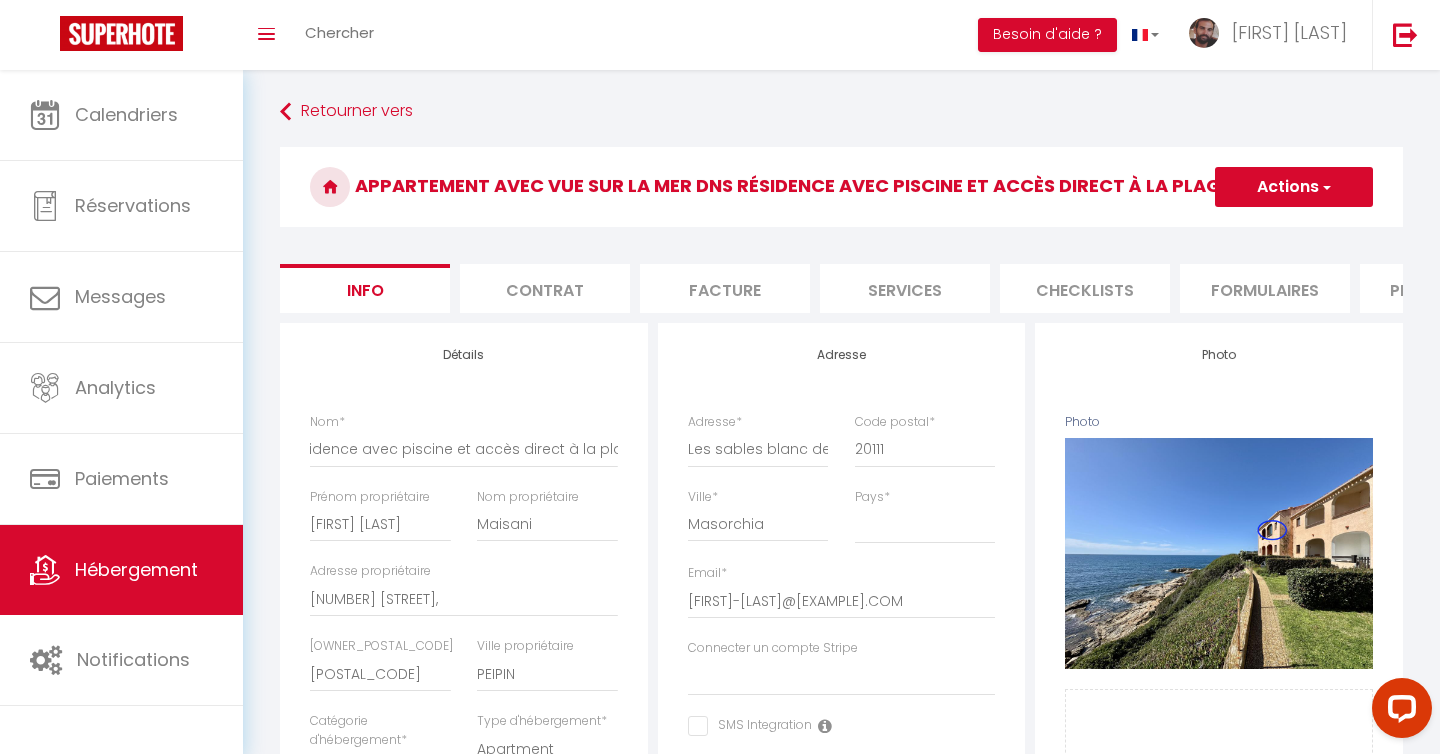 click on "Actions" at bounding box center [1294, 187] 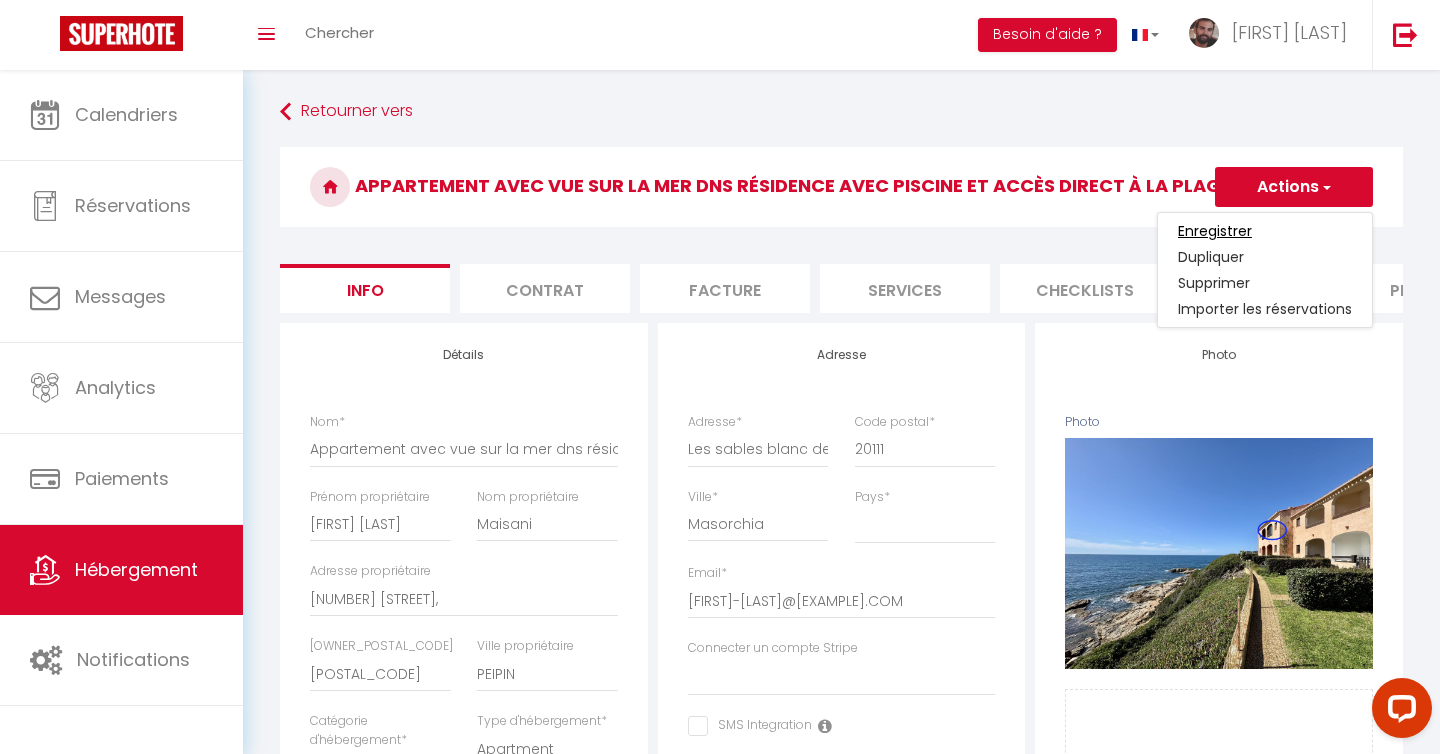 click on "Enregistrer" at bounding box center [1215, 231] 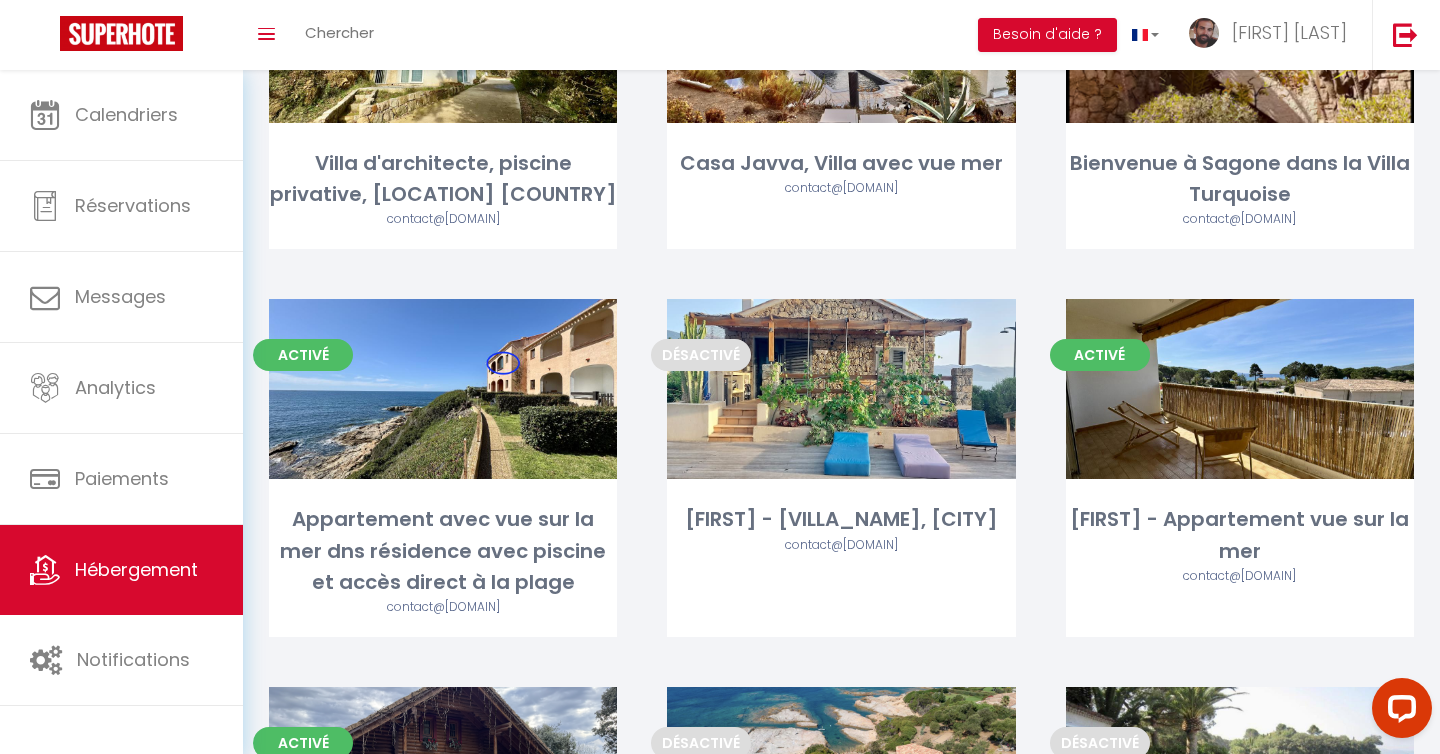 scroll, scrollTop: 679, scrollLeft: 0, axis: vertical 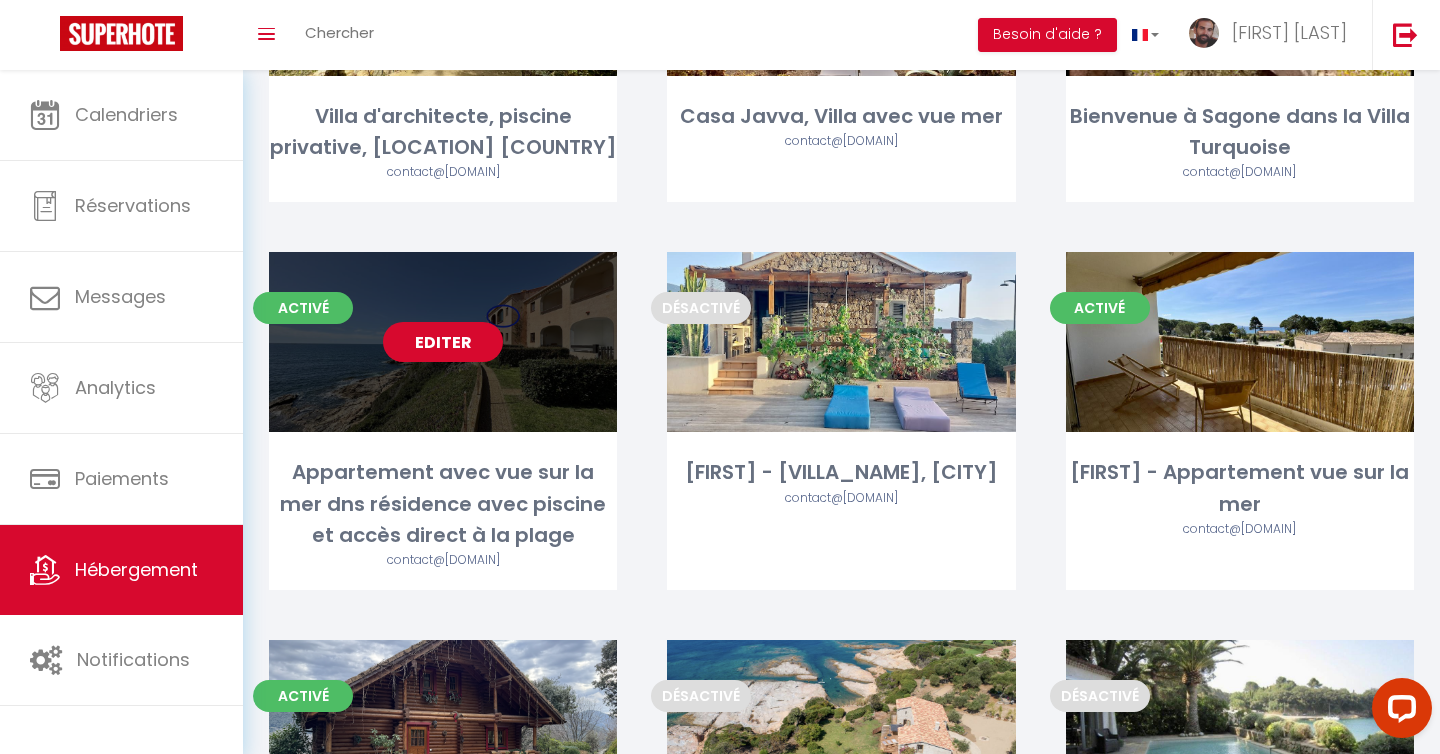 click on "Editer" at bounding box center (443, 342) 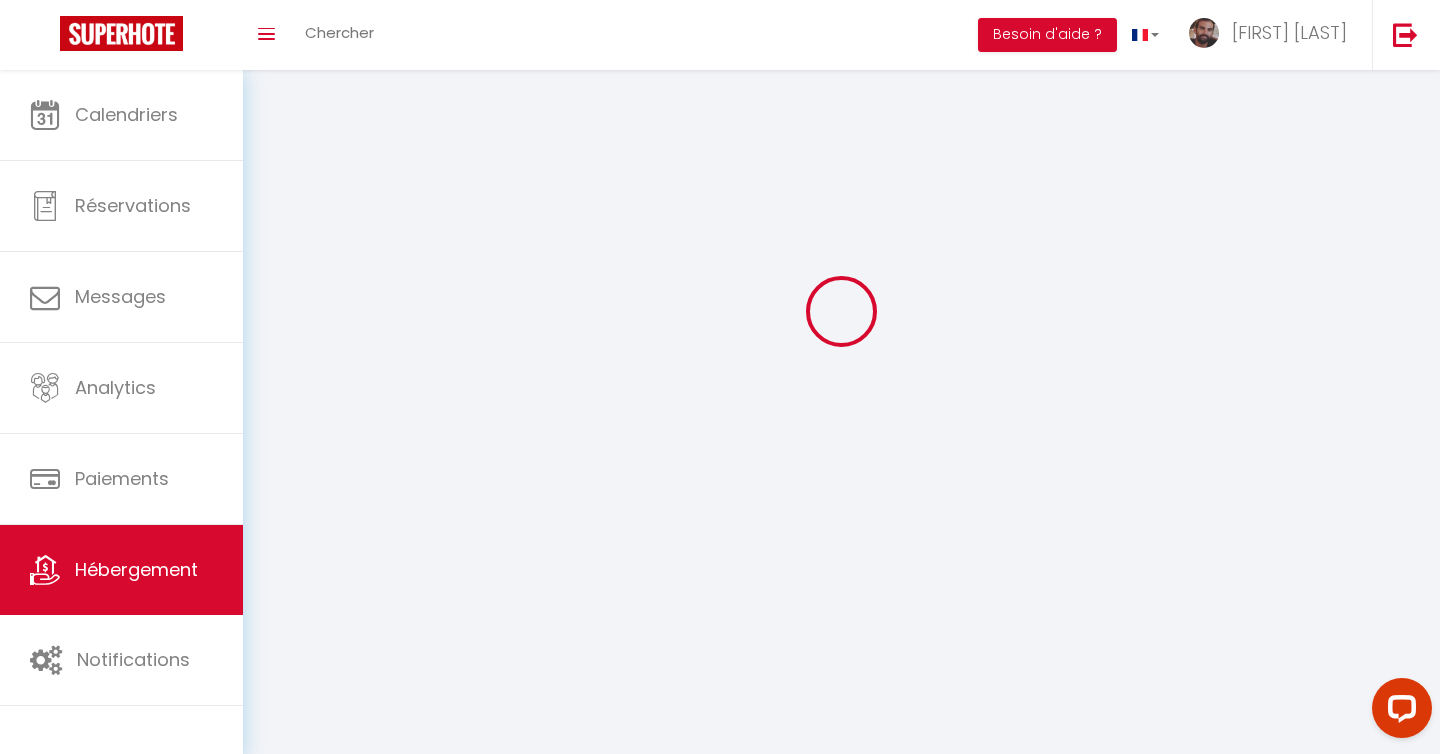 scroll, scrollTop: 0, scrollLeft: 0, axis: both 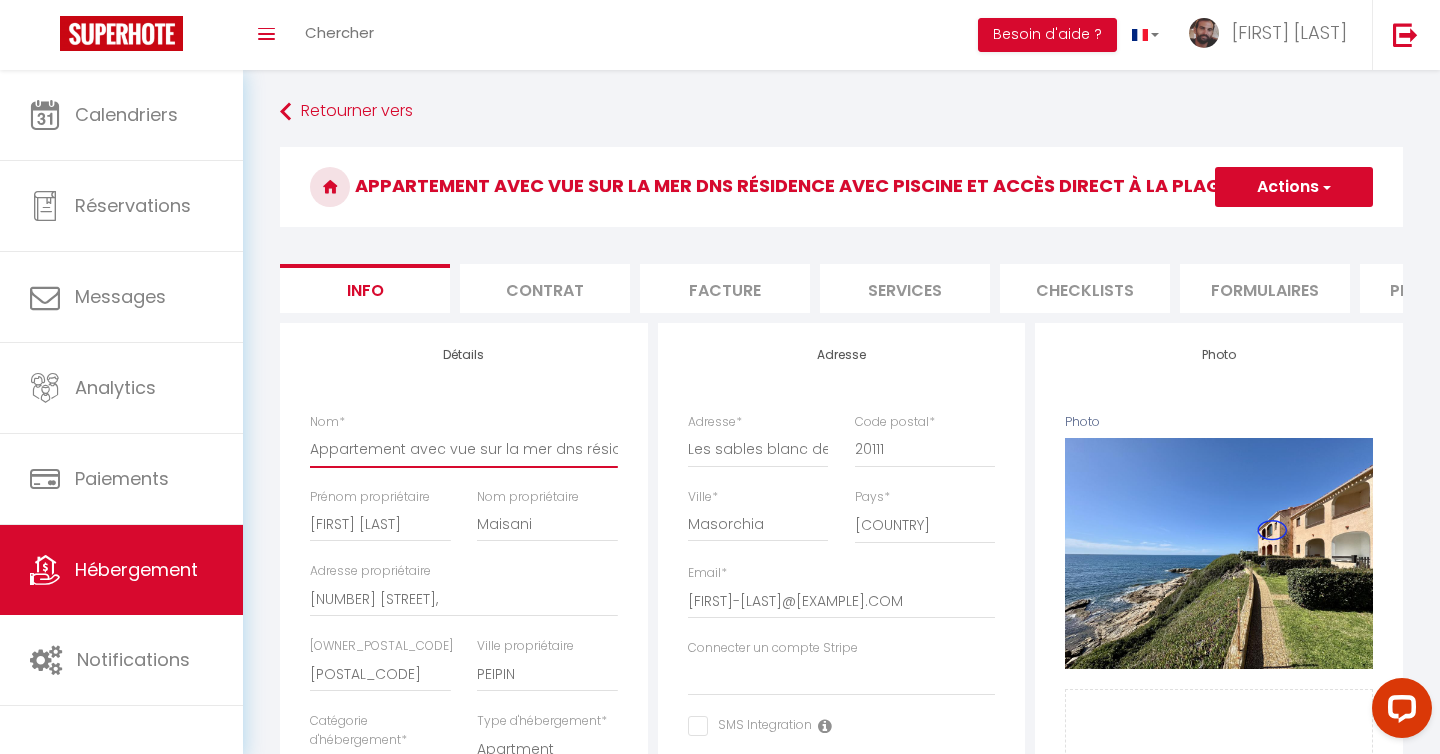 click on "Appartement avec vue sur la mer dns résidence avec piscine et accès direct à la plage" at bounding box center [464, 449] 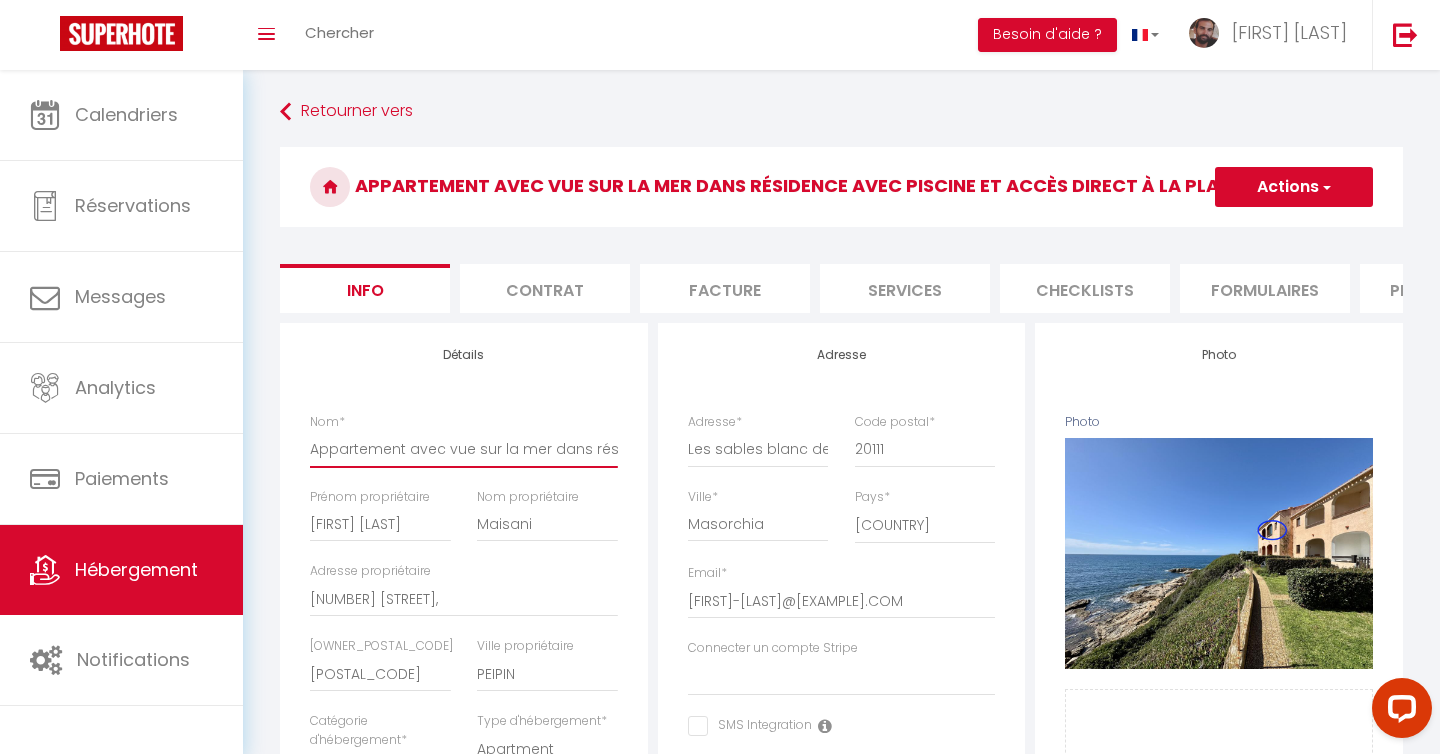 type on "Appartement avec vue sur la mer dans résidence avec piscine et accès direct à la plage" 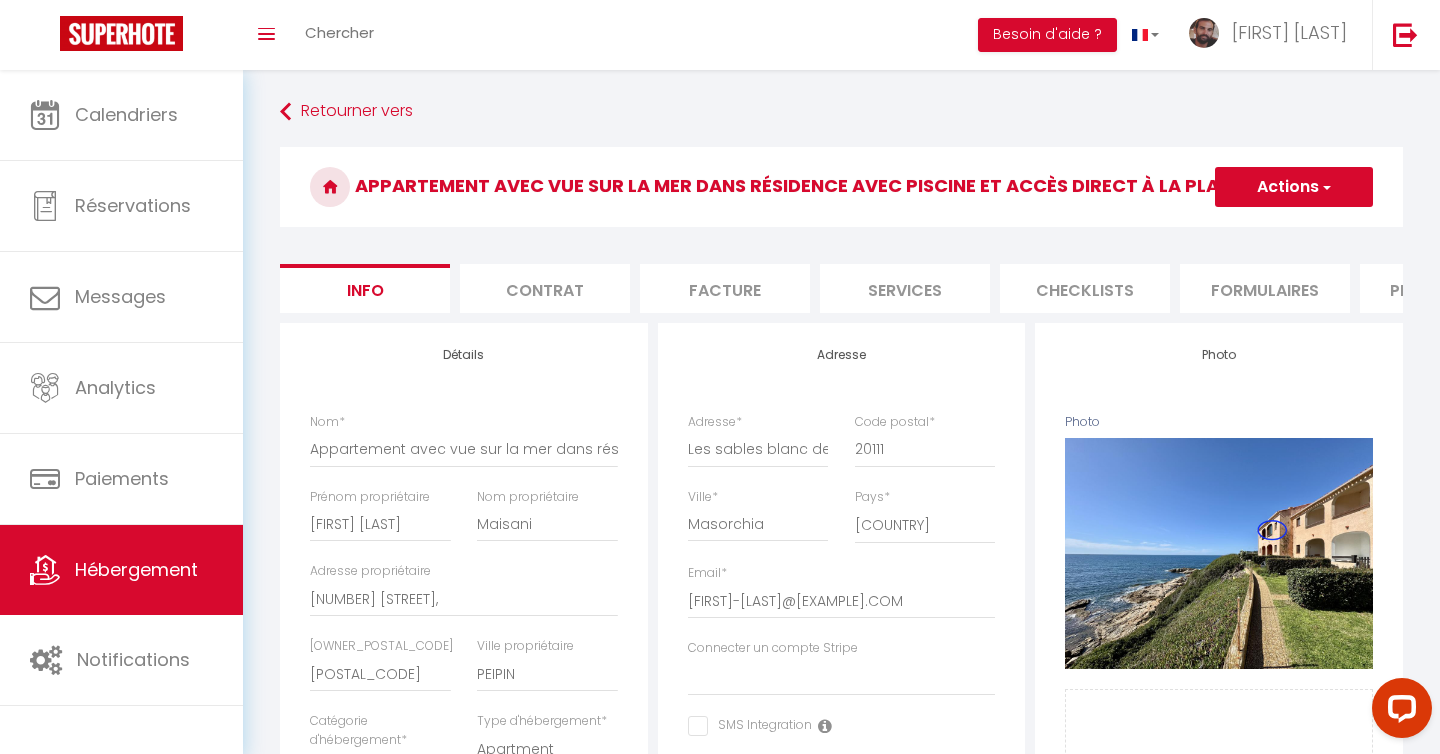 click on "Actions" at bounding box center (1294, 187) 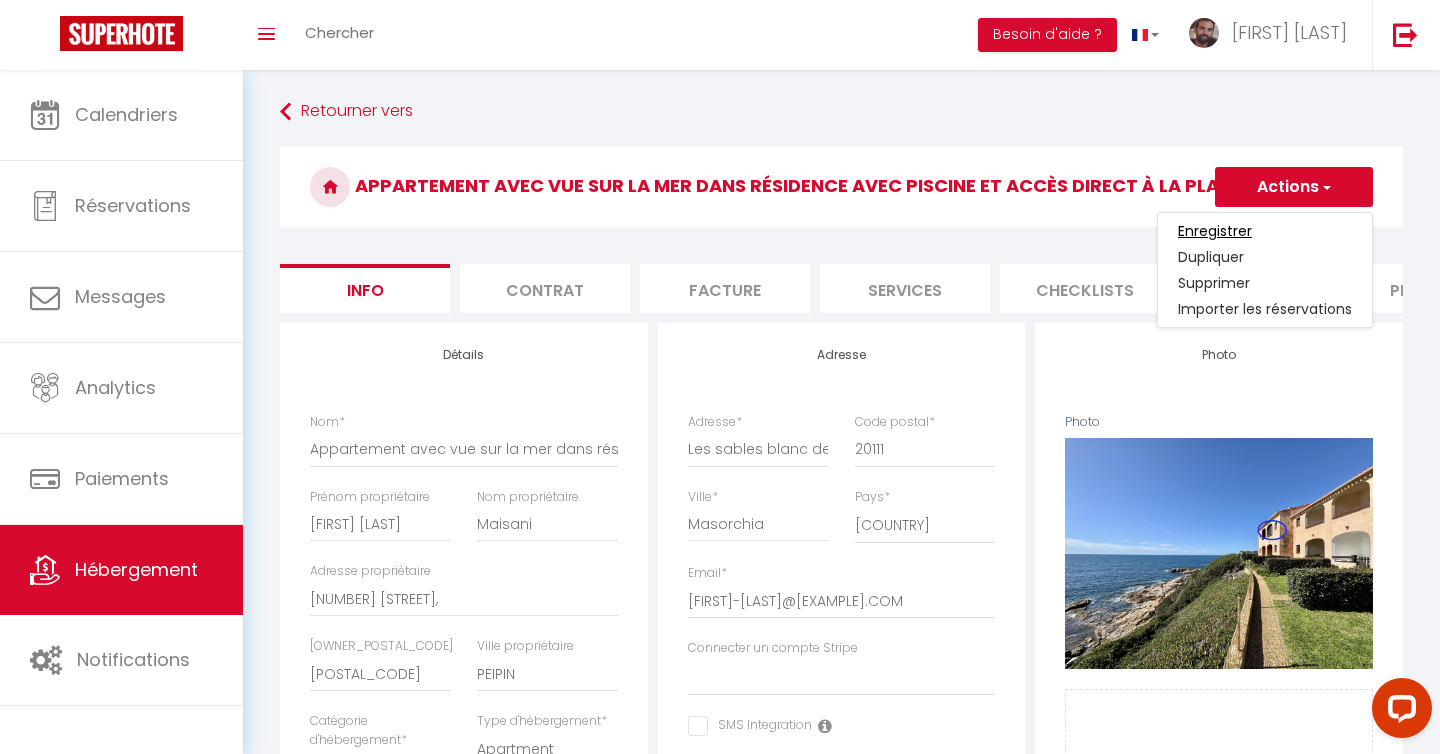 click on "Enregistrer" at bounding box center (1215, 231) 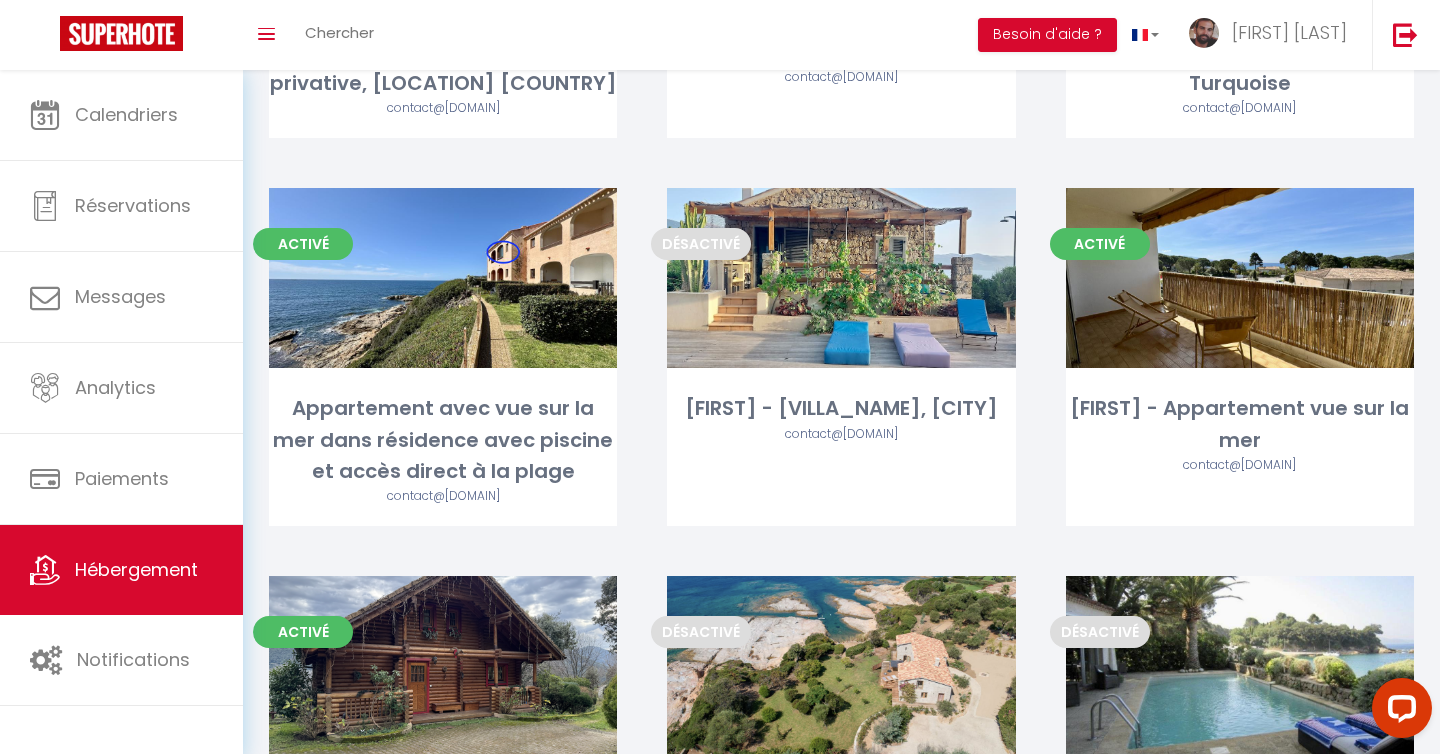 scroll, scrollTop: 744, scrollLeft: 0, axis: vertical 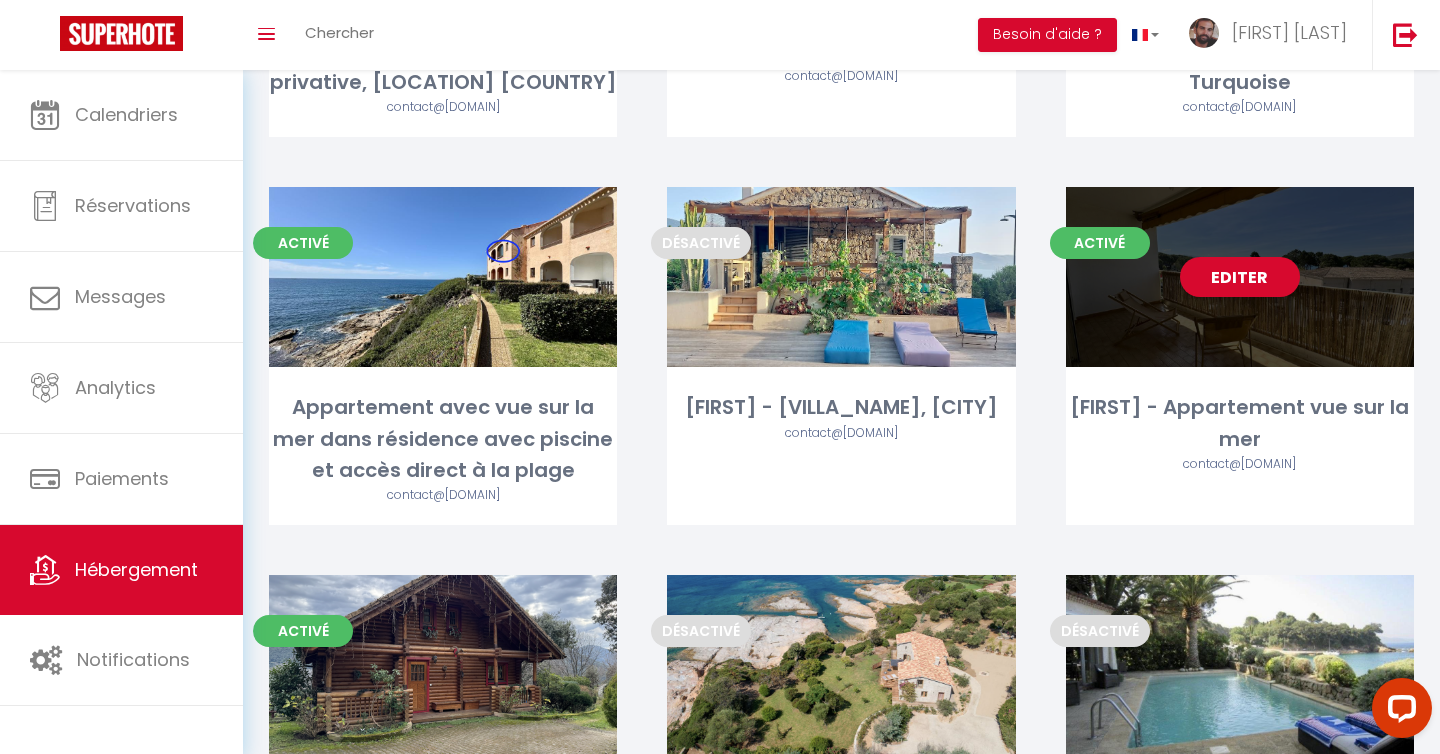 click on "Editer" at bounding box center (1240, 277) 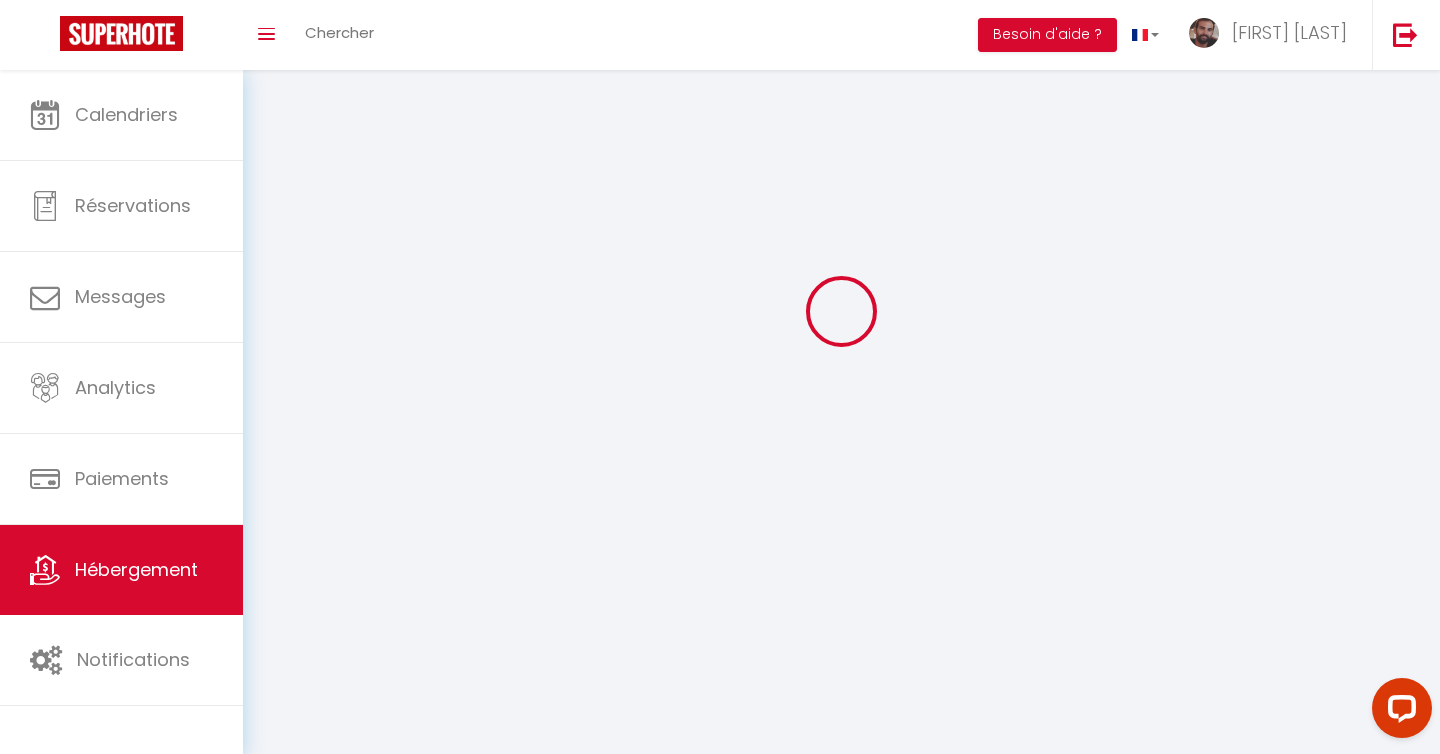 scroll, scrollTop: 0, scrollLeft: 0, axis: both 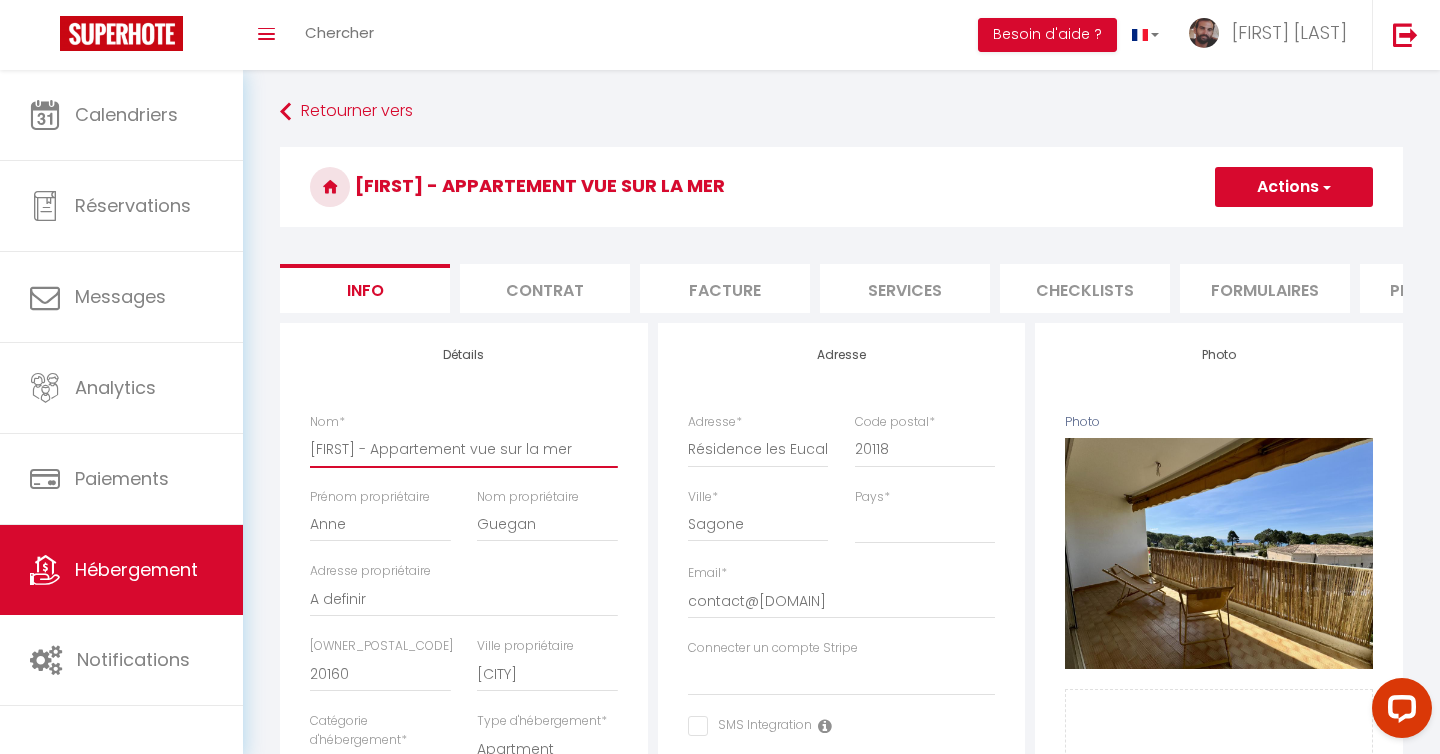 click on "[INITIAL].[LAST] - Appartement vue sur la mer" at bounding box center [464, 449] 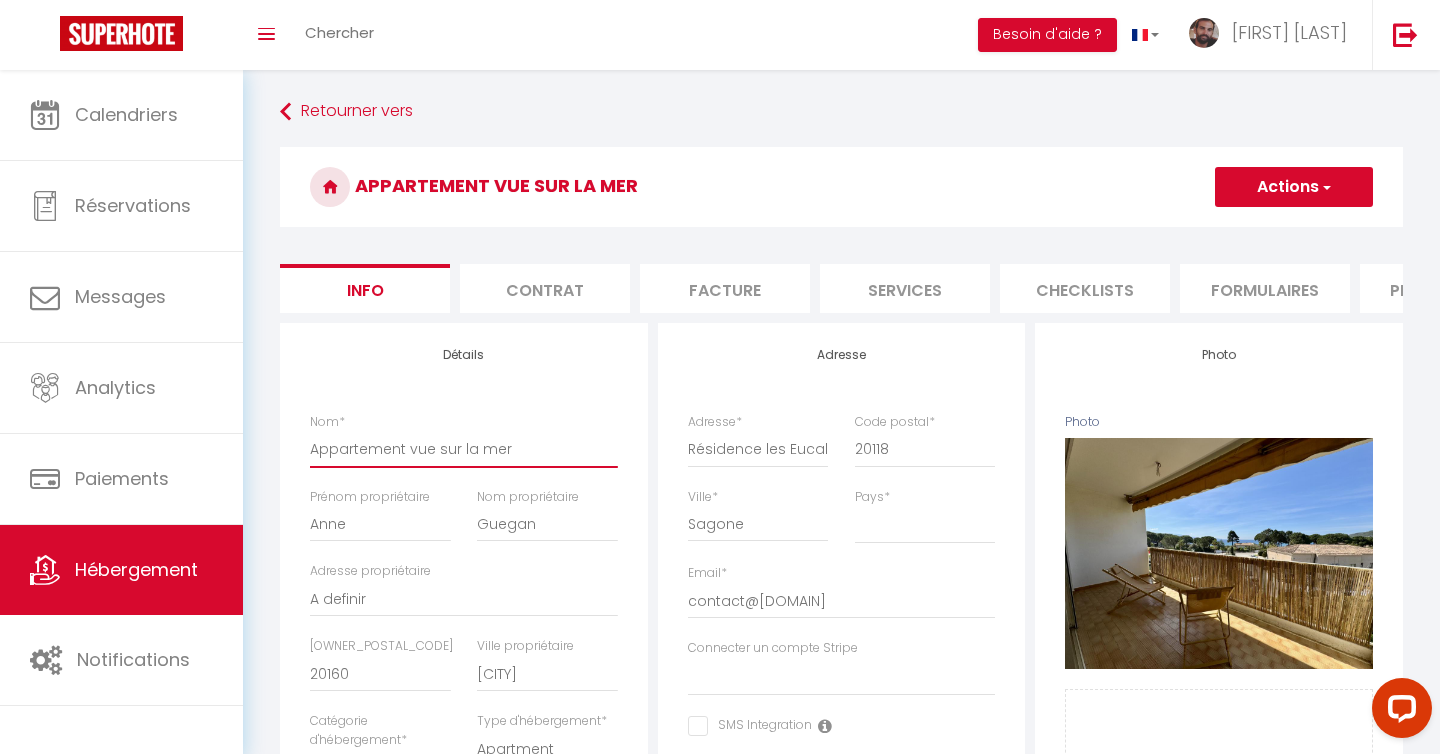click on "Appartement vue sur la mer" at bounding box center (464, 449) 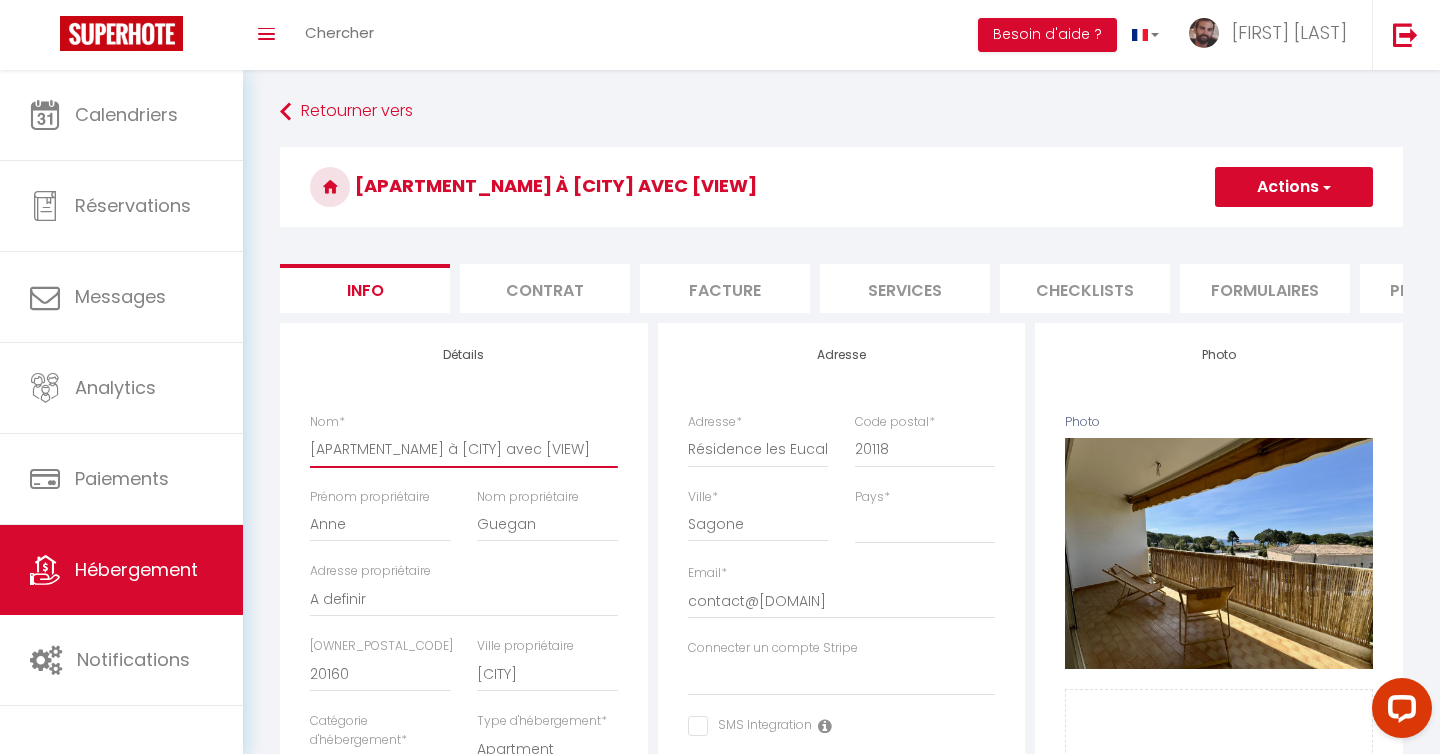 type on "Appartement à Sagone avec vue sur la mer" 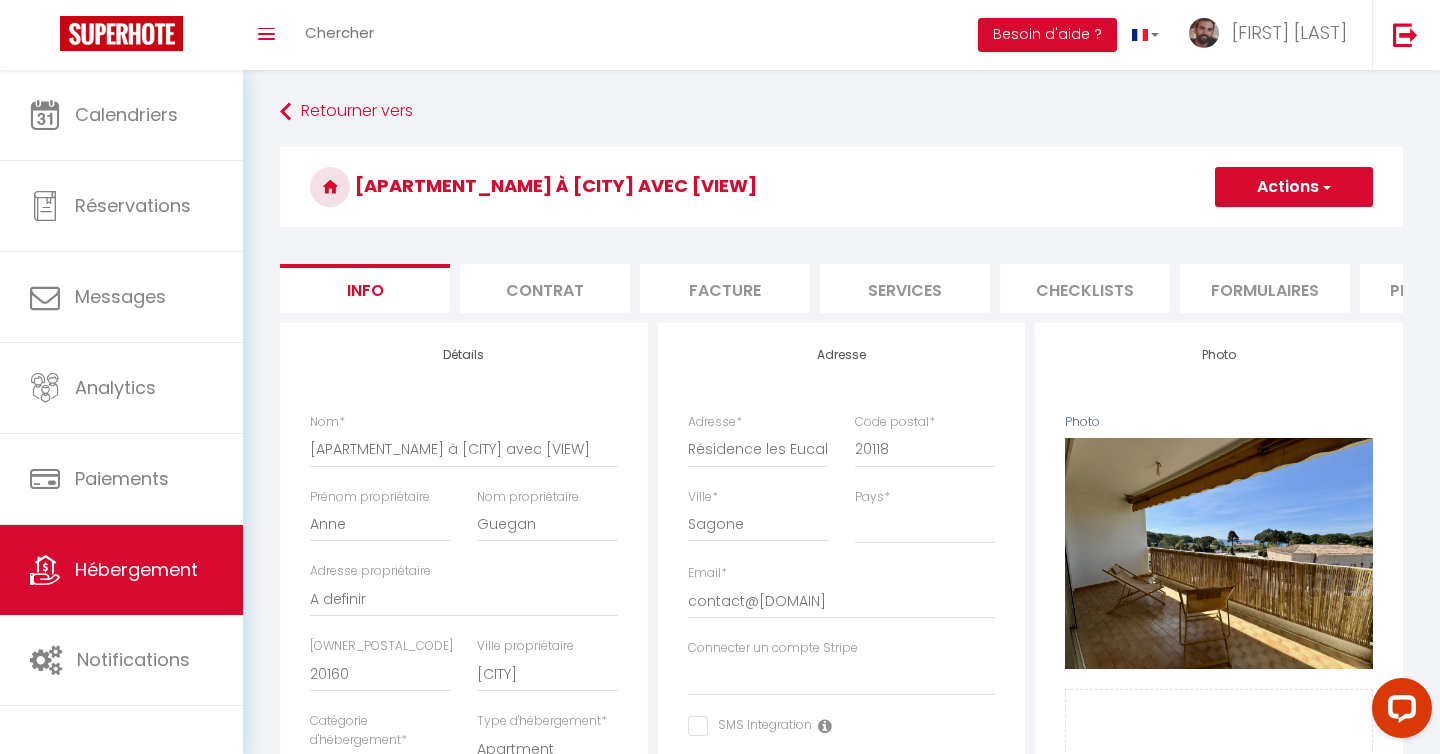 click on "Actions" at bounding box center [1294, 187] 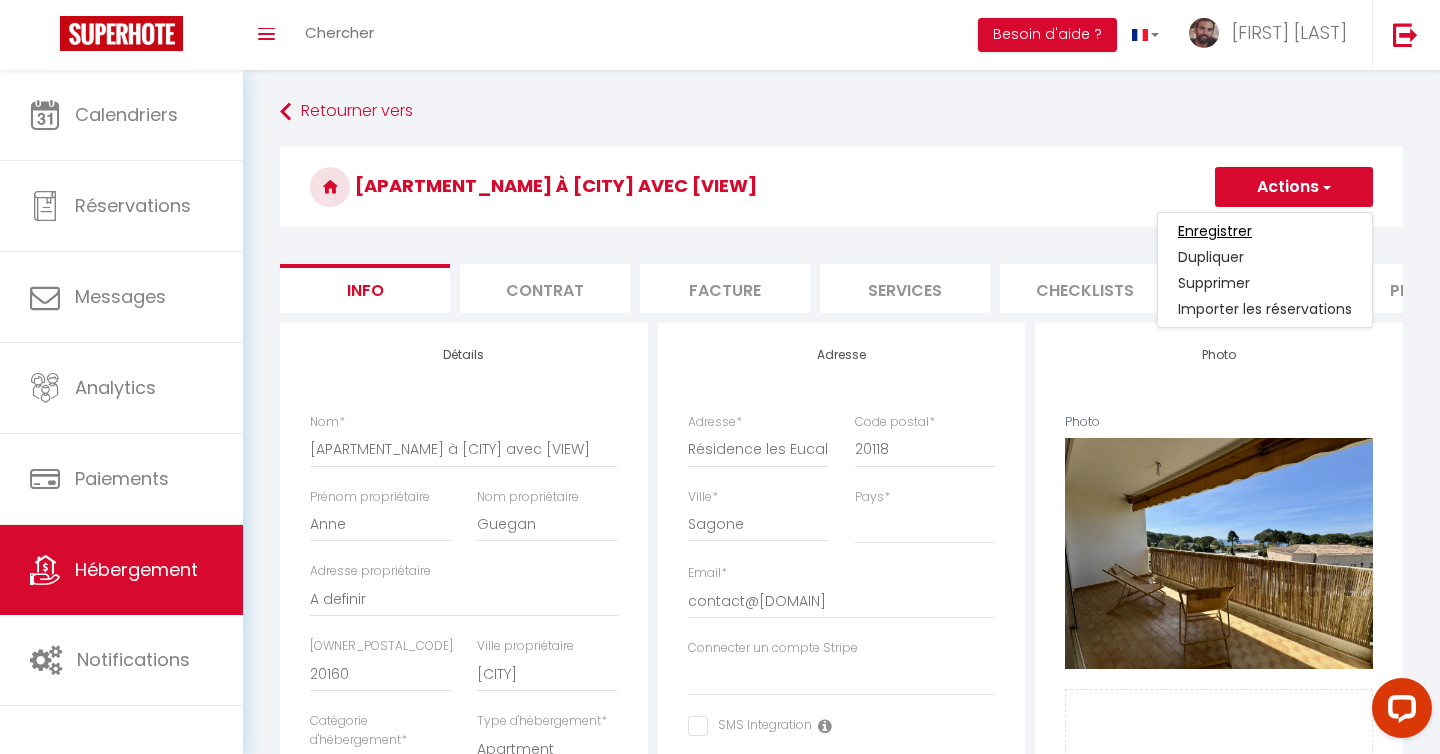 click on "Enregistrer" at bounding box center (1215, 231) 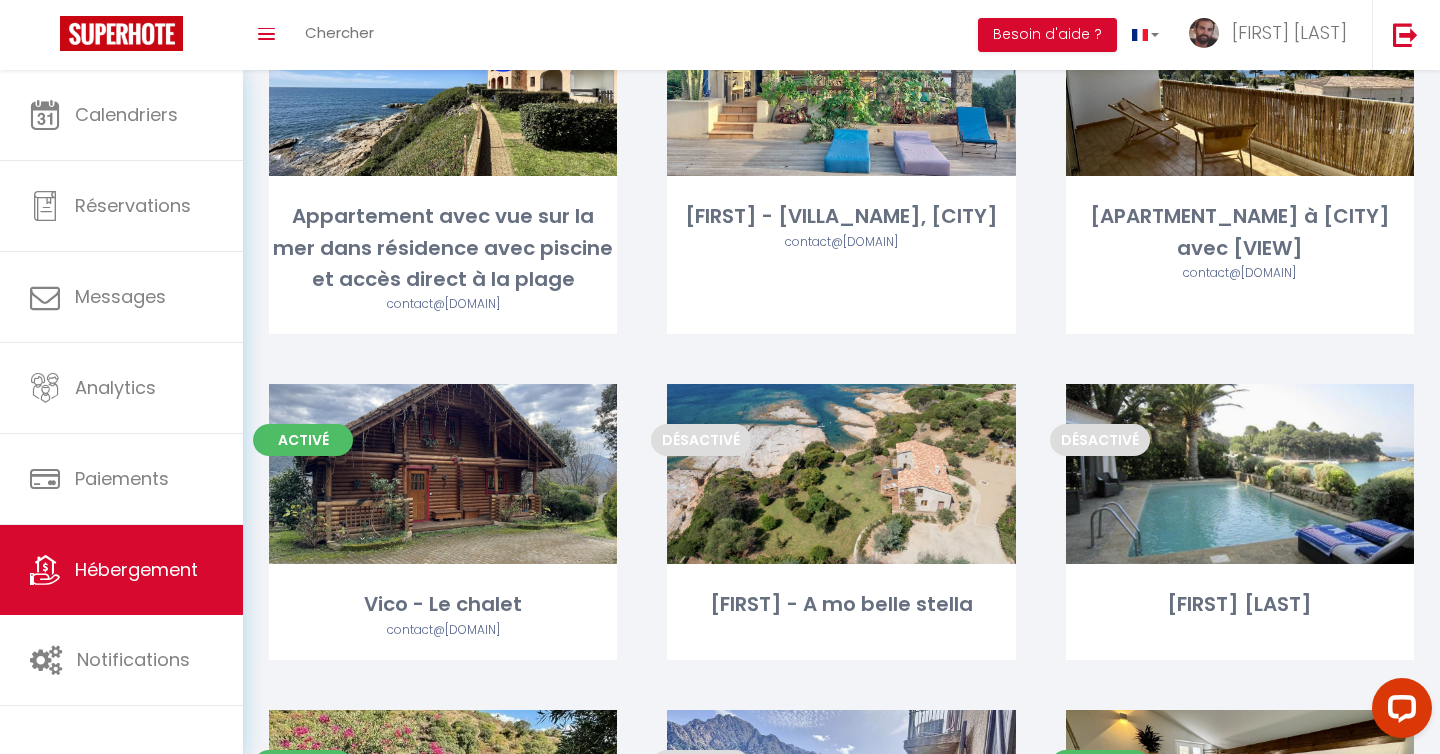 scroll, scrollTop: 0, scrollLeft: 0, axis: both 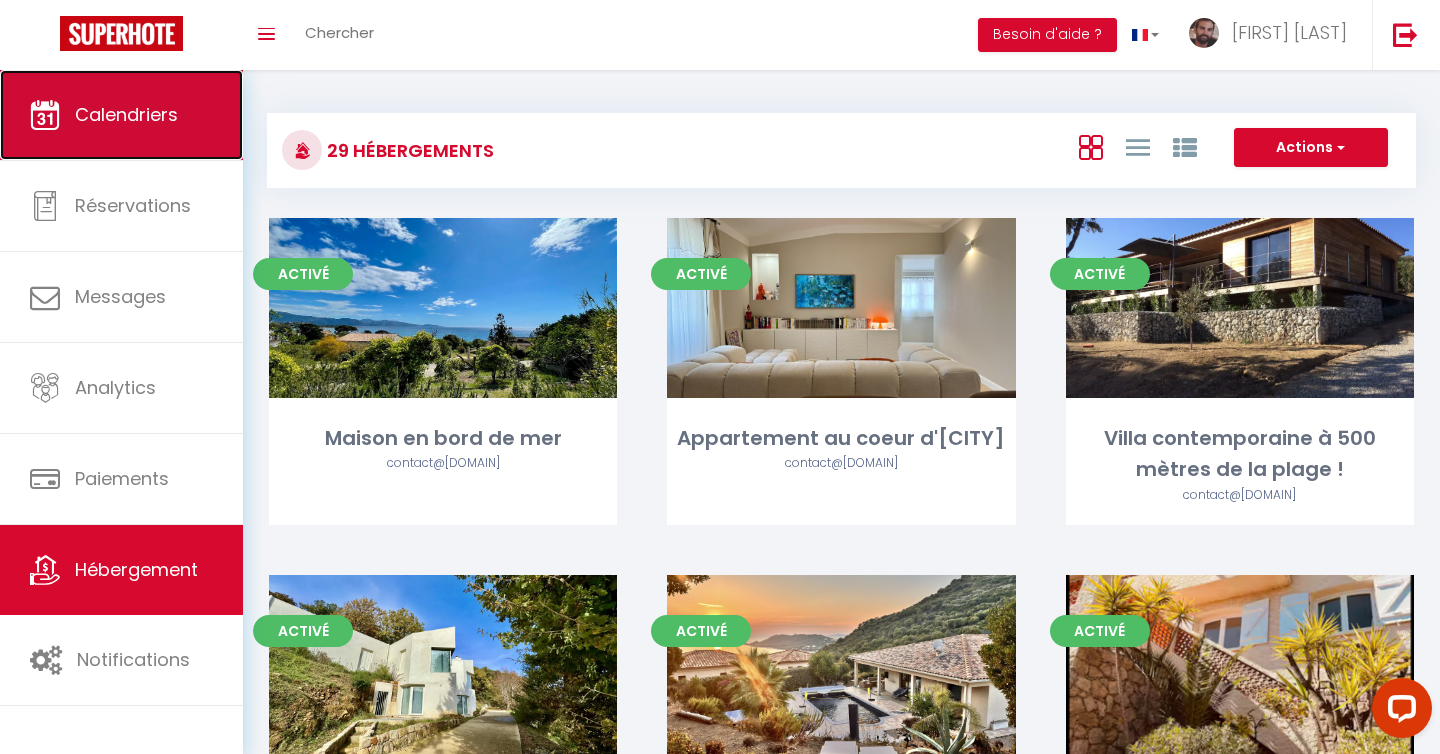 click on "Calendriers" at bounding box center (121, 115) 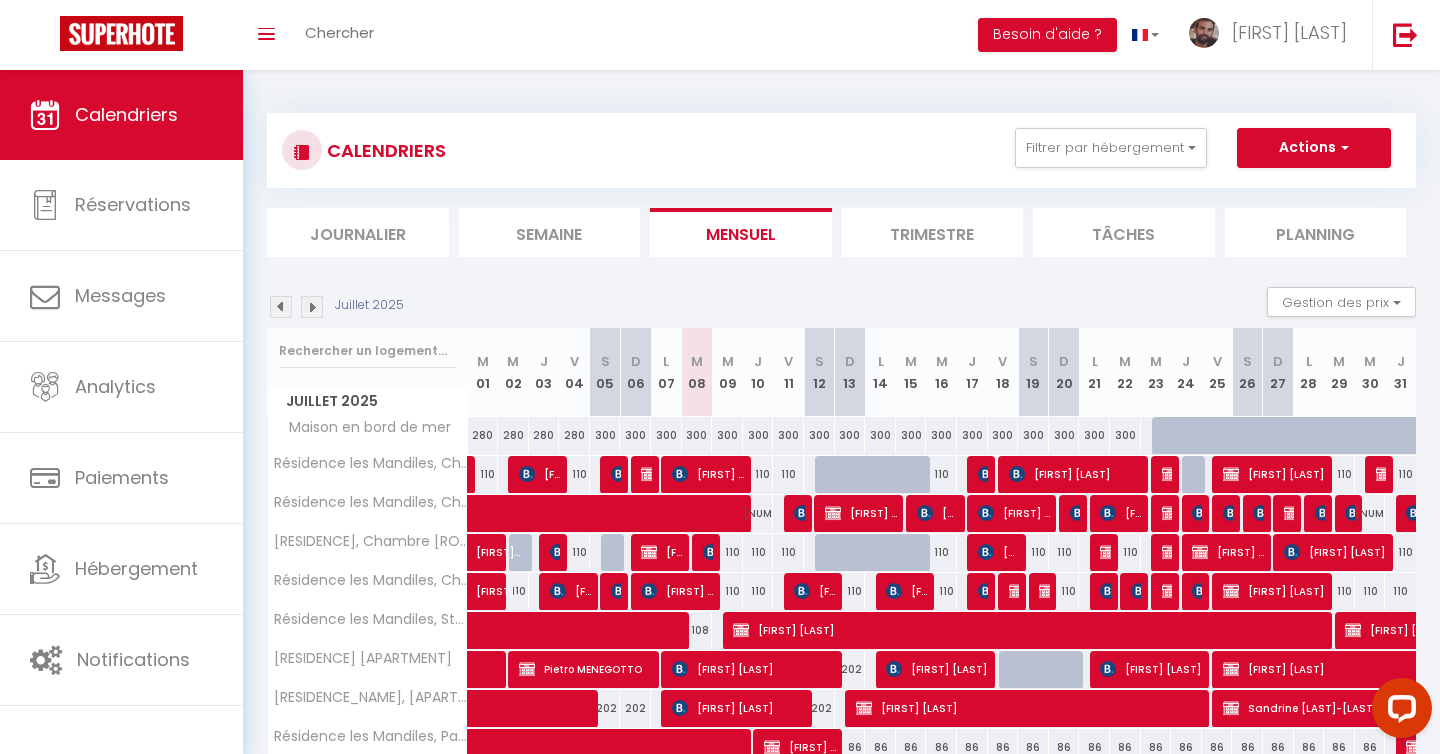 click at bounding box center [312, 307] 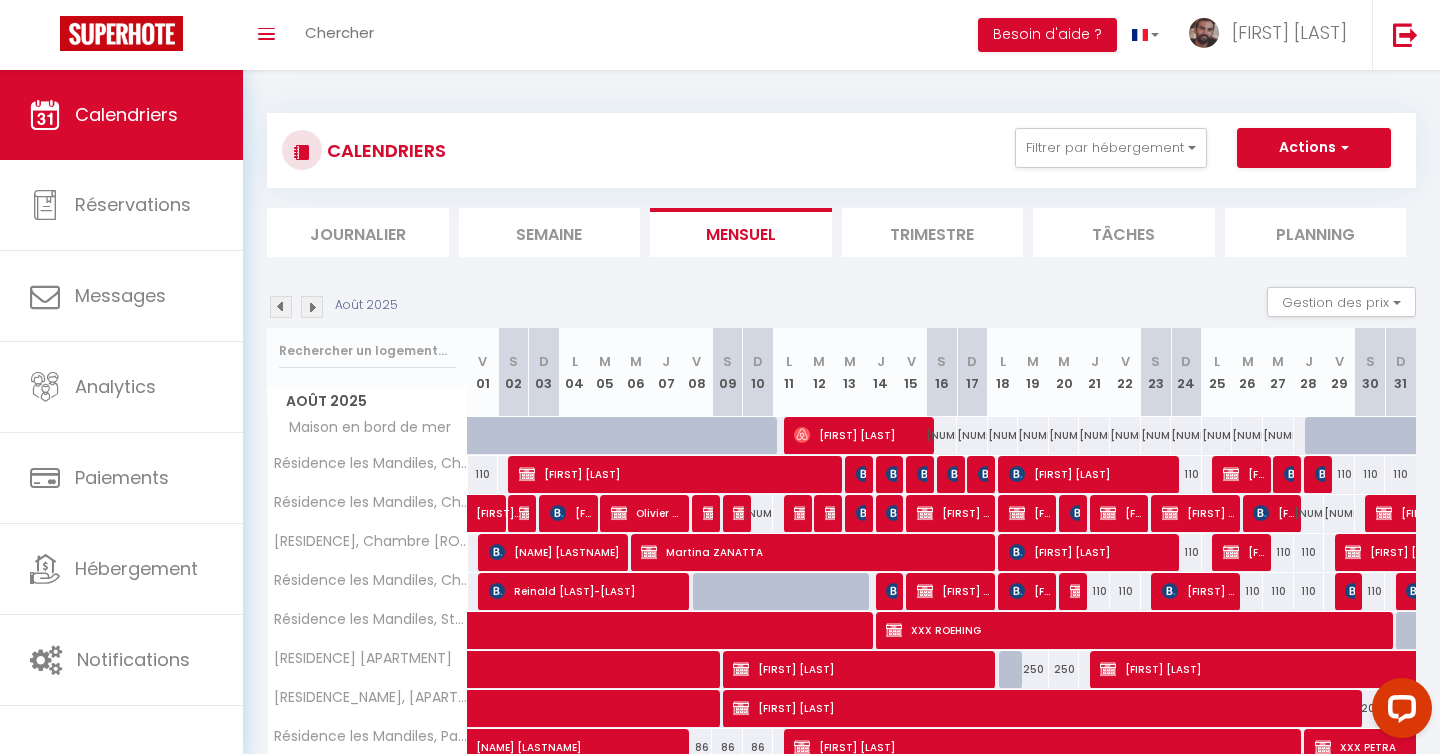 scroll, scrollTop: 184, scrollLeft: 0, axis: vertical 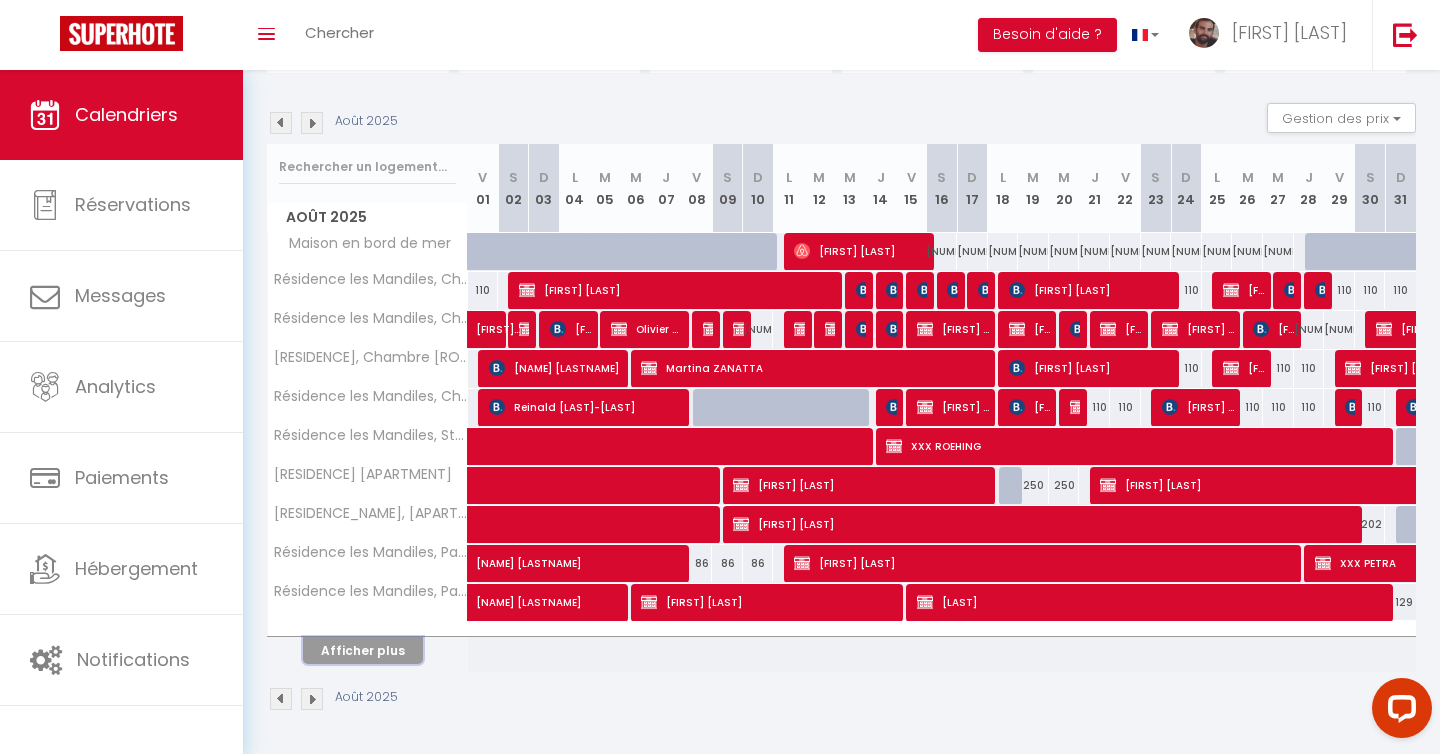 click on "Afficher plus" at bounding box center [363, 650] 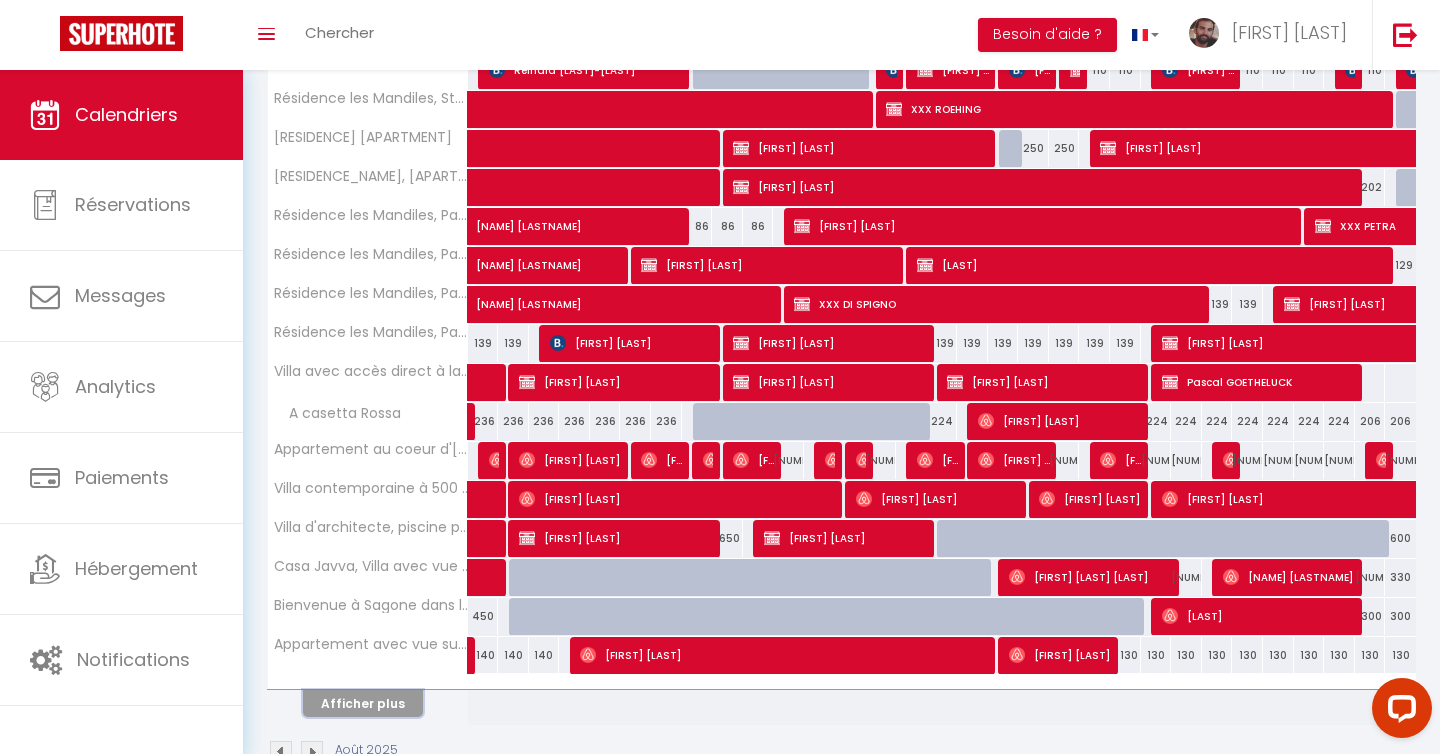 scroll, scrollTop: 543, scrollLeft: 0, axis: vertical 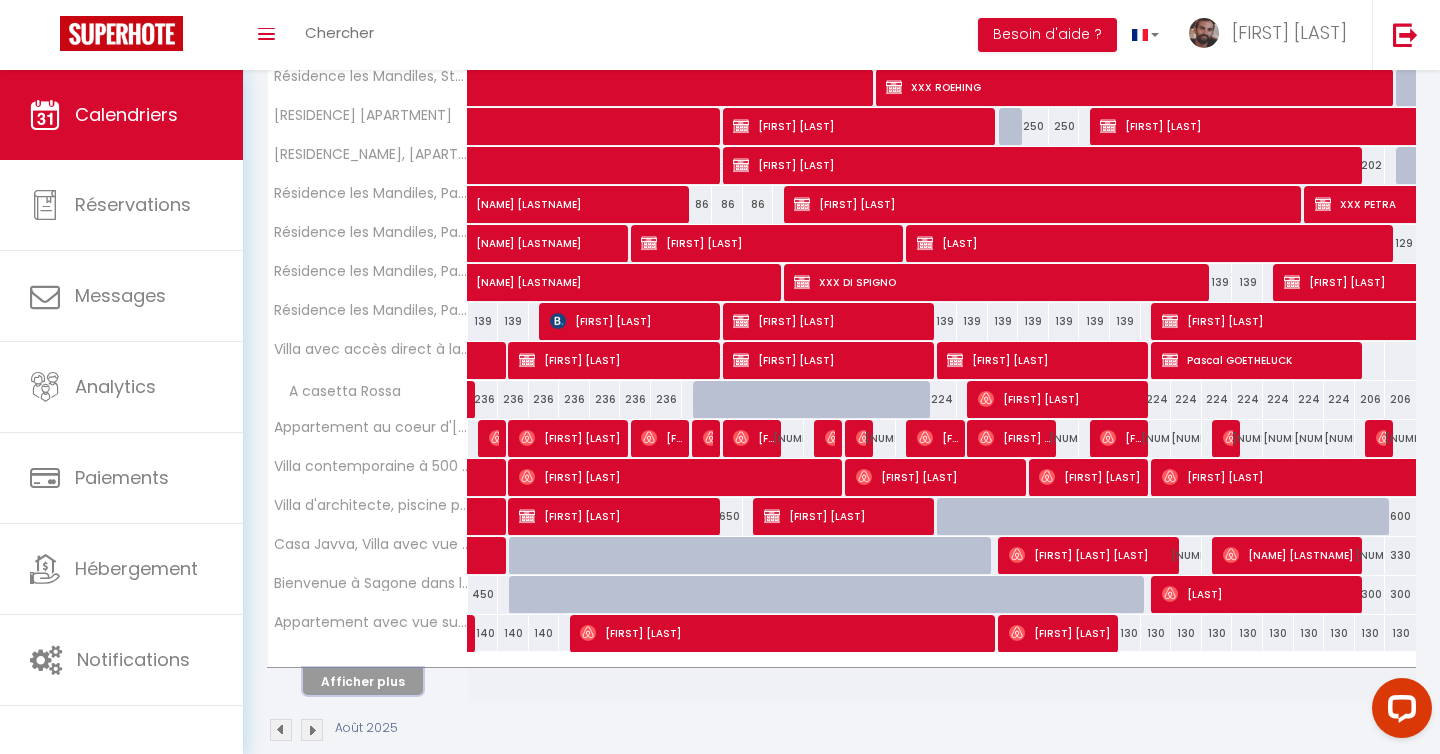 click on "Afficher plus" at bounding box center [363, 681] 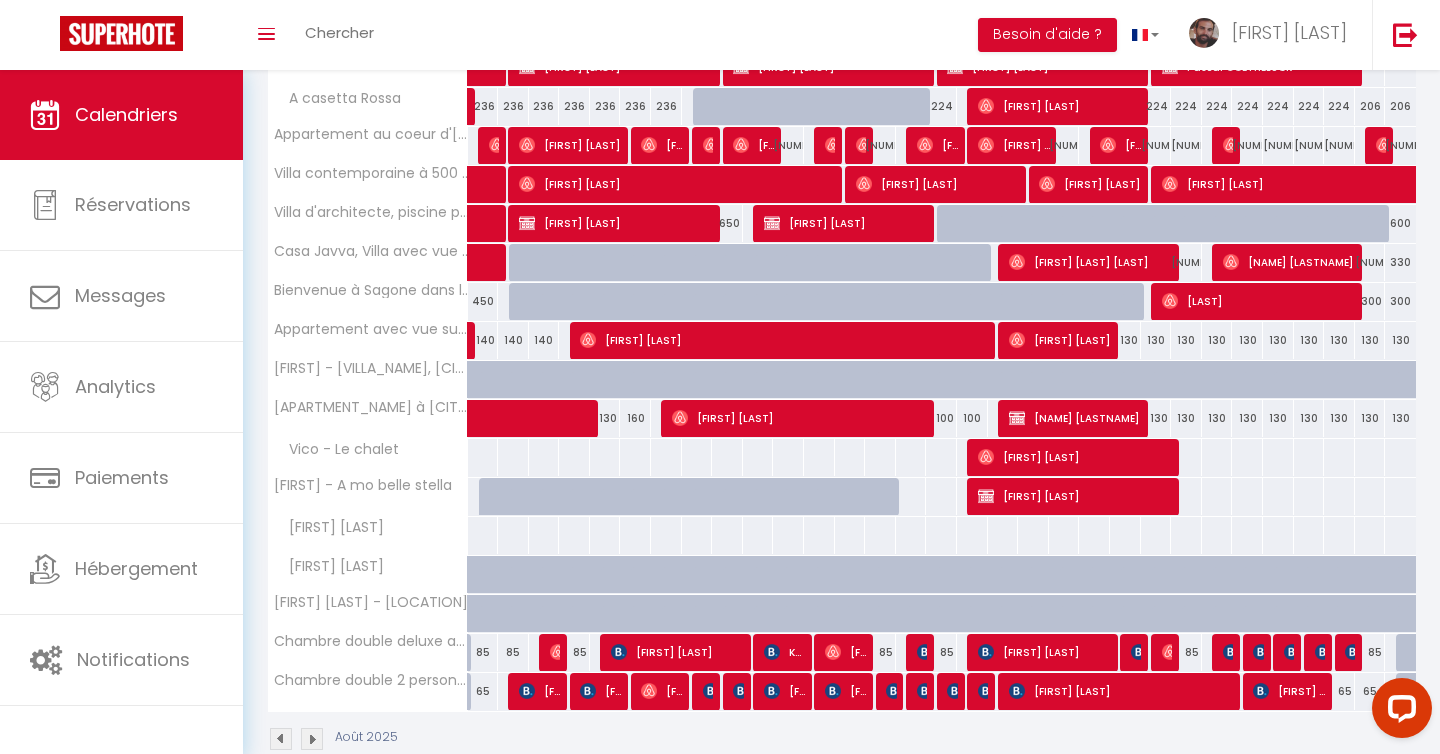 scroll, scrollTop: 841, scrollLeft: 0, axis: vertical 